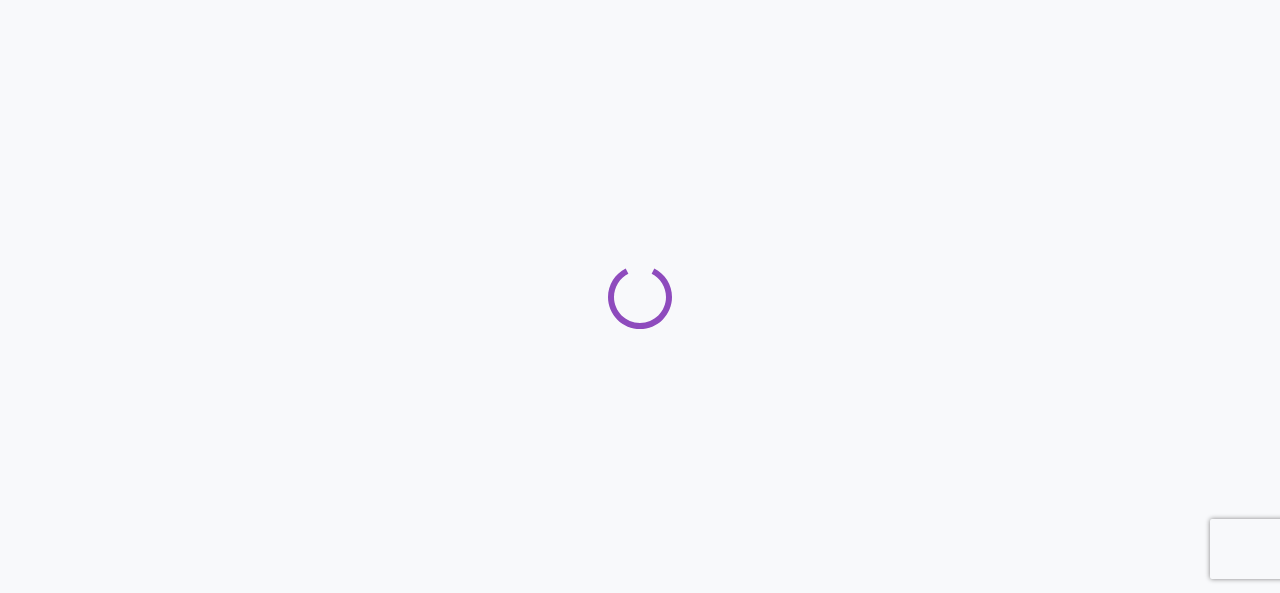 scroll, scrollTop: 0, scrollLeft: 0, axis: both 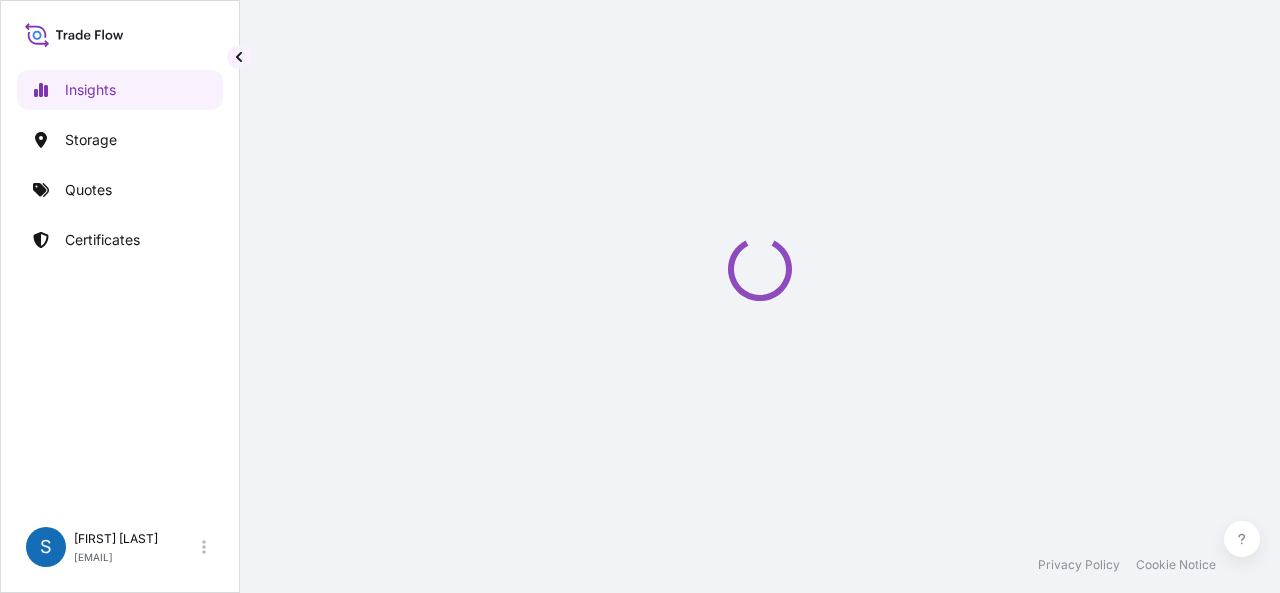 select on "2025" 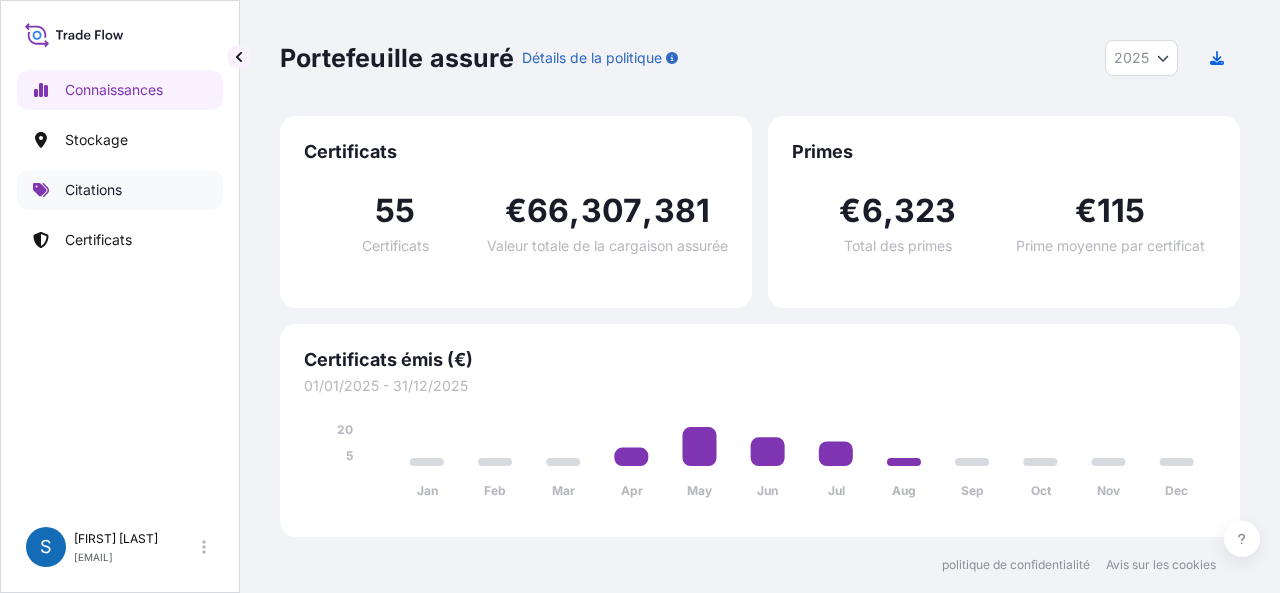 click on "Citations" at bounding box center (93, 189) 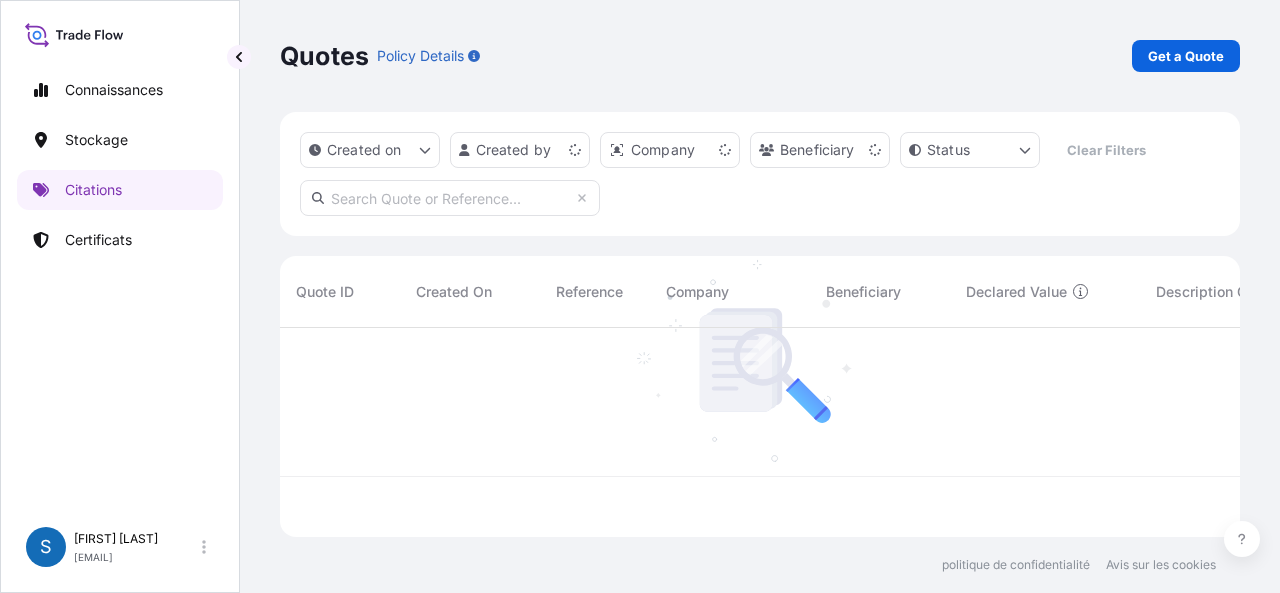 scroll, scrollTop: 16, scrollLeft: 16, axis: both 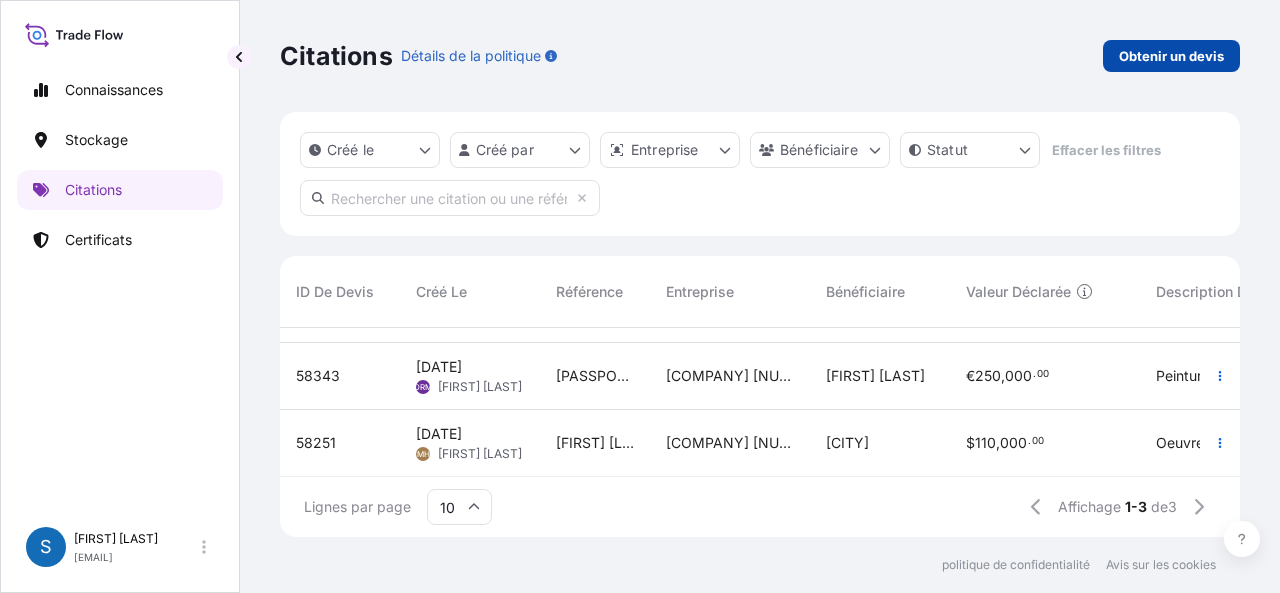 click on "Obtenir un devis" at bounding box center [1171, 56] 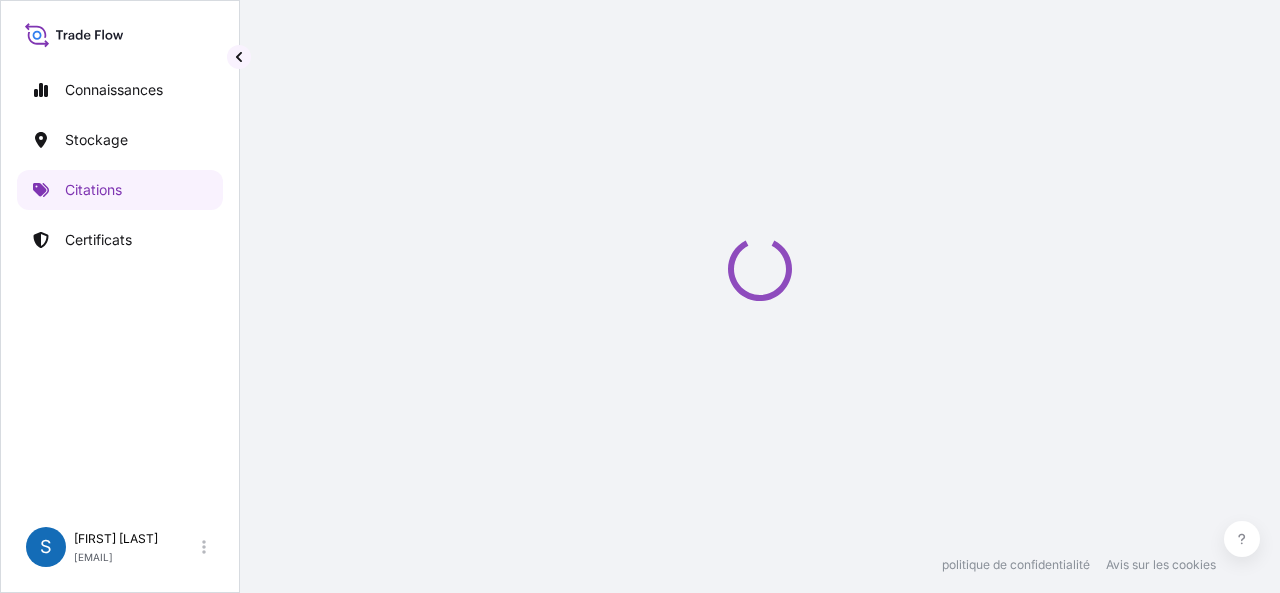 select on "Sea" 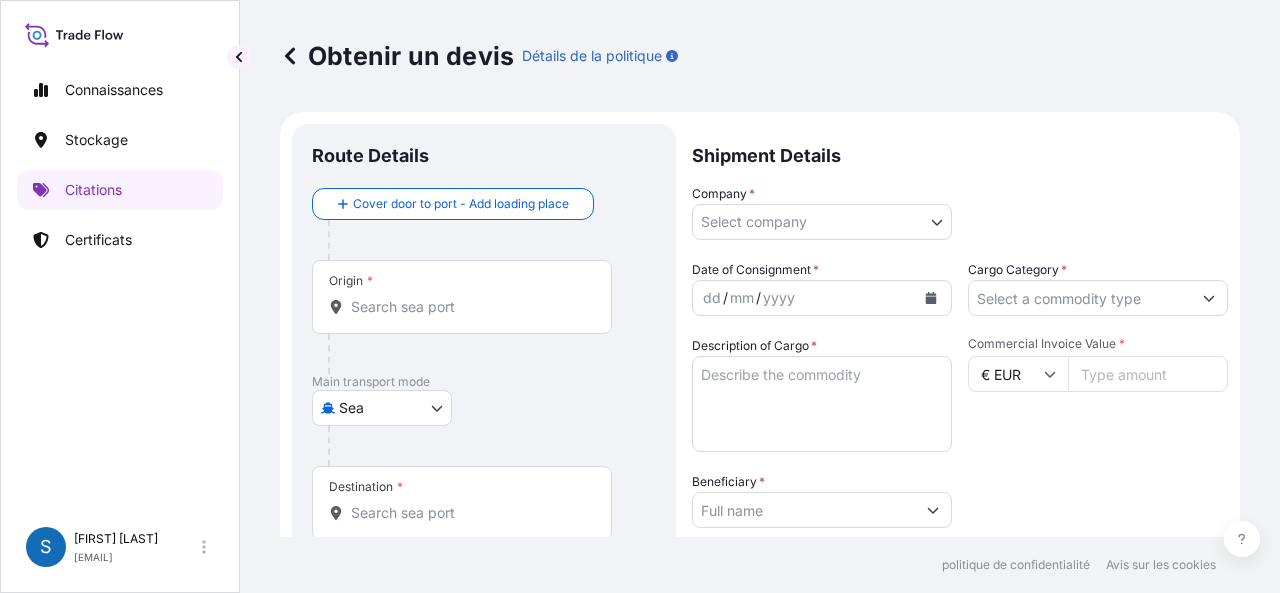 scroll, scrollTop: 32, scrollLeft: 0, axis: vertical 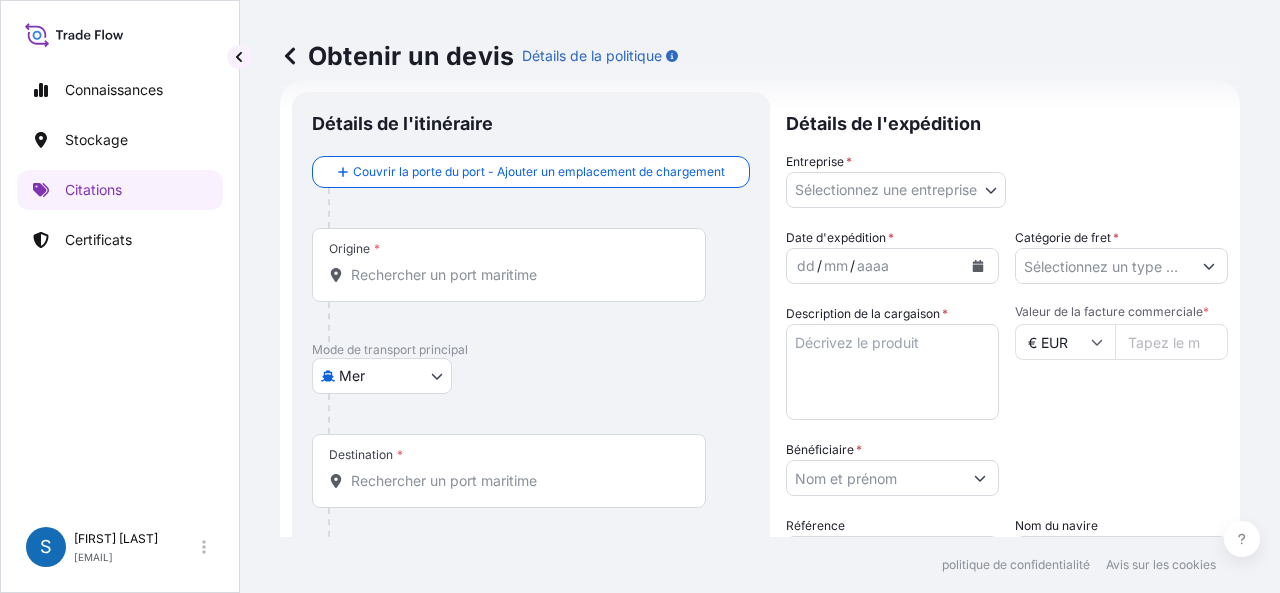 click on "Origine *" at bounding box center [516, 275] 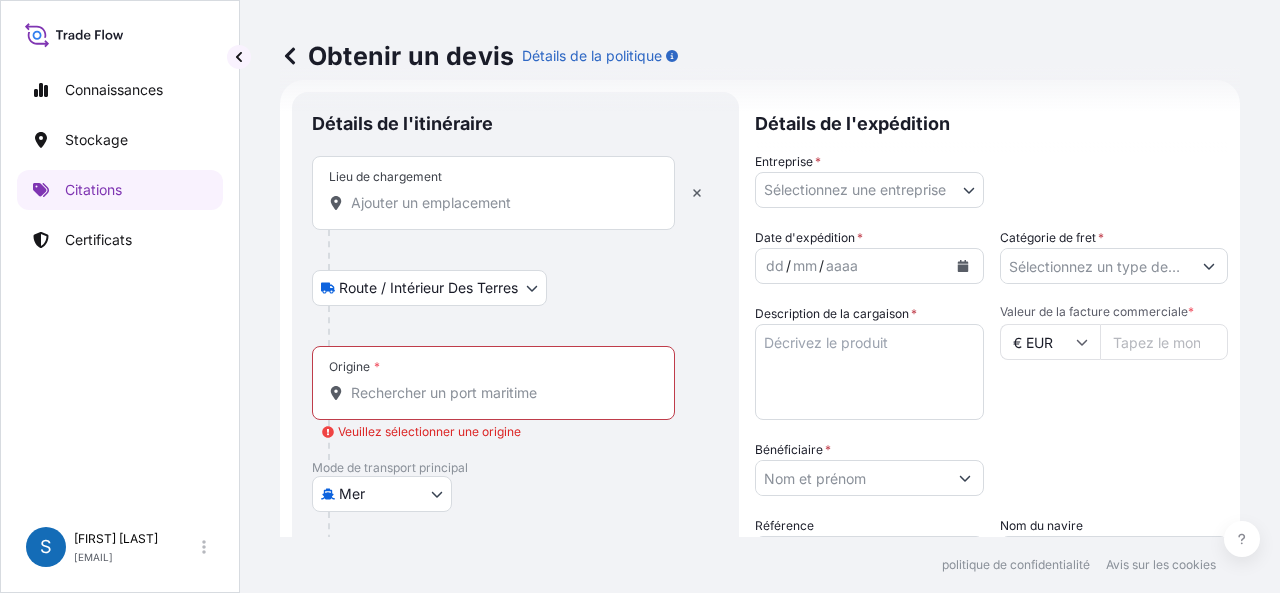 click on "Lieu de chargement" at bounding box center [500, 203] 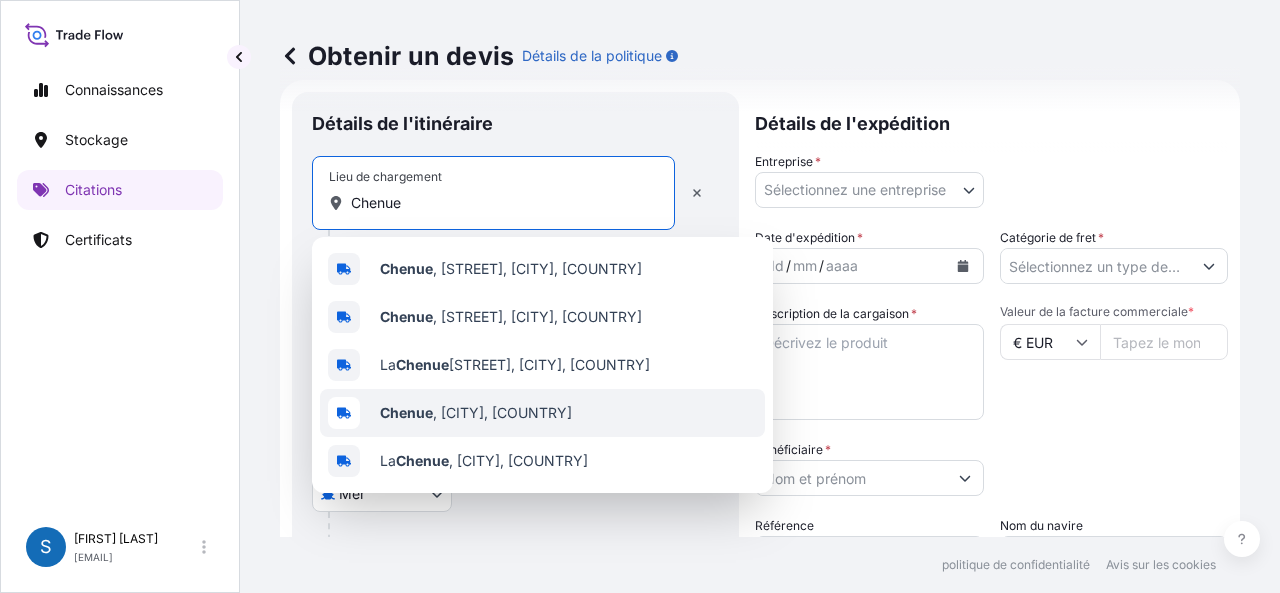 click on "Chenue , [CITY], [COUNTRY]" at bounding box center (476, 413) 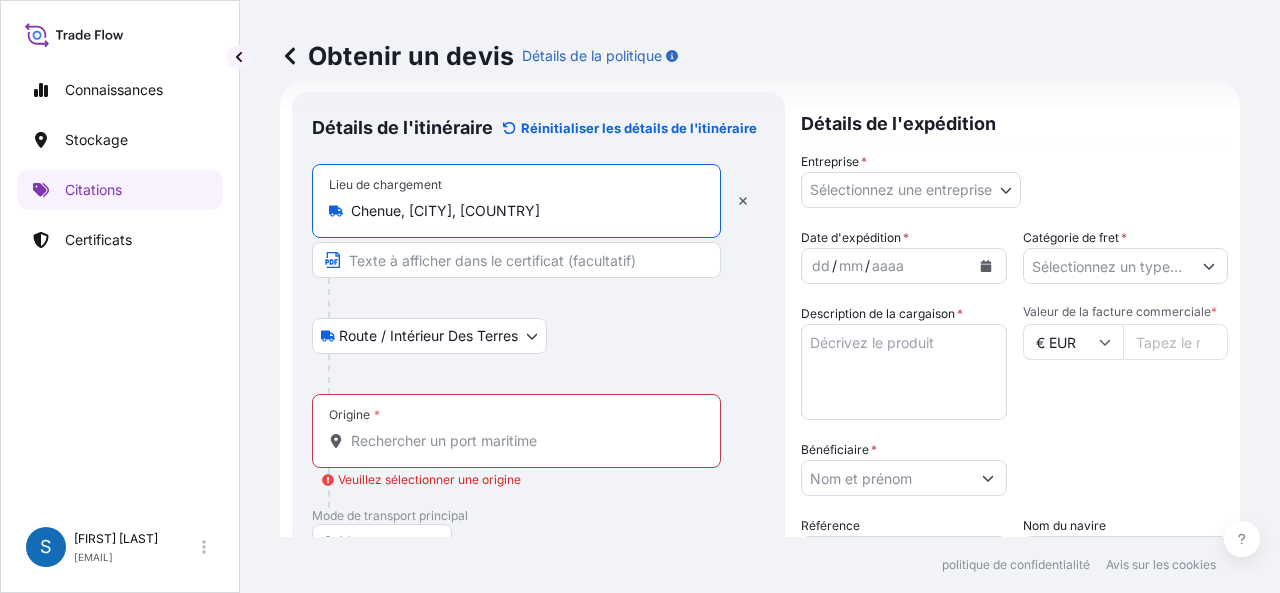 type on "Chenue, [CITY], [COUNTRY]" 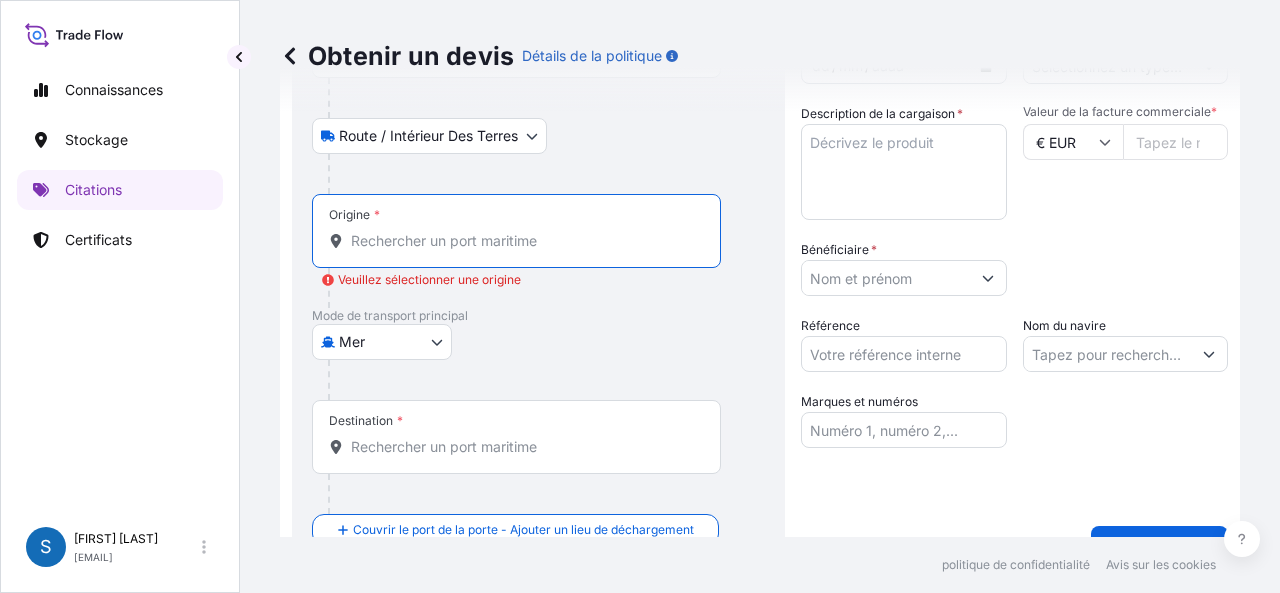 scroll, scrollTop: 132, scrollLeft: 0, axis: vertical 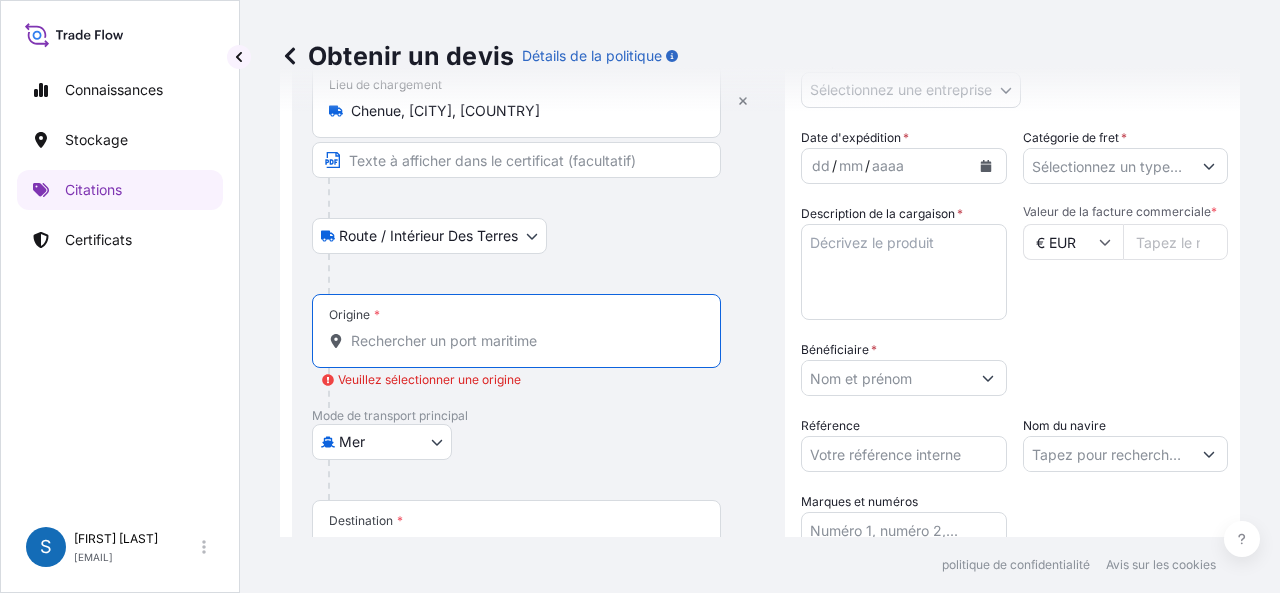 click on "0 options disponibles.
Connaissances Stockage Citations Certificats S Stéphanie    Renard stephanie.renard@chenue.com Obtenir un devis Détails de la politique Détails de l'itinéraire Réinitialiser les détails de l'itinéraire Lieu de chargement Chenue, Nice, France Route / Intérieur des terres Route / Intérieur des terres Origine * Veuillez sélectionner une origine Mode de transport principal Mer Mer Manipulation d'œuvres d'art Courrier Taxi ou voiture de société Terre / Air Destination * Couvrir le port de la porte - Ajouter un lieu de déchargement Route / Intérieur des terres Route / Intérieur des terres Lieu de déchargement Détails de l'expédition Entreprise  * Sélectionnez une entreprise LP ART 274-276 Rue de Rosny - 93100 Montreuil TRANSART 22 rue Paul Valéry - 75016 Paris CHENUE 151 Boulevard Haussmann, 75008 Paris SENDSIO 151 Boulevard Haussmann, 75008 Paris Date d'expédition  * dd / mm / aaaa Catégorie de fret  * Description de la cargaison  * *   € EUR Bénéficiaire  *" at bounding box center [640, 296] 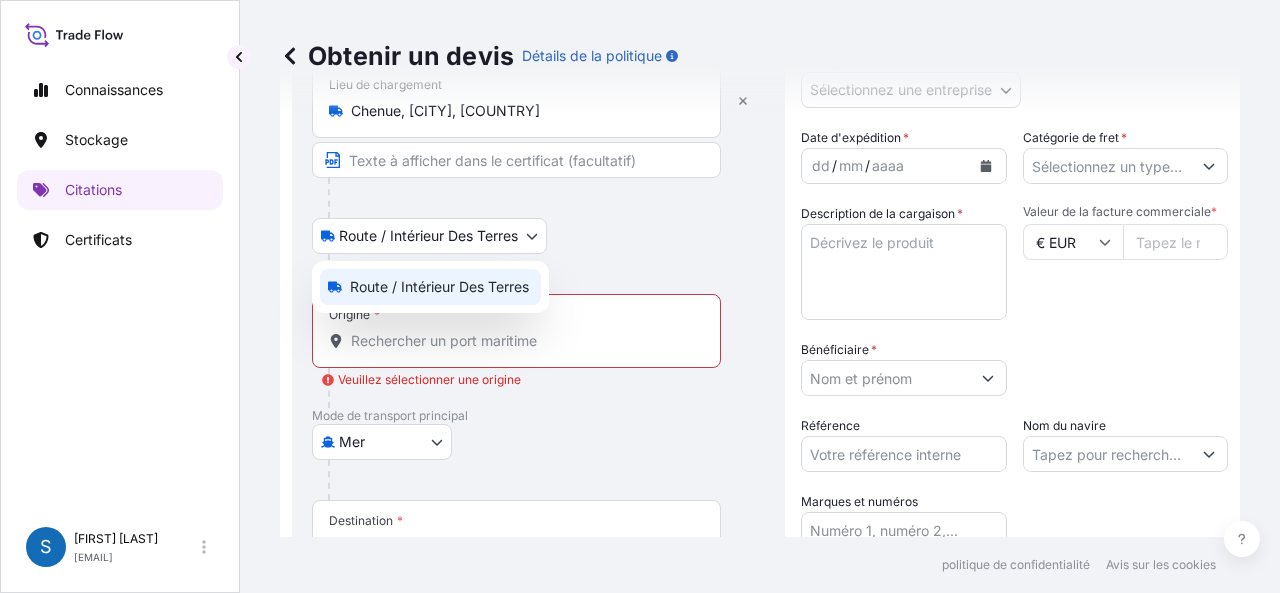 click on "Route / Intérieur des terres" at bounding box center (439, 286) 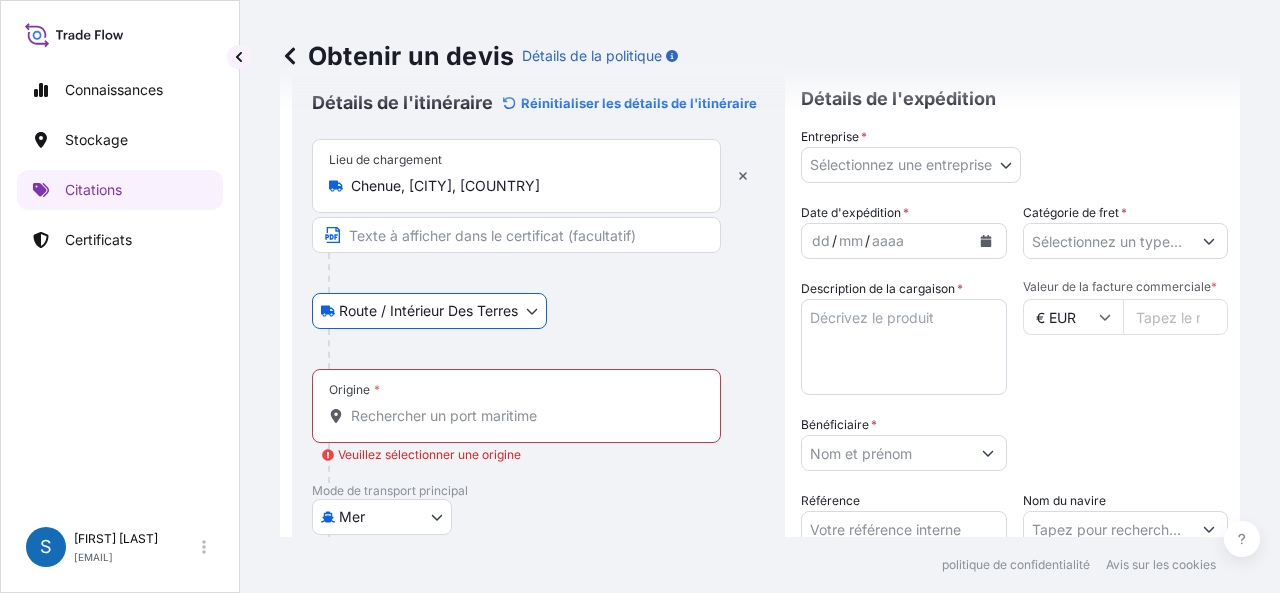 scroll, scrollTop: 0, scrollLeft: 0, axis: both 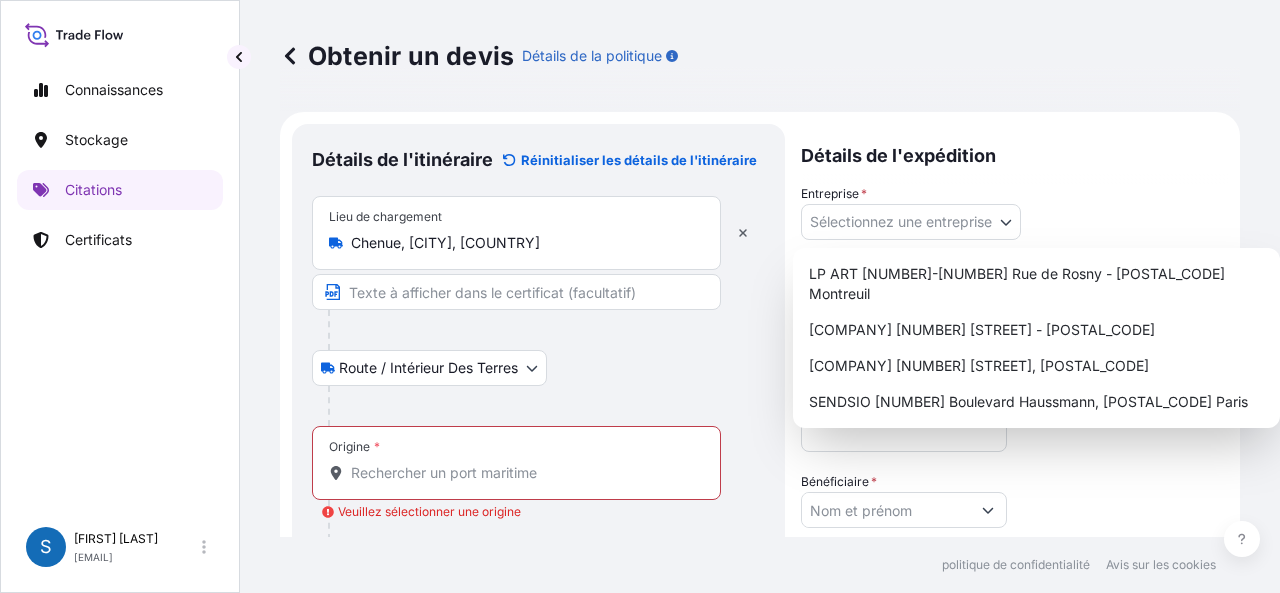click on "Connaissances Stockage Citations Certificats S Stéphanie    Renard stephanie.renard@chenue.com Obtenir un devis Détails de la politique Détails de l'itinéraire Réinitialiser les détails de l'itinéraire Lieu de chargement Chenue, Nice, France Route / Intérieur des terres Route / Intérieur des terres Origine * Veuillez sélectionner une origine Mode de transport principal Mer Mer Manipulation d'œuvres d'art Courrier Taxi ou voiture de société Terre / Air Destination * Couvrir le port de la porte - Ajouter un lieu de déchargement Route / Intérieur des terres Route / Intérieur des terres Lieu de déchargement Détails de l'expédition Entreprise  * Sélectionnez une entreprise LP ART 274-276 Rue de Rosny - 93100 Montreuil TRANSART 22 rue Paul Valéry - 75016 Paris CHENUE 151 Boulevard Haussmann, 75008 Paris SENDSIO 151 Boulevard Haussmann, 75008 Paris Date d'expédition  * dd / mm / aaaa Catégorie de fret  * Description de la cargaison  * Valeur de la facture commerciale  *   € EUR *" at bounding box center (640, 296) 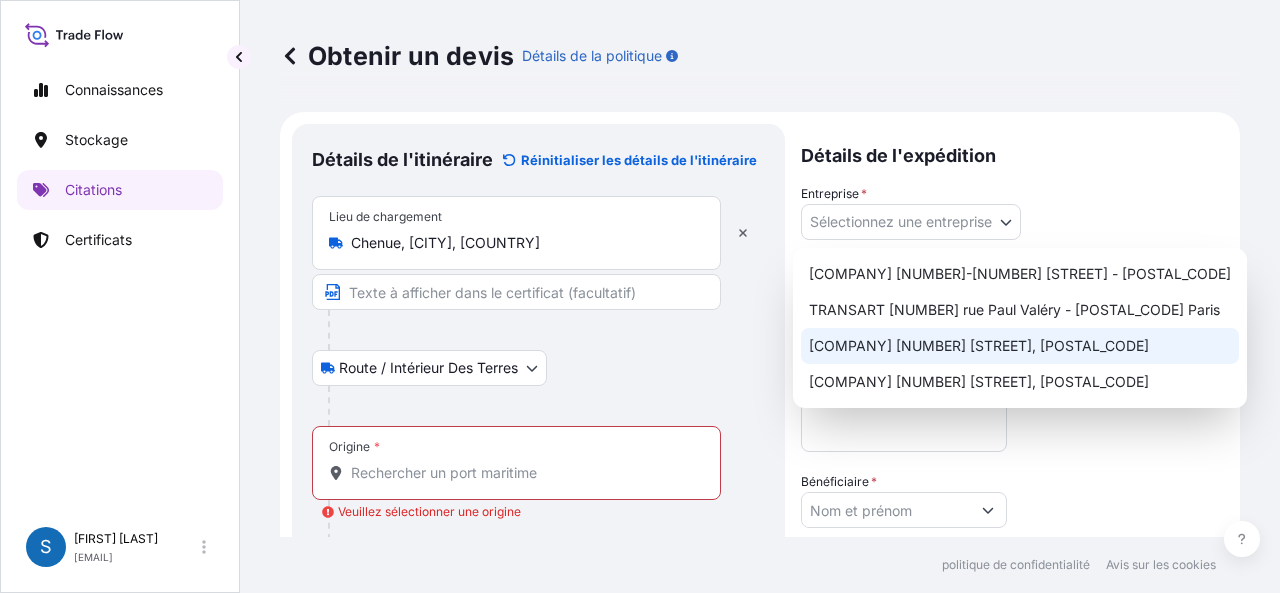 click on "CHENUE [NUMBER] [STREET], [POSTAL CODE] [CITY]" at bounding box center [979, 345] 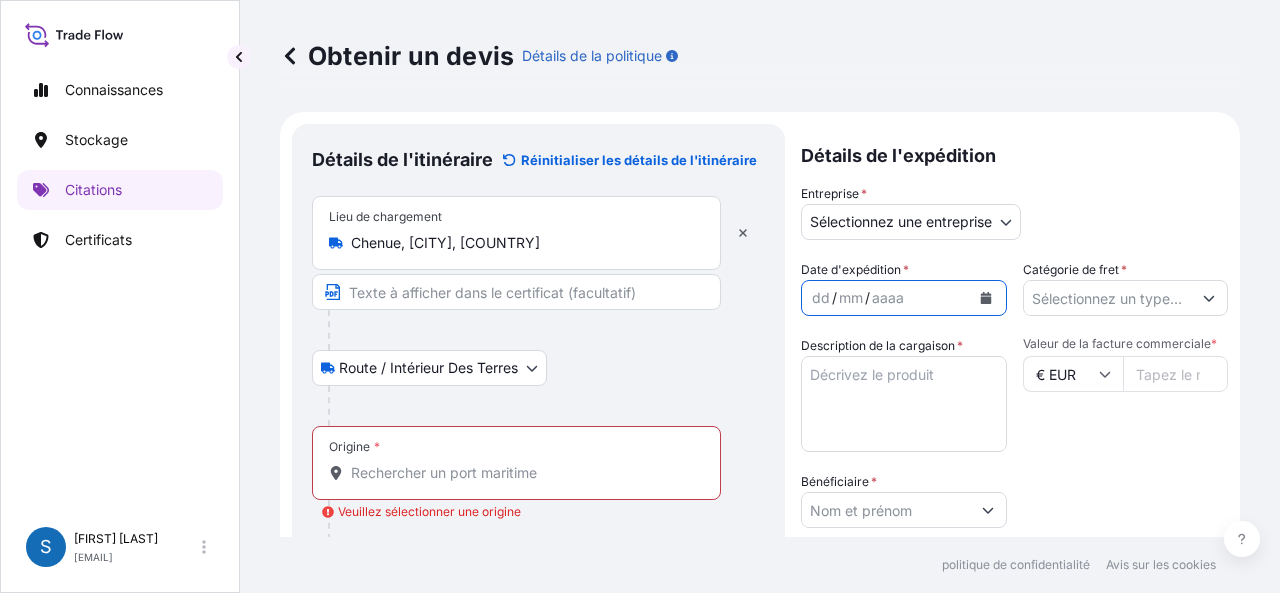 click 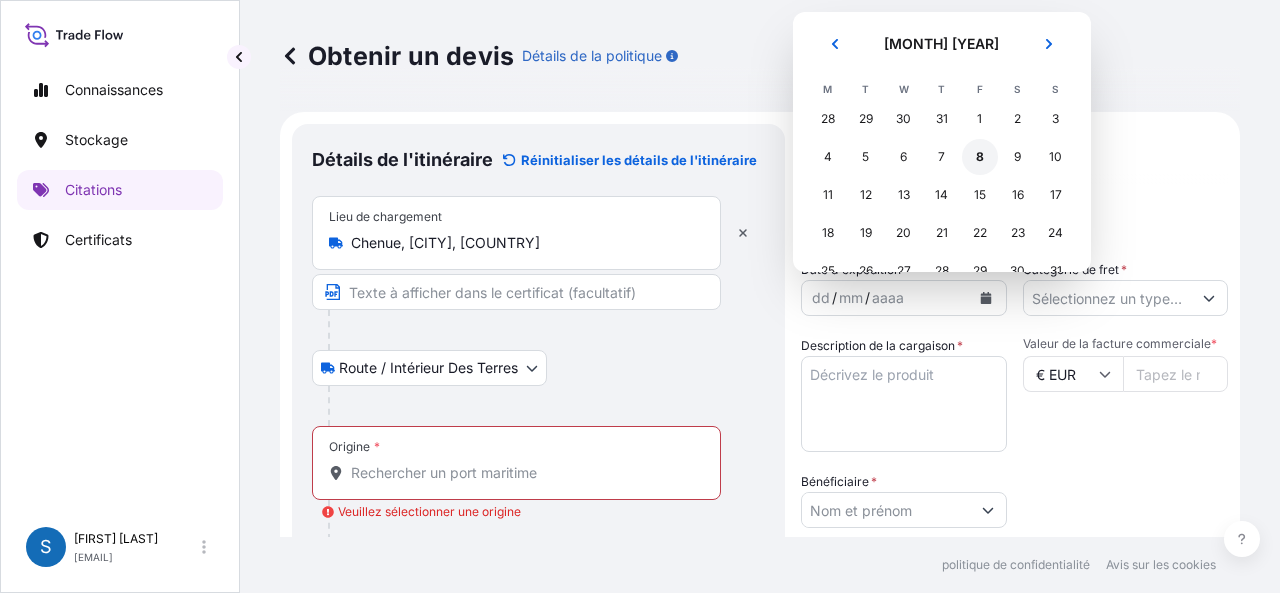 click on "8" at bounding box center (980, 156) 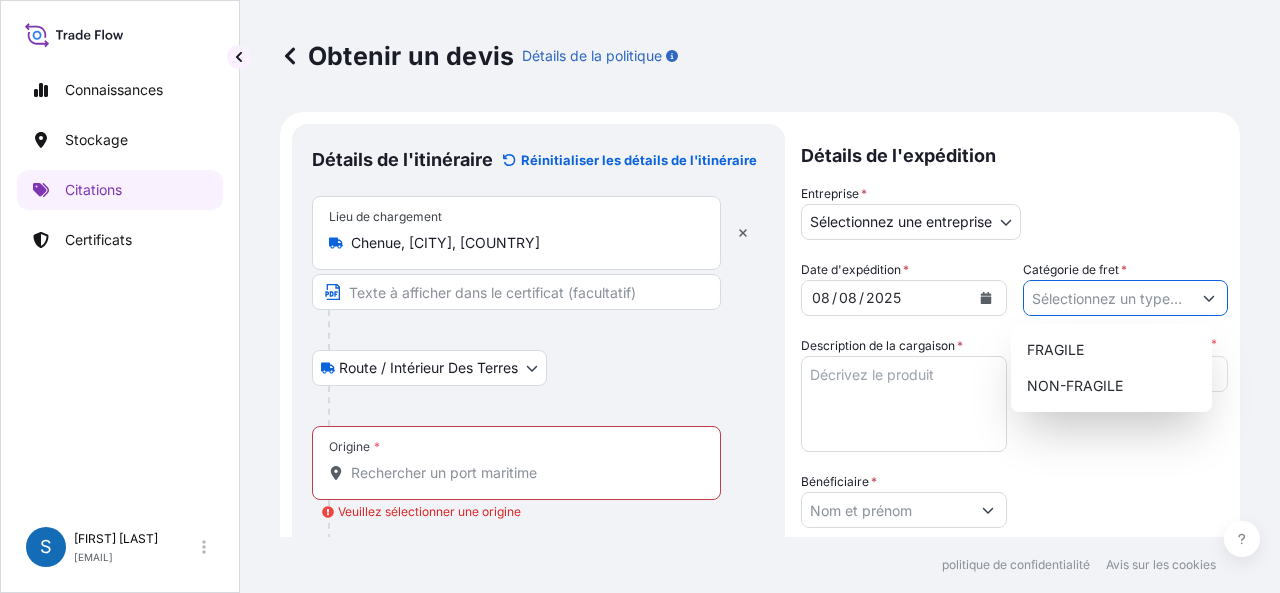click on "Catégorie de fret  *" at bounding box center [1108, 298] 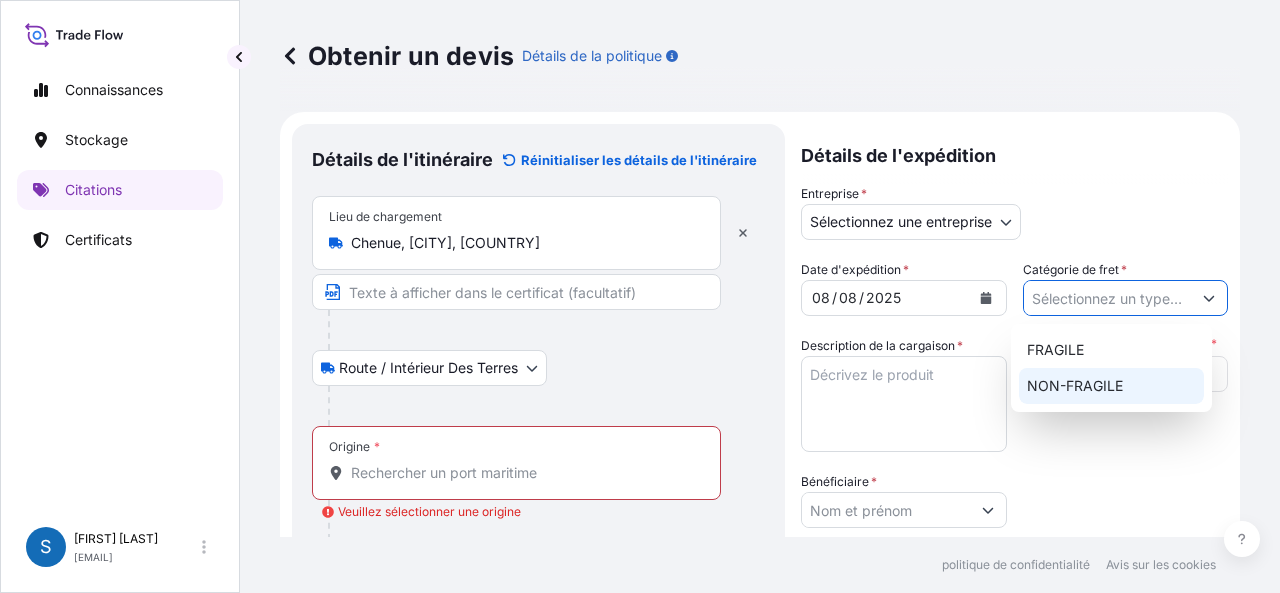click on "NON-FRAGILE" at bounding box center (1111, 386) 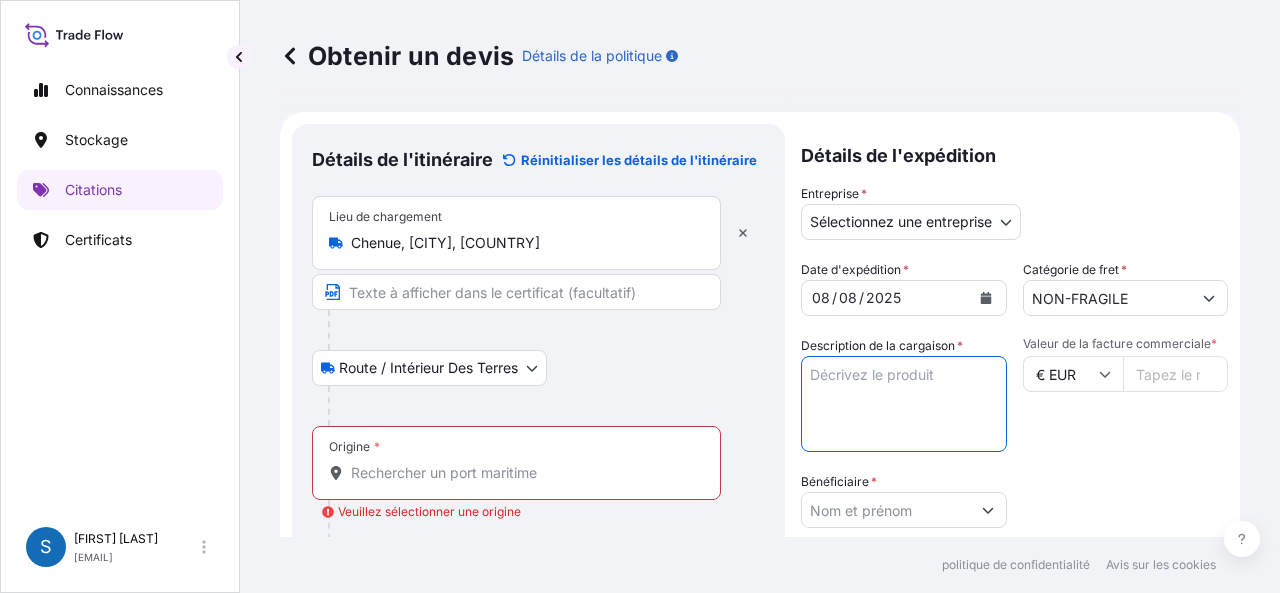 click on "Description de la cargaison  *" at bounding box center (904, 404) 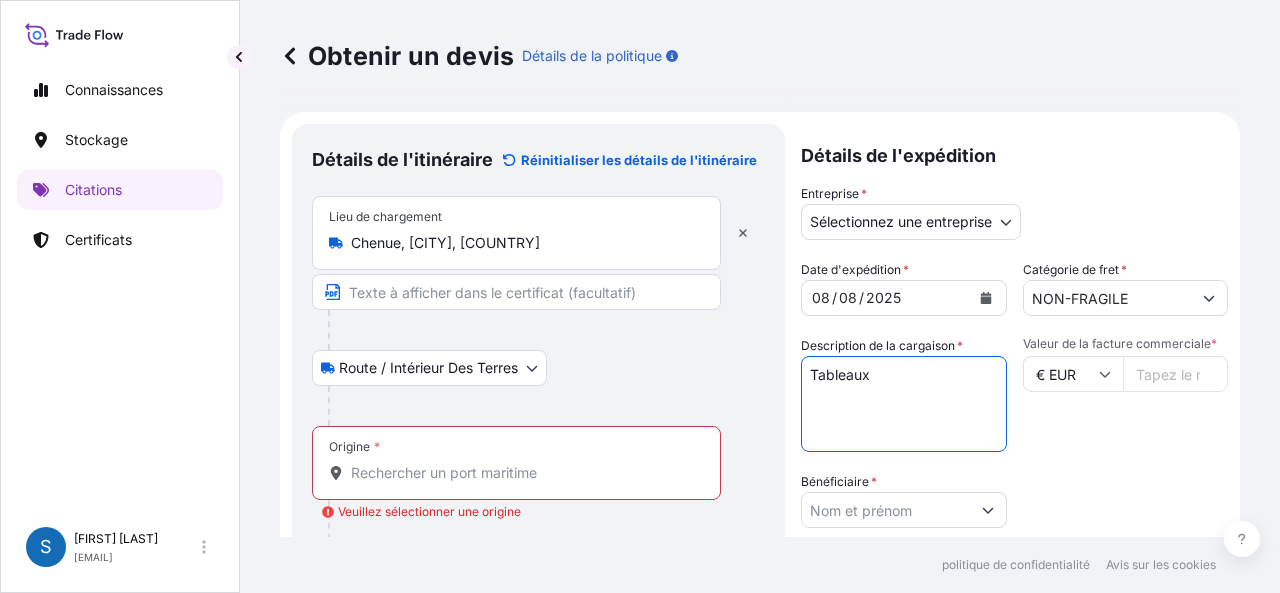 type on "Tableaux" 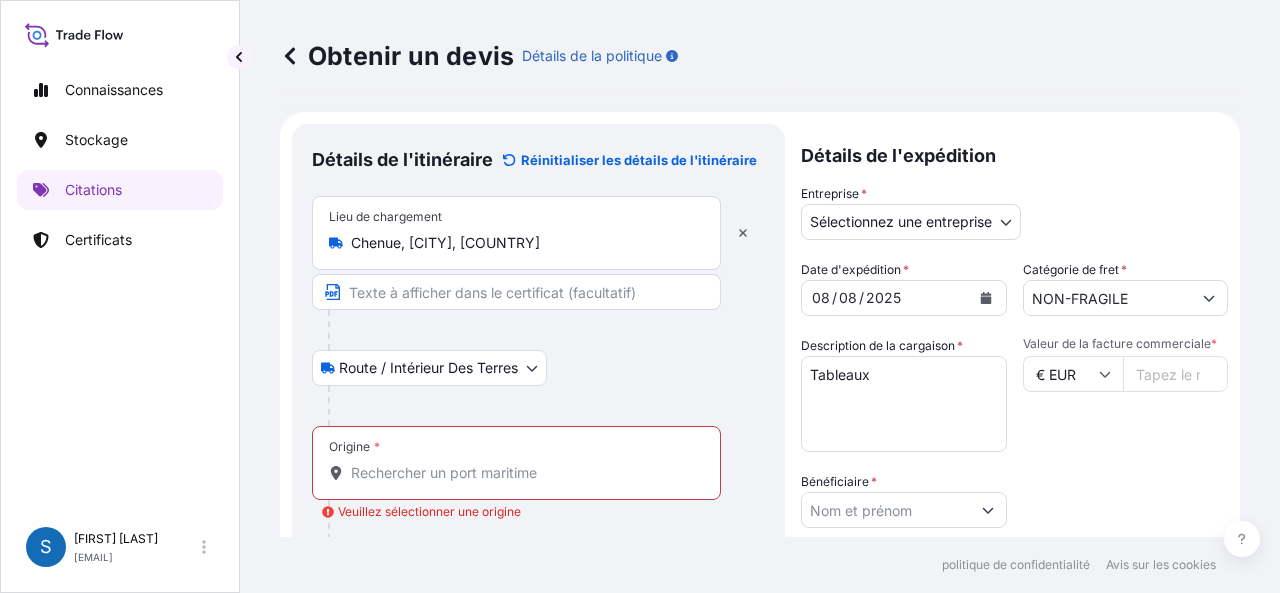 click on "Valeur de la facture commerciale  *" at bounding box center [1176, 374] 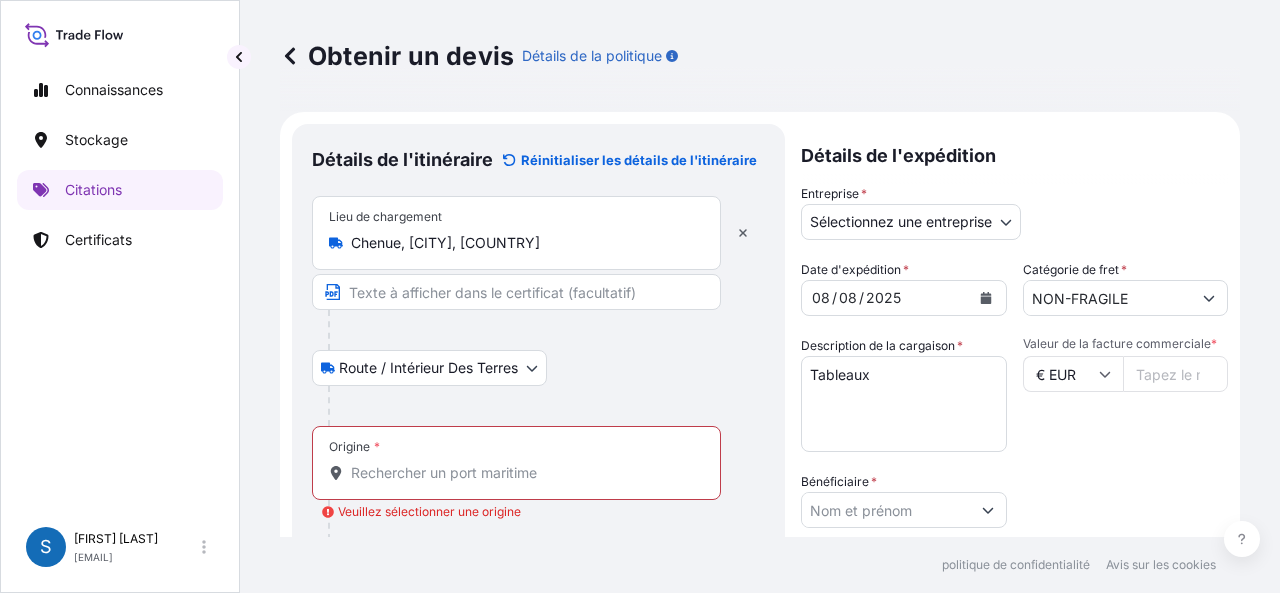 type on "105447" 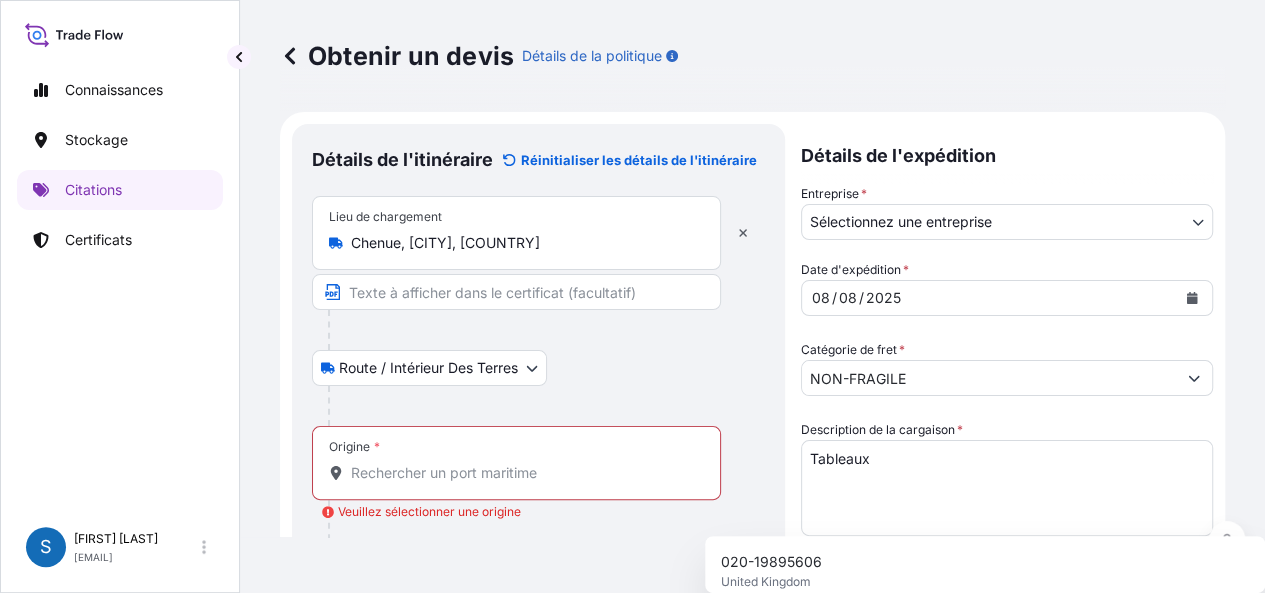 click on "Bénéficiaire  *" at bounding box center (989, 678) 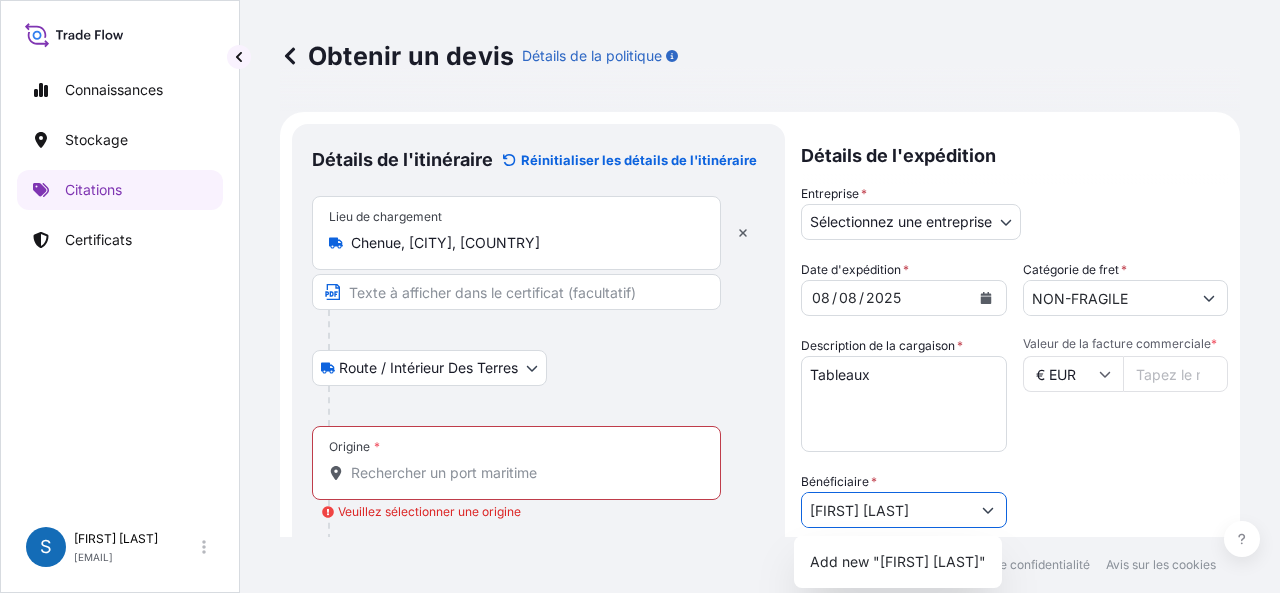 type on "[FIRST] [LAST]" 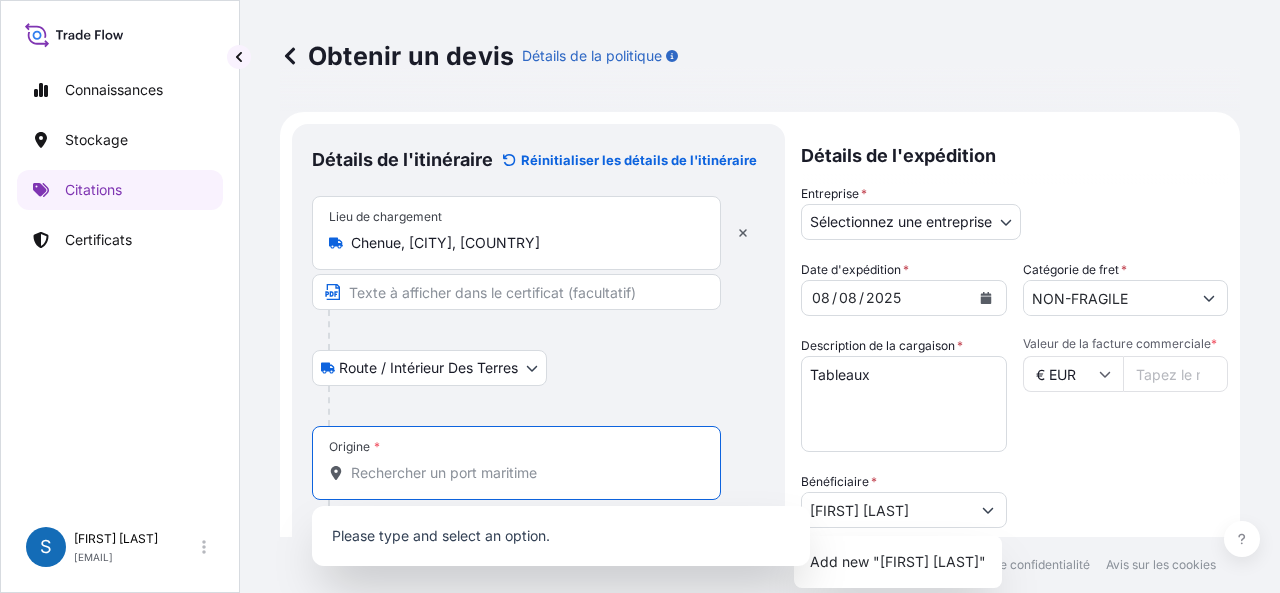 click on "Origine * Veuillez sélectionner une origine" at bounding box center (523, 473) 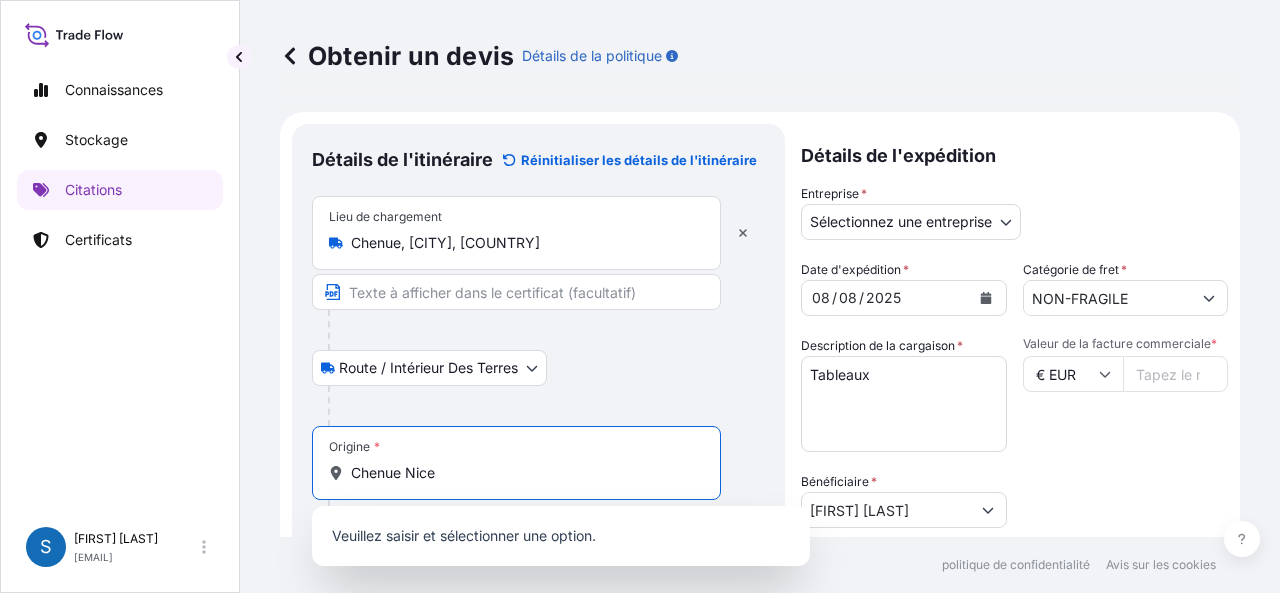 type on "Chenue [CITY]" 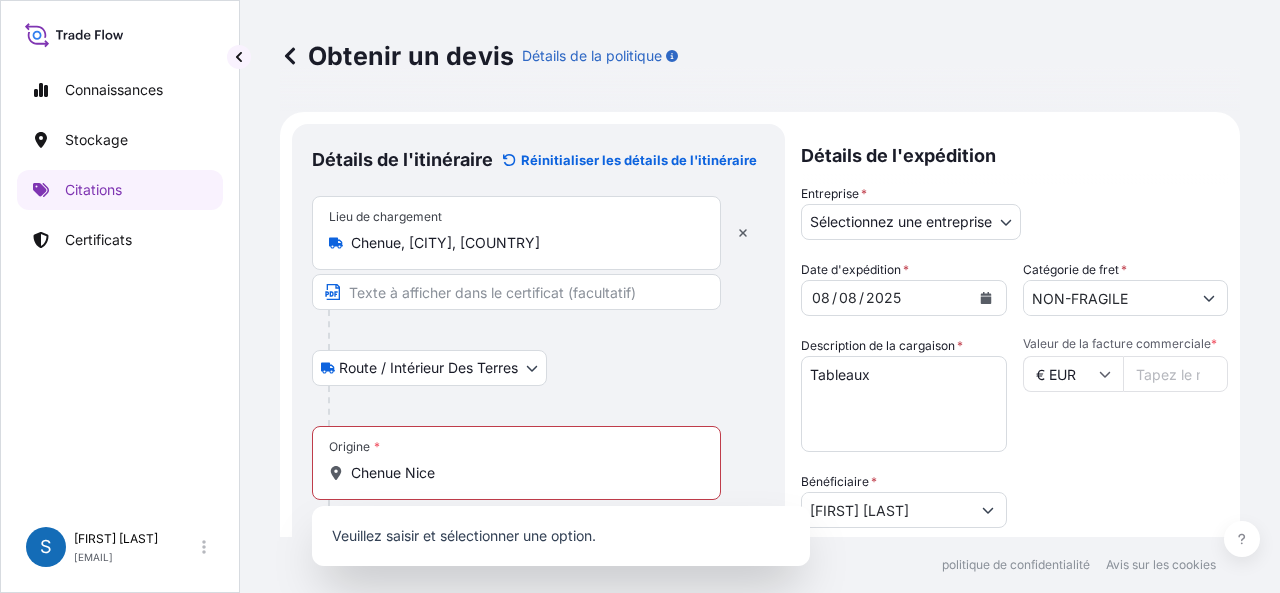 click at bounding box center (546, 406) 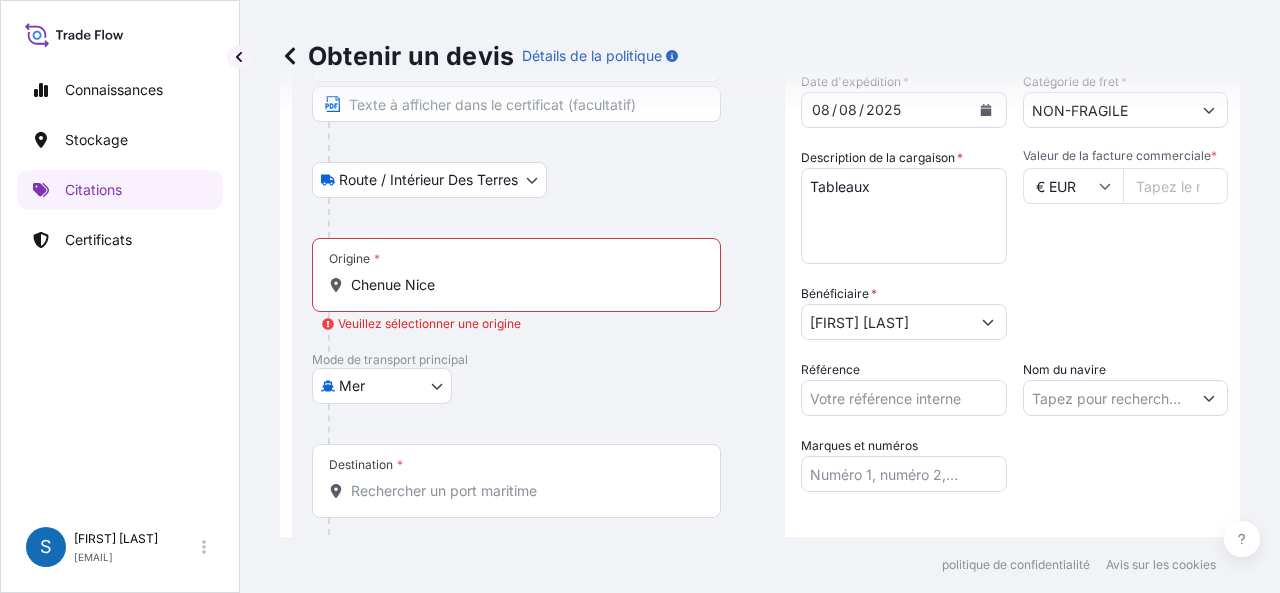 scroll, scrollTop: 200, scrollLeft: 0, axis: vertical 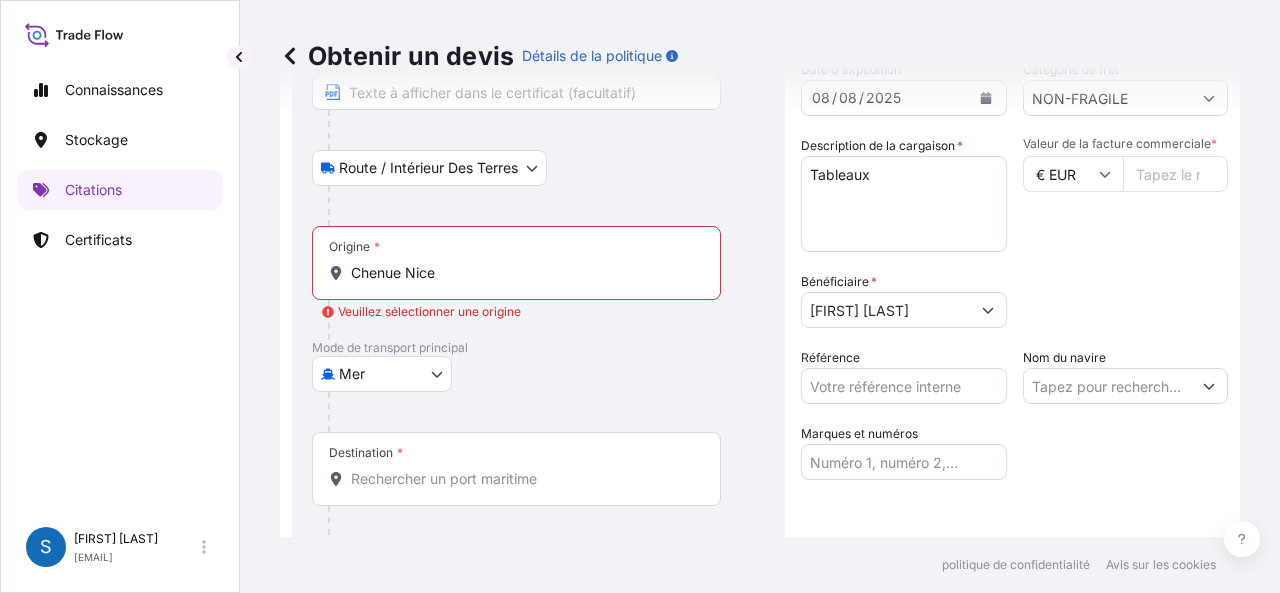 click on "Référence" at bounding box center (904, 386) 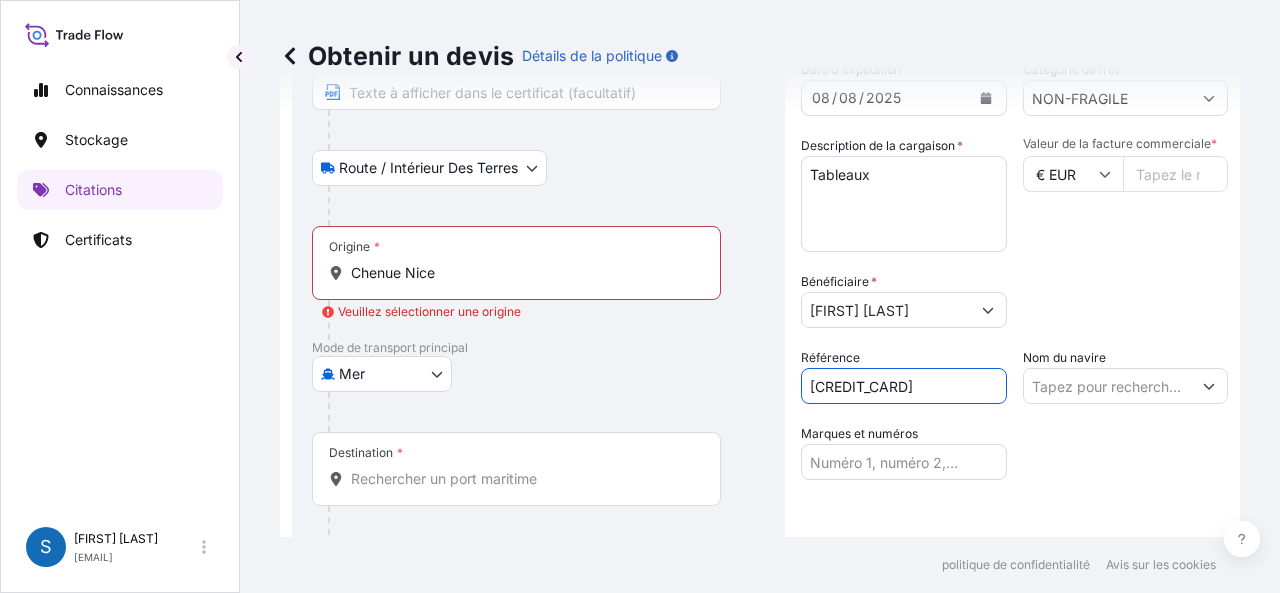 type on "[ALPHANUMERIC]-[NUMBER]" 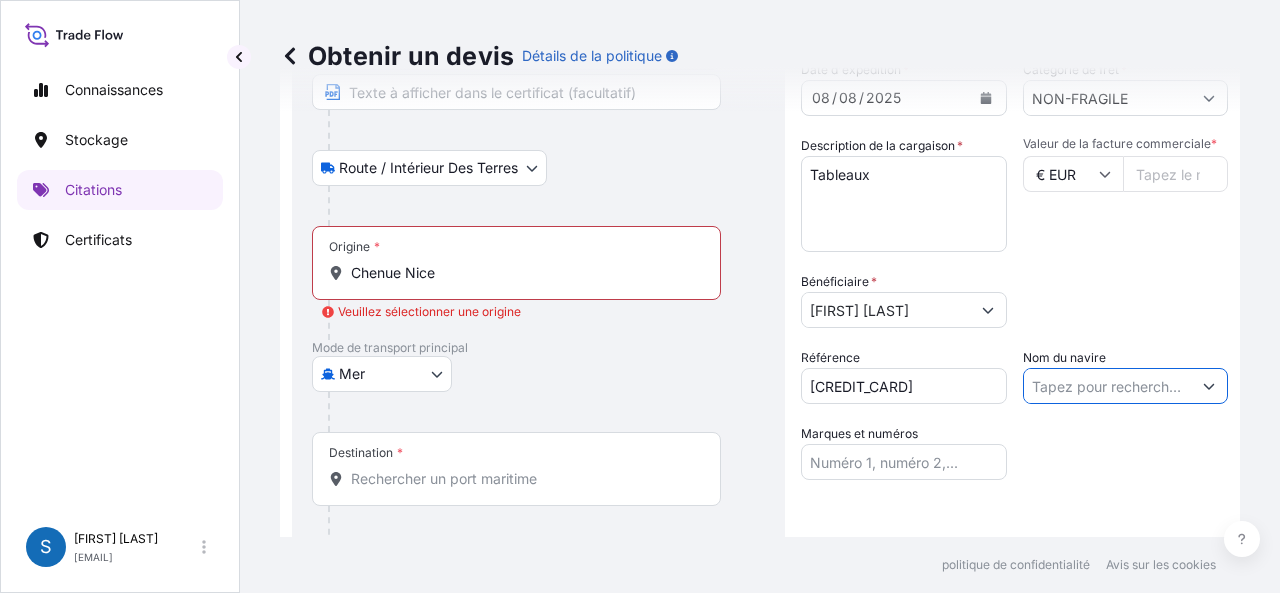 click on "Nom du navire" at bounding box center (1108, 386) 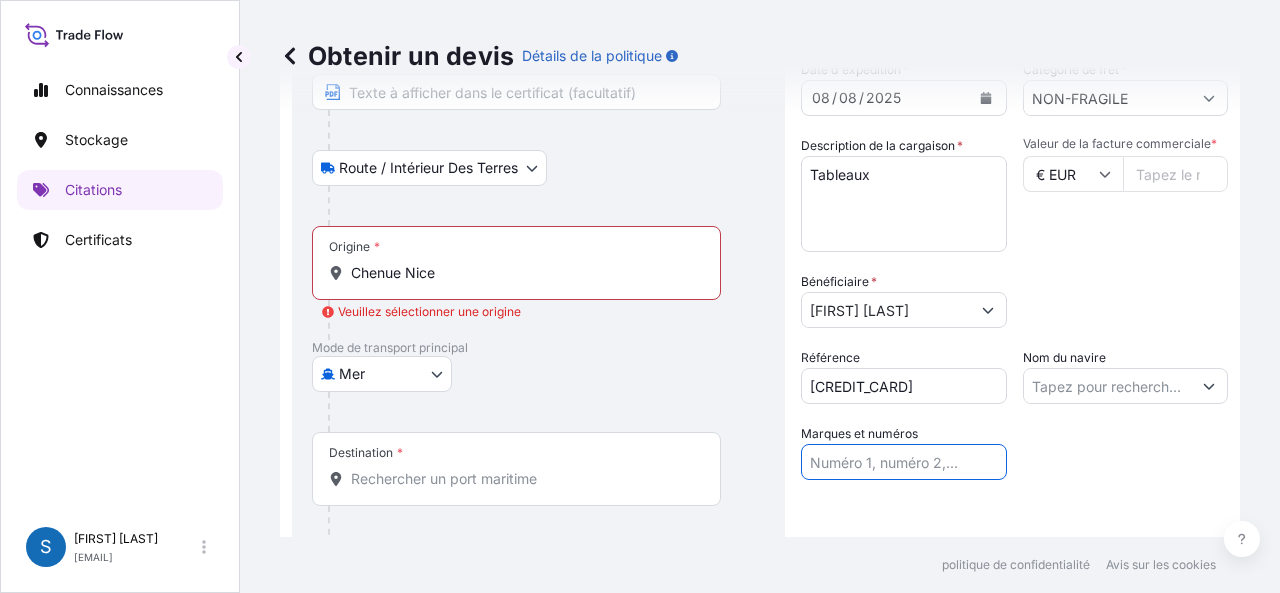click on "Marques et numéros" at bounding box center (904, 462) 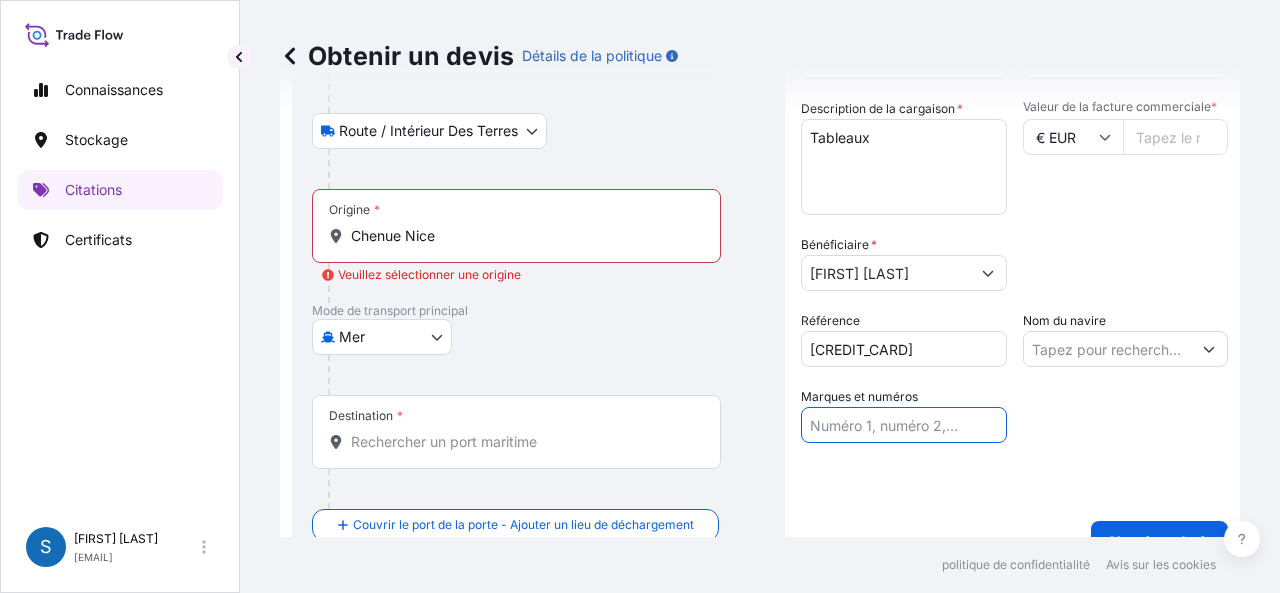 scroll, scrollTop: 270, scrollLeft: 0, axis: vertical 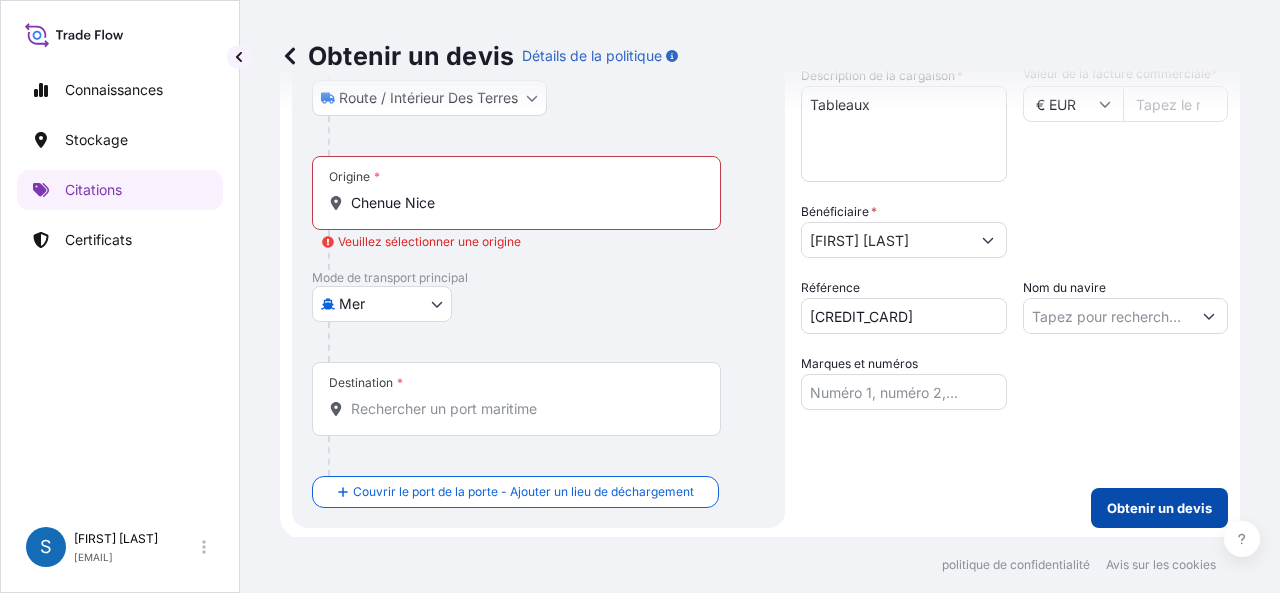 click on "Obtenir un devis" at bounding box center [1159, 508] 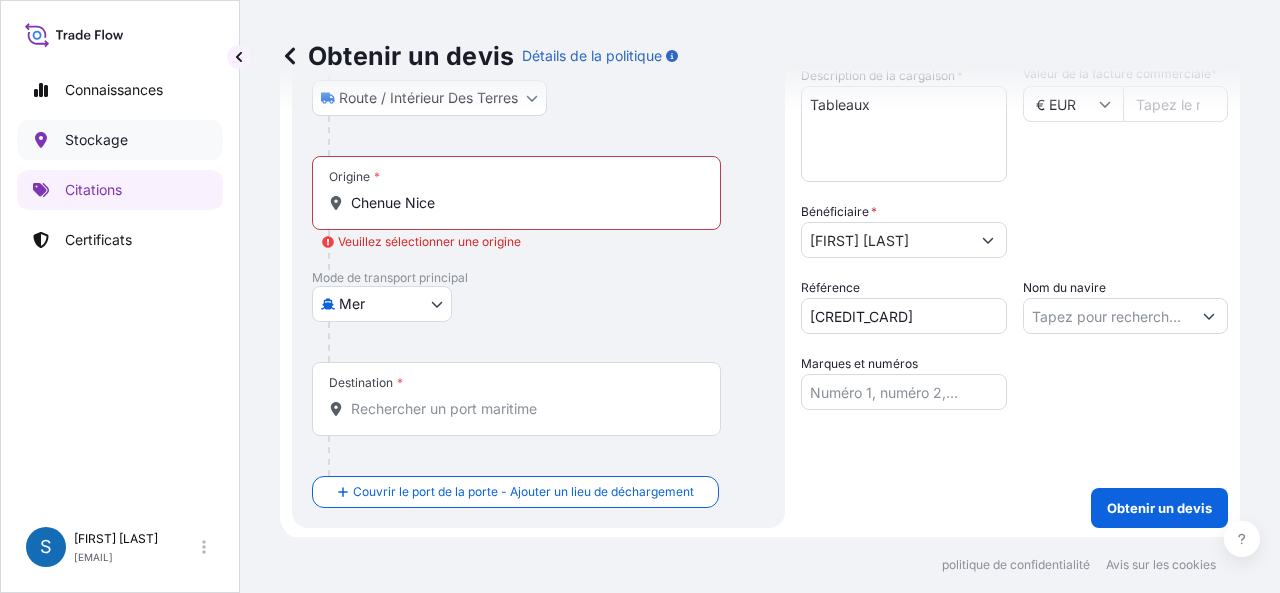 click on "Stockage" at bounding box center [96, 139] 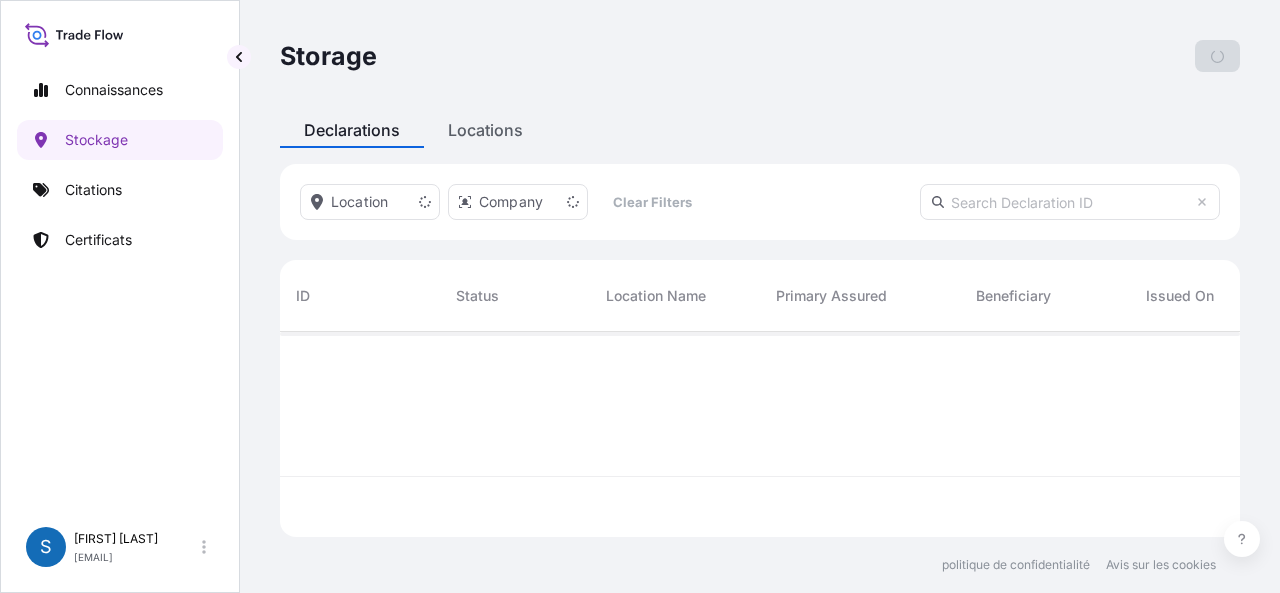 scroll, scrollTop: 0, scrollLeft: 0, axis: both 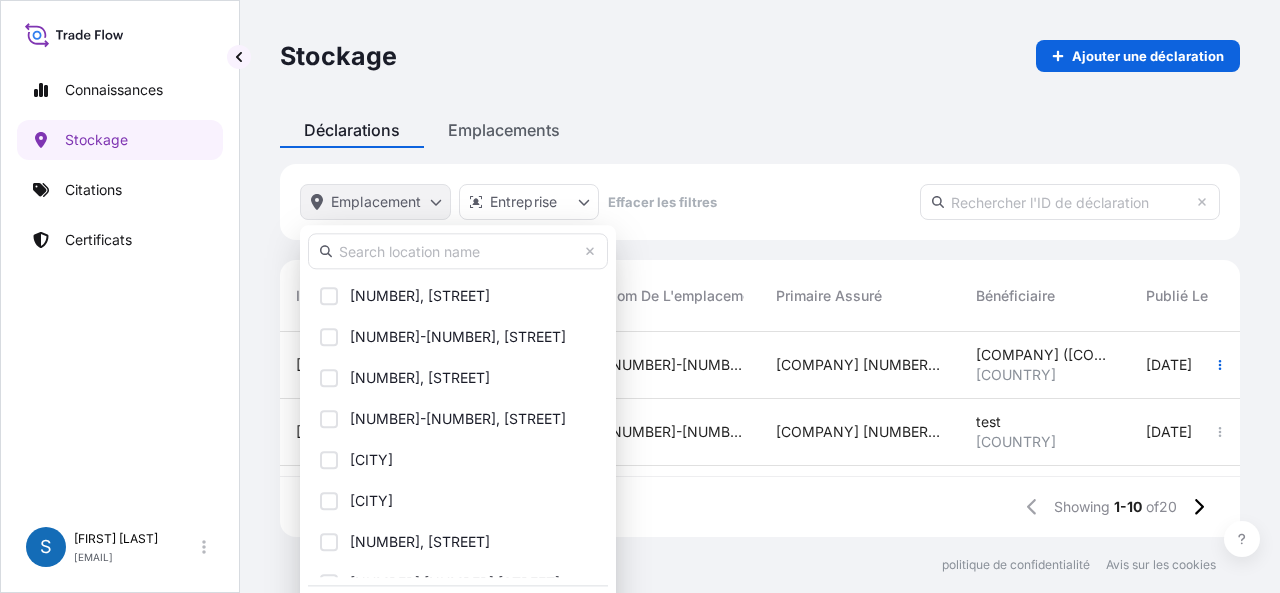 click on "Connaissances Stockage Citations Certificats S Stéphanie    Renard stephanie.renard@chenue.com Stockage Ajouter une déclaration Déclarations Emplacements Emplacement Entreprise Effacer les filtres IDENTIFIANT Statut Nom de l'emplacement Primaire assuré Bénéficiaire Publié le Date de début Date de fin Description des marchandises Marchandise Prime Valeur assurée Créé le Quantité 31990-809-6 Émis 3-5-7, Boulevard Ney CHENUE 151 Boulevard Haussmann, 75008 Paris DRAC (Bureau de Louvois) Royaume-Uni 06/08/2025 01/07/2025 31/08/2025 Bureau de Louvois FRAGILE € 19 . 45 € 400 , 000 . 00 6 août 2025 Corée du Nord Narmathah Kandasamy — 31990-809-5 Annulé 3-5-7, Boulevard Ney CHENUE 151 Boulevard Haussmann, 75008 Paris test Royaume-Uni 01/07/2025 01/07/2025 31/01/2026 fragile FRAGILE € 486 . 18 € 10 , 000 , 000 . 00 29 juillet 2025 SUIS Ahmed Messas — 31990-809-4 Émis 3-5-7, Boulevard Ney CHENUE 151 Boulevard Haussmann, 75008 Paris Fonds de dotation Martin Barré Royaume-Uni € ." at bounding box center (640, 296) 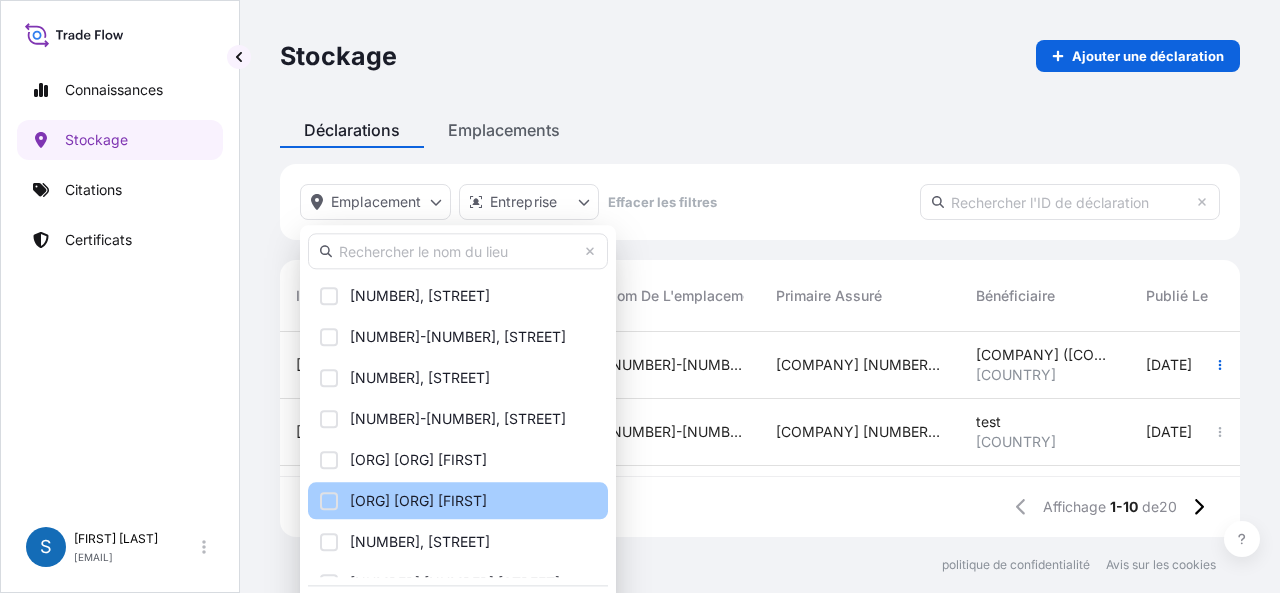 click on "Parc d'activités logistiques Saint-Isidore" at bounding box center (418, 500) 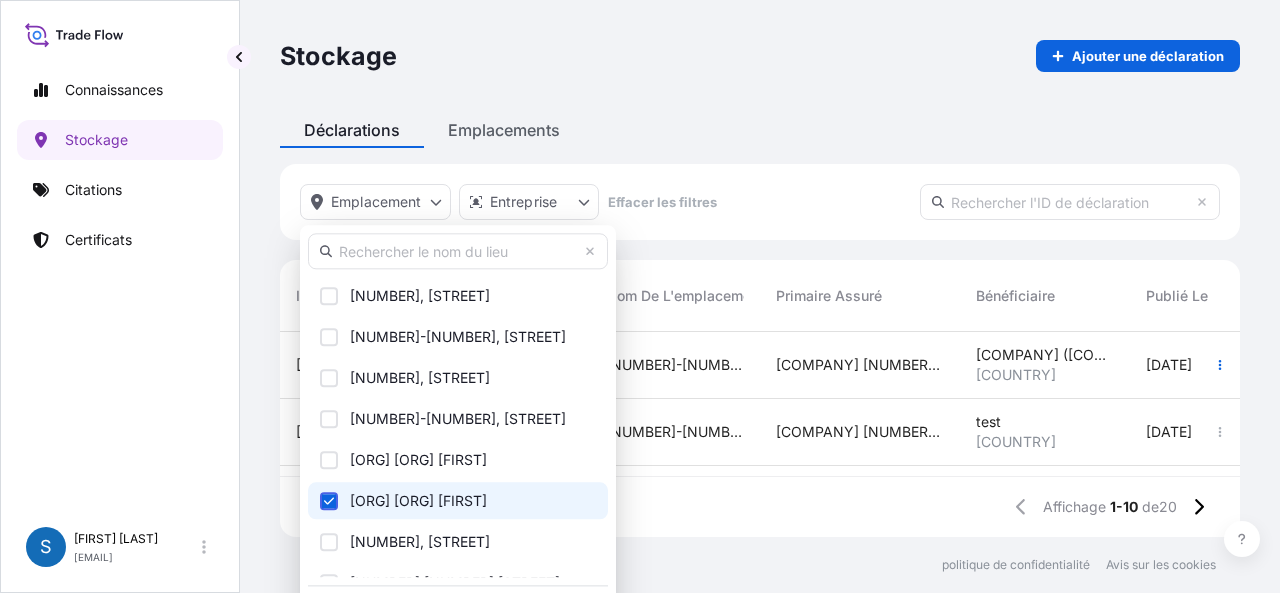 click on "Connaissances Stockage Citations Certificats S Stéphanie    Renard stephanie.renard@chenue.com Stockage Ajouter une déclaration Déclarations Emplacements Emplacement Entreprise Effacer les filtres IDENTIFIANT Statut Nom de l'emplacement Primaire assuré Bénéficiaire Publié le Date de début Date de fin Description des marchandises Marchandise Prime Valeur assurée Créé le Quantité 31990-809-6 Émis 3-5-7, Boulevard Ney CHENUE 151 Boulevard Haussmann, 75008 Paris DRAC (Bureau de Louvois) Royaume-Uni 06/08/2025 01/07/2025 31/08/2025 Bureau de Louvois FRAGILE € 19 . 45 € 400 , 000 . 00 6 août 2025 Corée du Nord Narmathah Kandasamy — 31990-809-5 Annulé 3-5-7, Boulevard Ney CHENUE 151 Boulevard Haussmann, 75008 Paris test Royaume-Uni 01/07/2025 01/07/2025 31/01/2026 fragile FRAGILE € 486 . 18 € 10 , 000 , 000 . 00 29 juillet 2025 SUIS Ahmed Messas — 31990-809-4 Émis 3-5-7, Boulevard Ney CHENUE 151 Boulevard Haussmann, 75008 Paris Fonds de dotation Martin Barré Royaume-Uni € ." at bounding box center (640, 296) 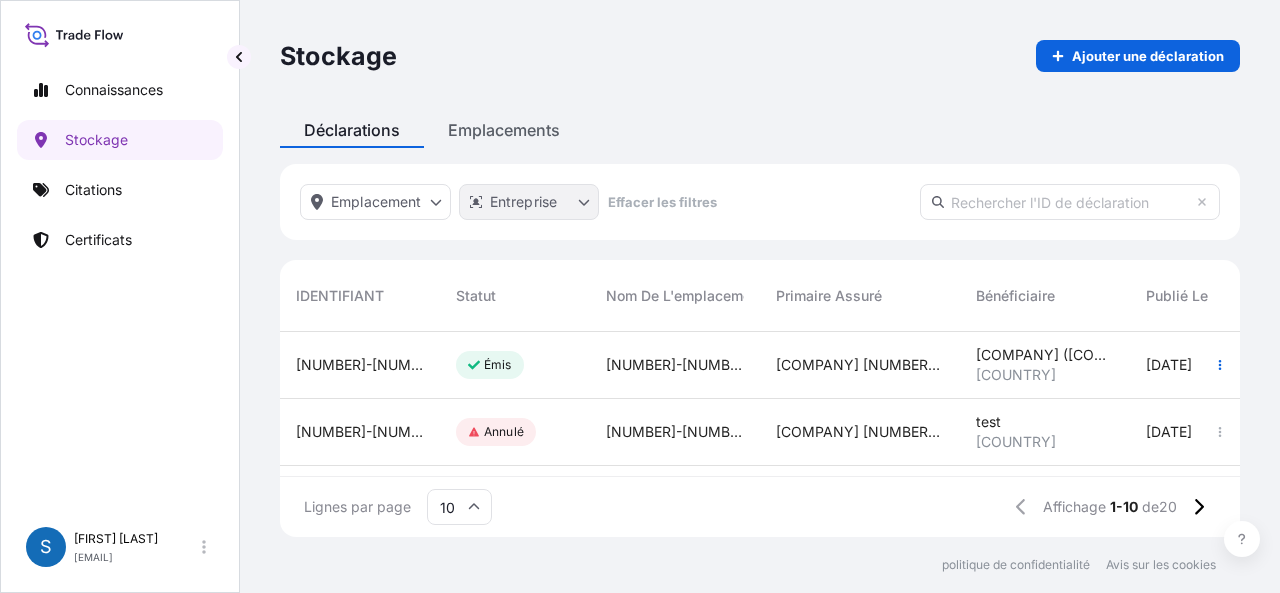 click on "Connaissances Stockage Citations Certificats S Stéphanie    Renard stephanie.renard@chenue.com Stockage Ajouter une déclaration Déclarations Emplacements Emplacement Entreprise Effacer les filtres IDENTIFIANT Statut Nom de l'emplacement Primaire assuré Bénéficiaire Publié le Date de début Date de fin Description des marchandises Marchandise Prime Valeur assurée Créé le Quantité 31990-809-6 Émis 3-5-7, Boulevard Ney CHENUE 151 Boulevard Haussmann, 75008 Paris DRAC (Bureau de Louvois) Royaume-Uni 06/08/2025 01/07/2025 31/08/2025 Bureau de Louvois FRAGILE € 19 . 45 € 400 , 000 . 00 6 août 2025 Corée du Nord Narmathah Kandasamy — 31990-809-5 Annulé 3-5-7, Boulevard Ney CHENUE 151 Boulevard Haussmann, 75008 Paris test Royaume-Uni 01/07/2025 01/07/2025 31/01/2026 fragile FRAGILE € 486 . 18 € 10 , 000 , 000 . 00 29 juillet 2025 SUIS Ahmed Messas — 31990-809-4 Émis 3-5-7, Boulevard Ney CHENUE 151 Boulevard Haussmann, 75008 Paris Fonds de dotation Martin Barré Royaume-Uni € ." at bounding box center (640, 296) 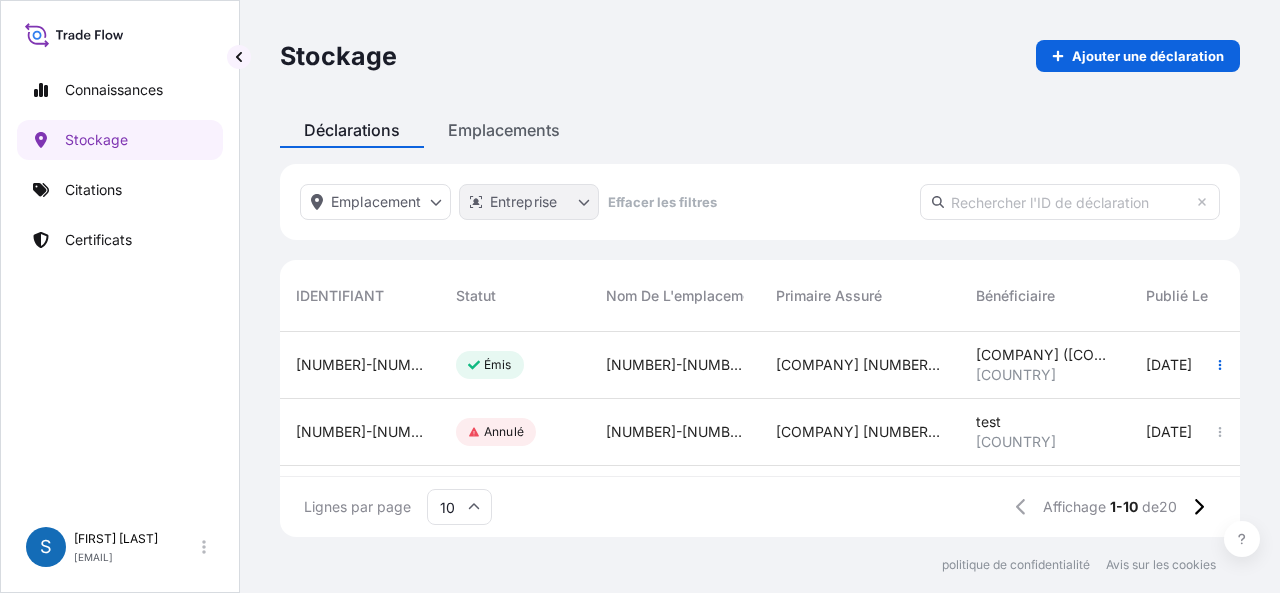 click on "Connaissances Stockage Citations Certificats S Stéphanie    Renard stephanie.renard@chenue.com Stockage Ajouter une déclaration Déclarations Emplacements Emplacement Entreprise Effacer les filtres IDENTIFIANT Statut Nom de l'emplacement Primaire assuré Bénéficiaire Publié le Date de début Date de fin Description des marchandises Marchandise Prime Valeur assurée Créé le Quantité 31990-809-6 Émis 3-5-7, Boulevard Ney CHENUE 151 Boulevard Haussmann, 75008 Paris DRAC (Bureau de Louvois) Royaume-Uni 06/08/2025 01/07/2025 31/08/2025 Bureau de Louvois FRAGILE € 19 . 45 € 400 , 000 . 00 6 août 2025 Corée du Nord Narmathah Kandasamy — 31990-809-5 Annulé 3-5-7, Boulevard Ney CHENUE 151 Boulevard Haussmann, 75008 Paris test Royaume-Uni 01/07/2025 01/07/2025 31/01/2026 fragile FRAGILE € 486 . 18 € 10 , 000 , 000 . 00 29 juillet 2025 SUIS Ahmed Messas — 31990-809-4 Émis 3-5-7, Boulevard Ney CHENUE 151 Boulevard Haussmann, 75008 Paris Fonds de dotation Martin Barré Royaume-Uni € ." at bounding box center [640, 296] 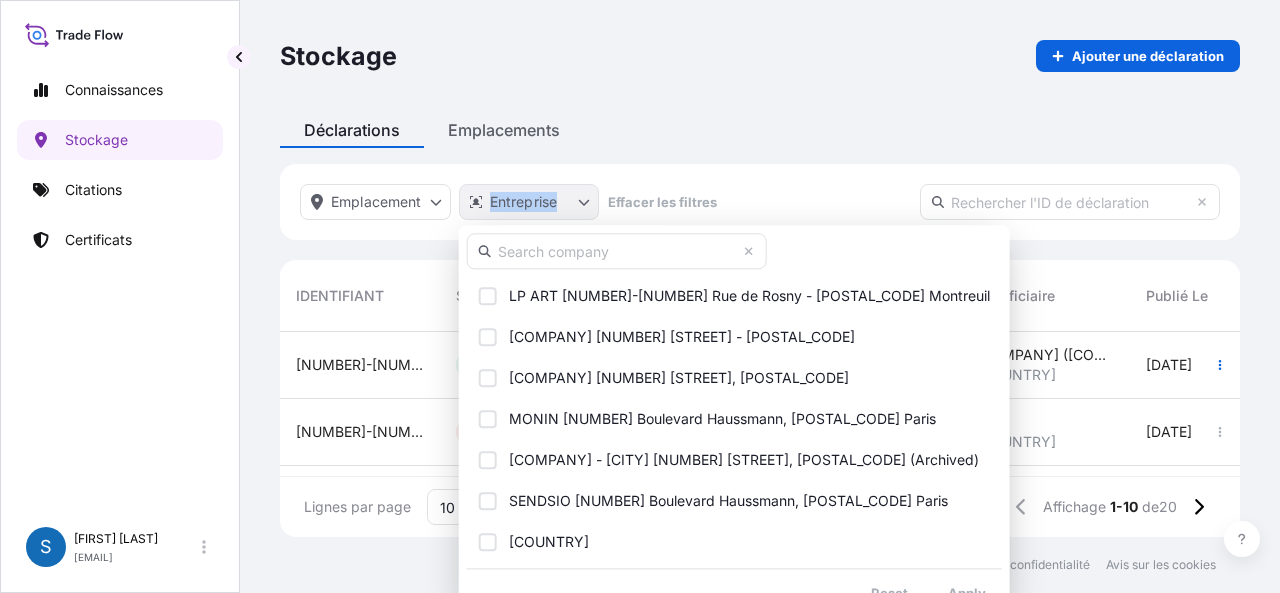 click on "Connaissances Stockage Citations Certificats S Stéphanie    Renard stephanie.renard@chenue.com Stockage Ajouter une déclaration Déclarations Emplacements Emplacement Entreprise Effacer les filtres IDENTIFIANT Statut Nom de l'emplacement Primaire assuré Bénéficiaire Publié le Date de début Date de fin Description des marchandises Marchandise Prime Valeur assurée Créé le Quantité 31990-809-6 Émis 3-5-7, Boulevard Ney CHENUE 151 Boulevard Haussmann, 75008 Paris DRAC (Bureau de Louvois) Royaume-Uni 06/08/2025 01/07/2025 31/08/2025 Bureau de Louvois FRAGILE € 19 . 45 € 400 , 000 . 00 6 août 2025 Corée du Nord Narmathah Kandasamy — 31990-809-5 Annulé 3-5-7, Boulevard Ney CHENUE 151 Boulevard Haussmann, 75008 Paris test Royaume-Uni 01/07/2025 01/07/2025 31/01/2026 fragile FRAGILE € 486 . 18 € 10 , 000 , 000 . 00 29 juillet 2025 SUIS Ahmed Messas — 31990-809-4 Émis 3-5-7, Boulevard Ney CHENUE 151 Boulevard Haussmann, 75008 Paris Fonds de dotation Martin Barré Royaume-Uni € ." at bounding box center (640, 296) 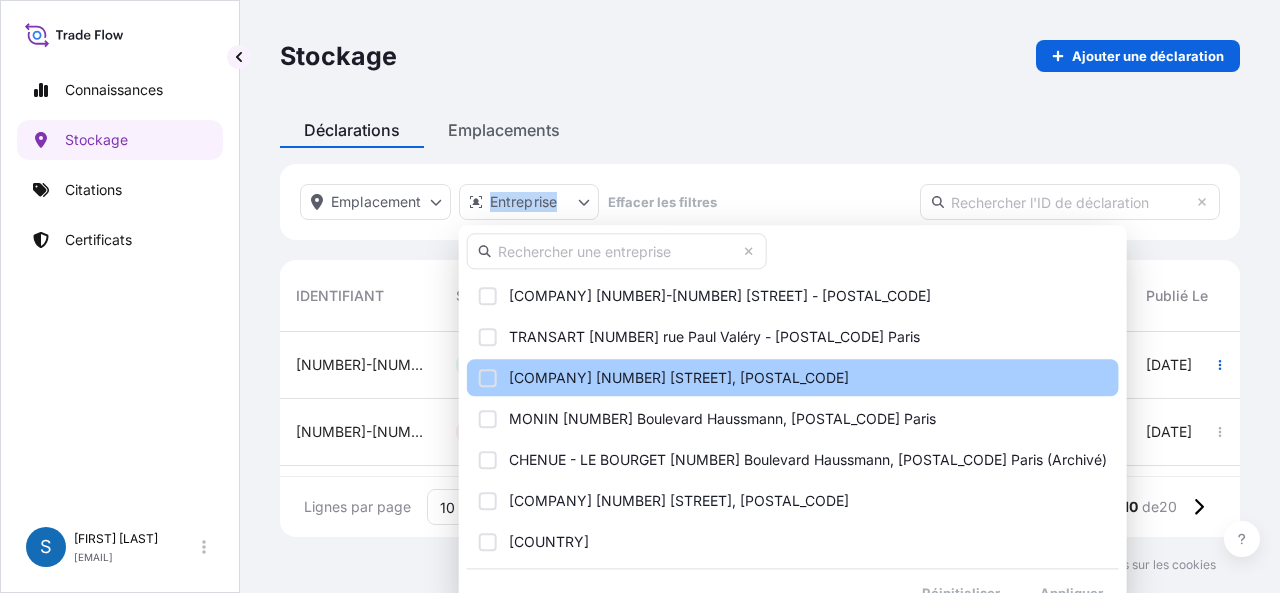 click at bounding box center (488, 378) 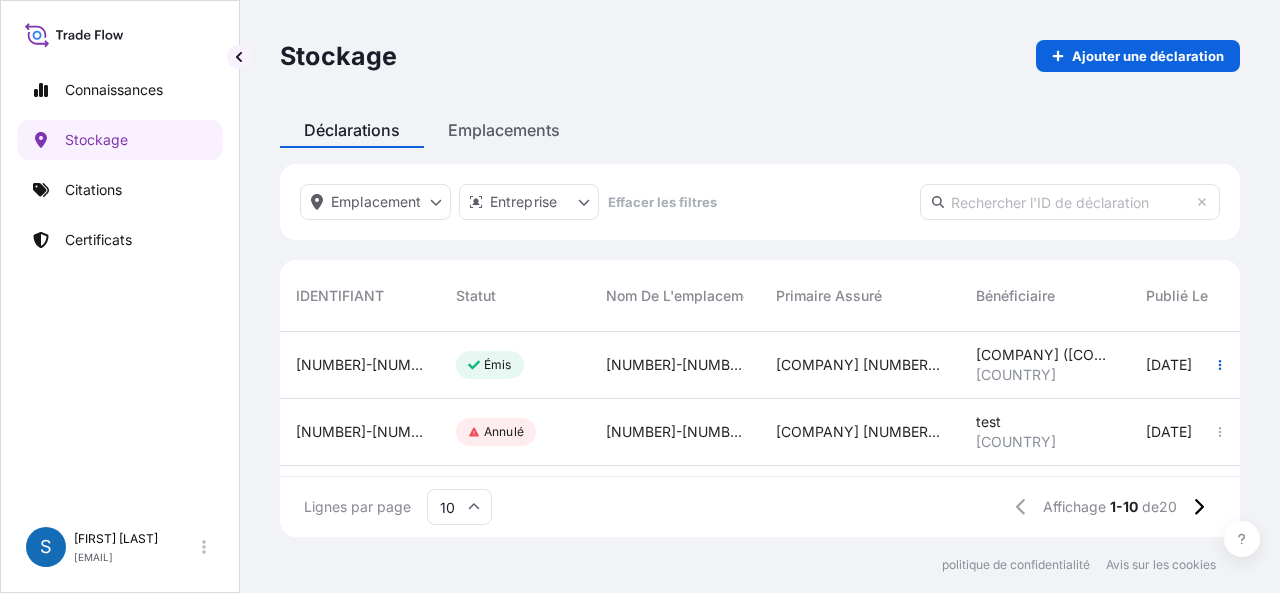 click on "Connaissances Stockage Citations Certificats S Stéphanie    Renard stephanie.renard@chenue.com Stockage Ajouter une déclaration Déclarations Emplacements Emplacement Entreprise Effacer les filtres IDENTIFIANT Statut Nom de l'emplacement Primaire assuré Bénéficiaire Publié le Date de début Date de fin Description des marchandises Marchandise Prime Valeur assurée Créé le Quantité 31990-809-6 Émis 3-5-7, Boulevard Ney CHENUE 151 Boulevard Haussmann, 75008 Paris DRAC (Bureau de Louvois) Royaume-Uni 06/08/2025 01/07/2025 31/08/2025 Bureau de Louvois FRAGILE € 19 . 45 € 400 , 000 . 00 6 août 2025 Corée du Nord Narmathah Kandasamy — 31990-809-5 Annulé 3-5-7, Boulevard Ney CHENUE 151 Boulevard Haussmann, 75008 Paris test Royaume-Uni 01/07/2025 01/07/2025 31/01/2026 fragile FRAGILE € 486 . 18 € 10 , 000 , 000 . 00 29 juillet 2025 SUIS Ahmed Messas — 31990-809-4 Émis 3-5-7, Boulevard Ney CHENUE 151 Boulevard Haussmann, 75008 Paris Fonds de dotation Martin Barré Royaume-Uni € ." at bounding box center [640, 296] 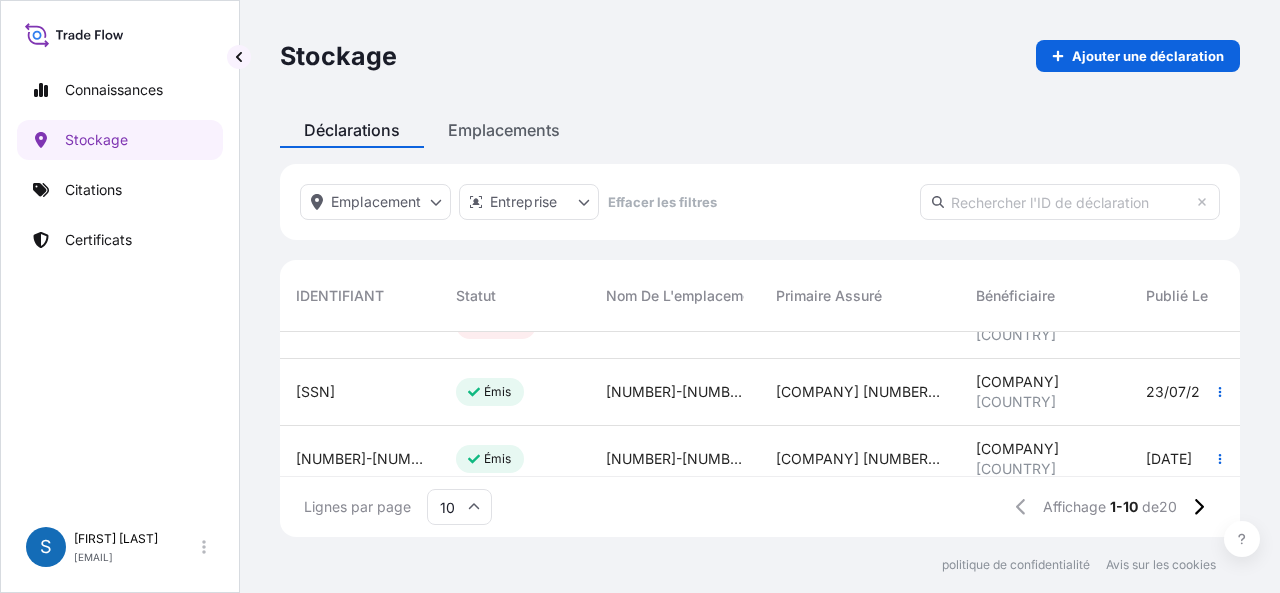 scroll, scrollTop: 0, scrollLeft: 0, axis: both 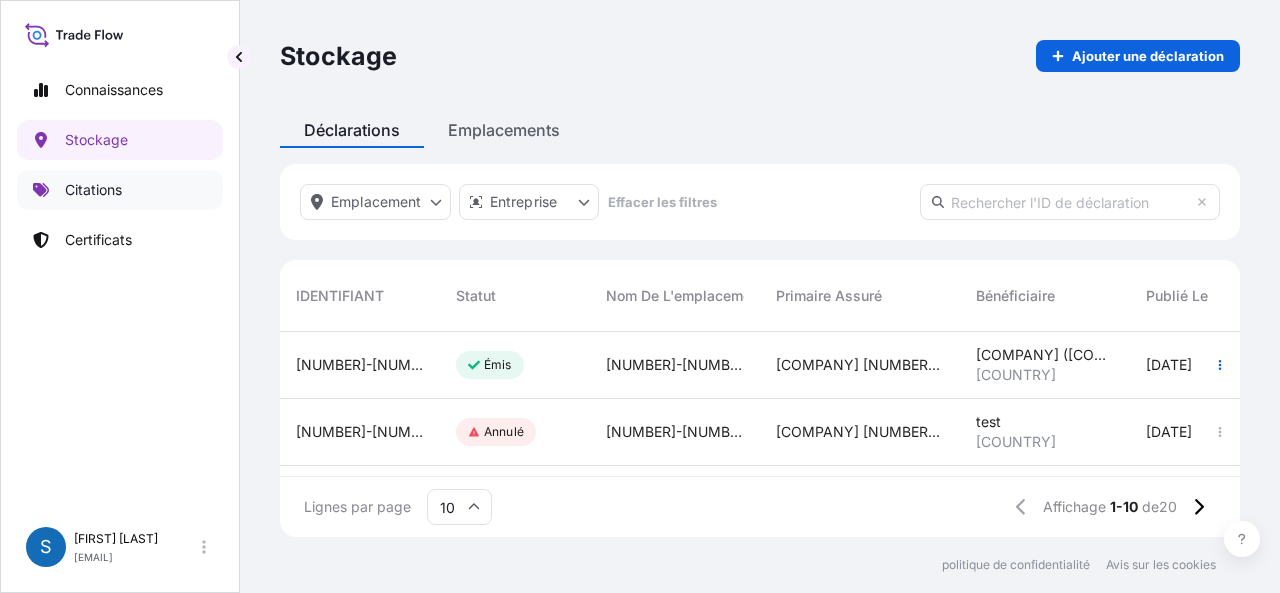 click on "Citations" at bounding box center (93, 189) 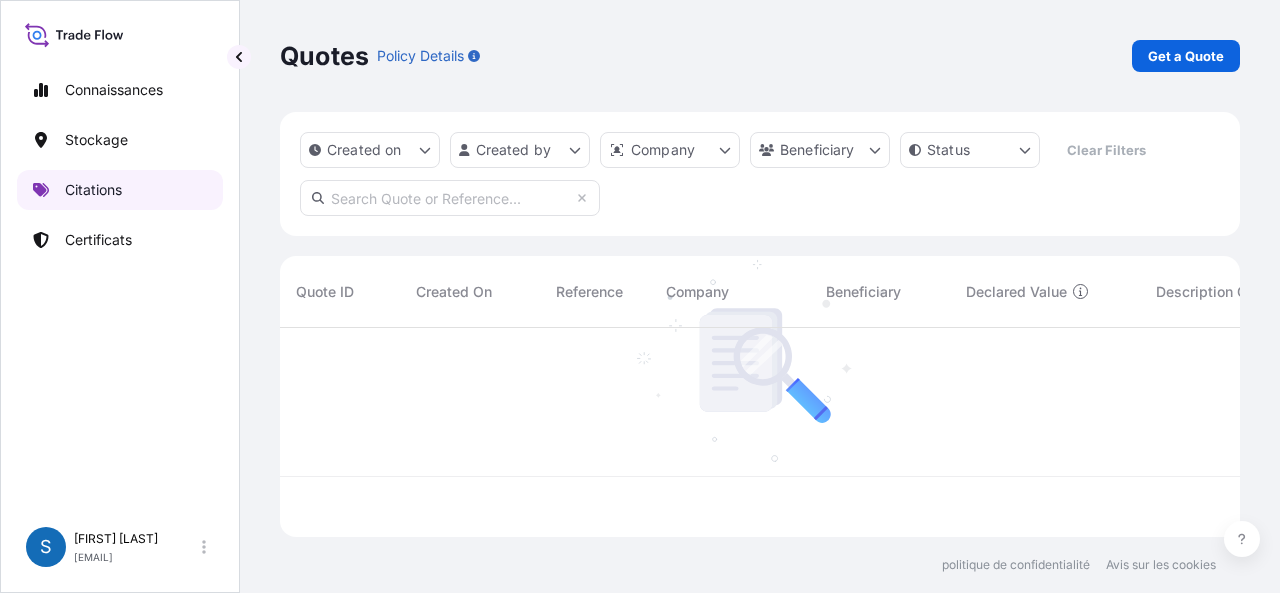scroll, scrollTop: 16, scrollLeft: 16, axis: both 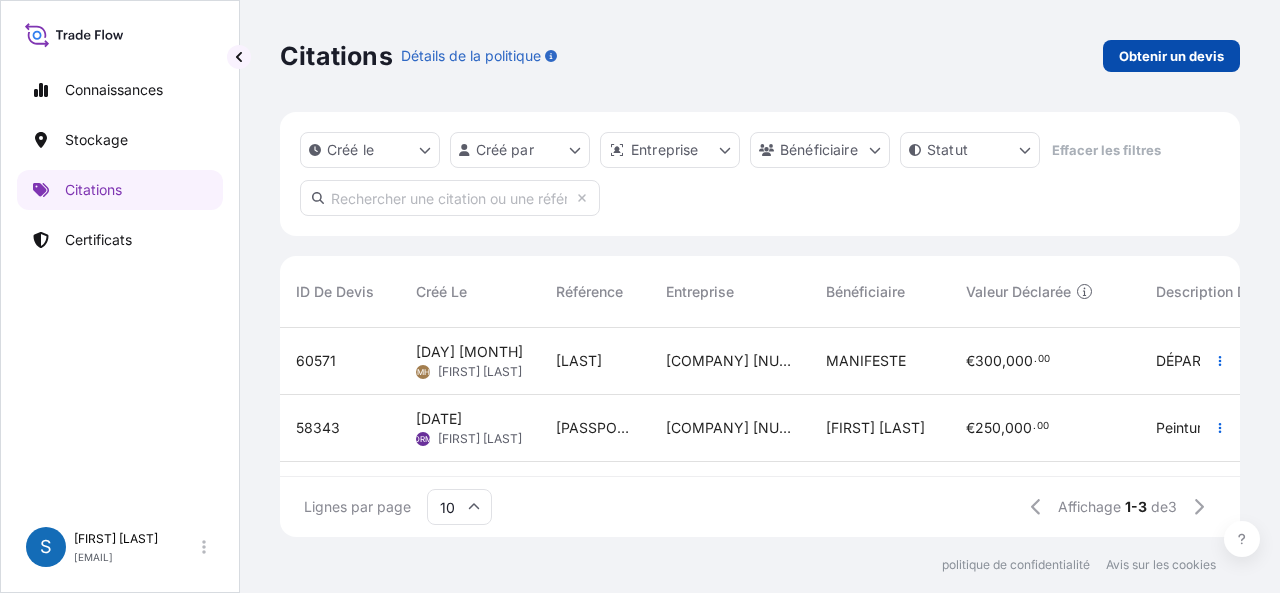 click on "Obtenir un devis" at bounding box center (1171, 56) 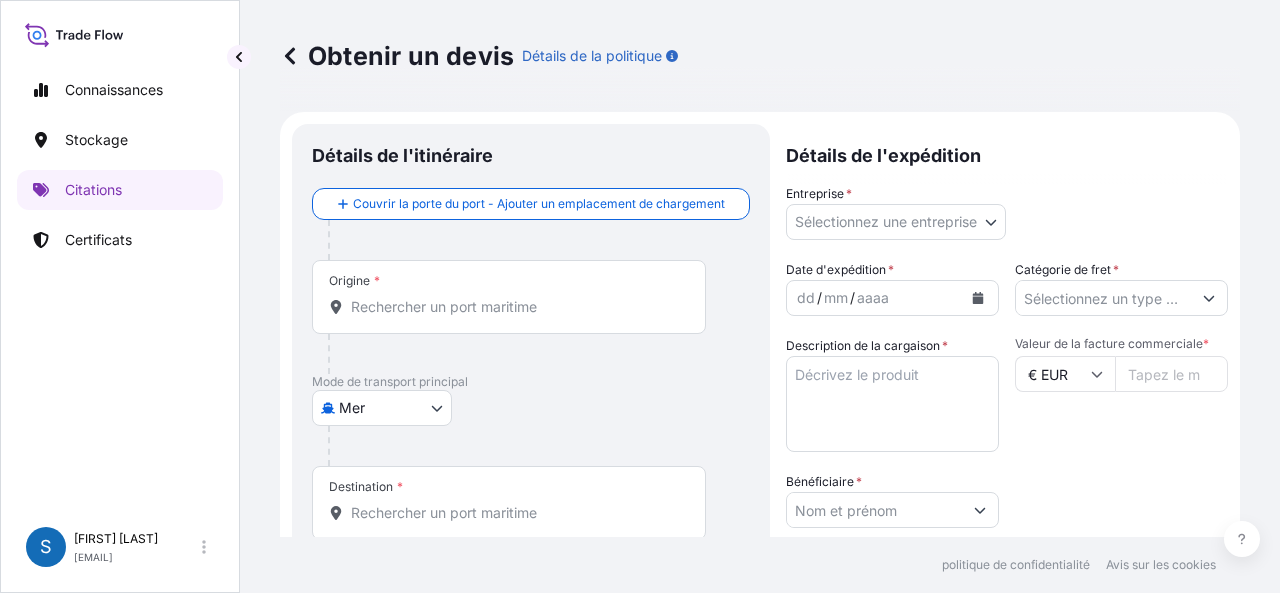 scroll, scrollTop: 32, scrollLeft: 0, axis: vertical 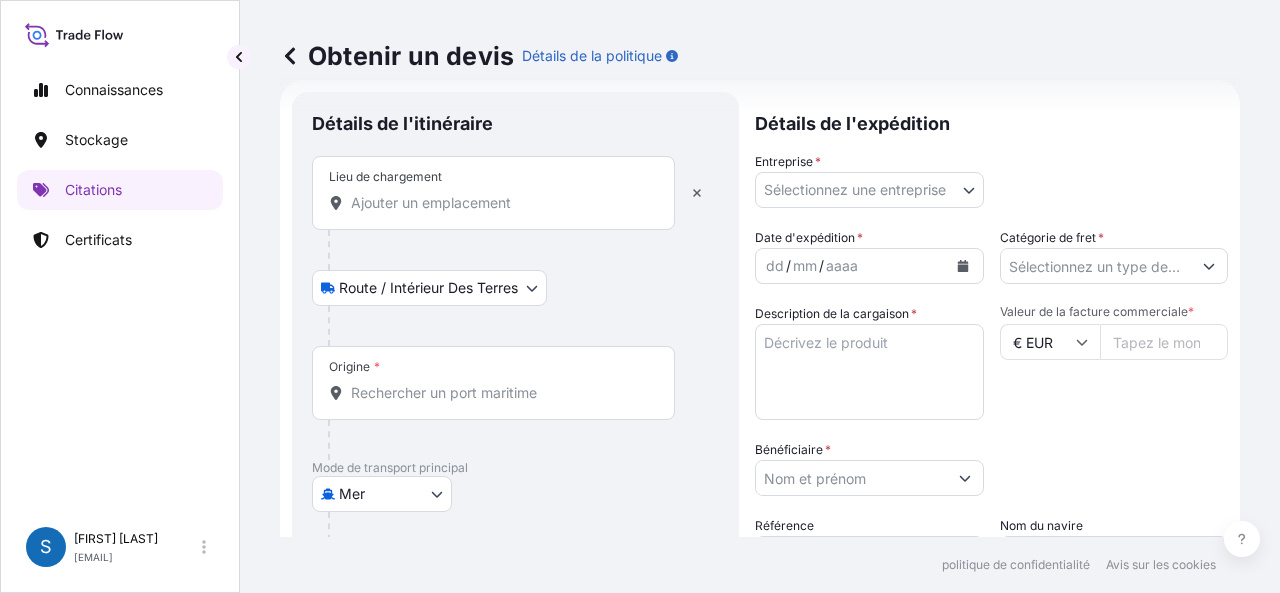 click on "Connaissances Stockage Citations Certificats S Stéphanie    Renard stephanie.renard@chenue.com Obtenir un devis Détails de la politique Détails de l'itinéraire Lieu de chargement Route / Intérieur des terres Route / Intérieur des terres Origine * Mode de transport principal Mer Mer Manipulation d'œuvres d'art Courrier Taxi ou voiture de société Terre / Air Destination * Couvrir le port de la porte - Ajouter un lieu de déchargement Route / Intérieur des terres Route / Intérieur des terres Lieu de déchargement Détails de l'expédition Entreprise  * Sélectionnez une entreprise LP ART 274-276 Rue de Rosny - 93100 Montreuil TRANSART 22 rue Paul Valéry - 75016 Paris CHENUE 151 Boulevard Haussmann, 75008 Paris SENDSIO 151 Boulevard Haussmann, 75008 Paris Date d'expédition  * dd / mm / aaaa Catégorie de fret  * Description de la cargaison  * Valeur de la facture commerciale  *   € EUR Bénéficiaire  * Catégorie d'emballage Tapez pour rechercher un mode conteneur Référence Nom du navire 0" at bounding box center (640, 296) 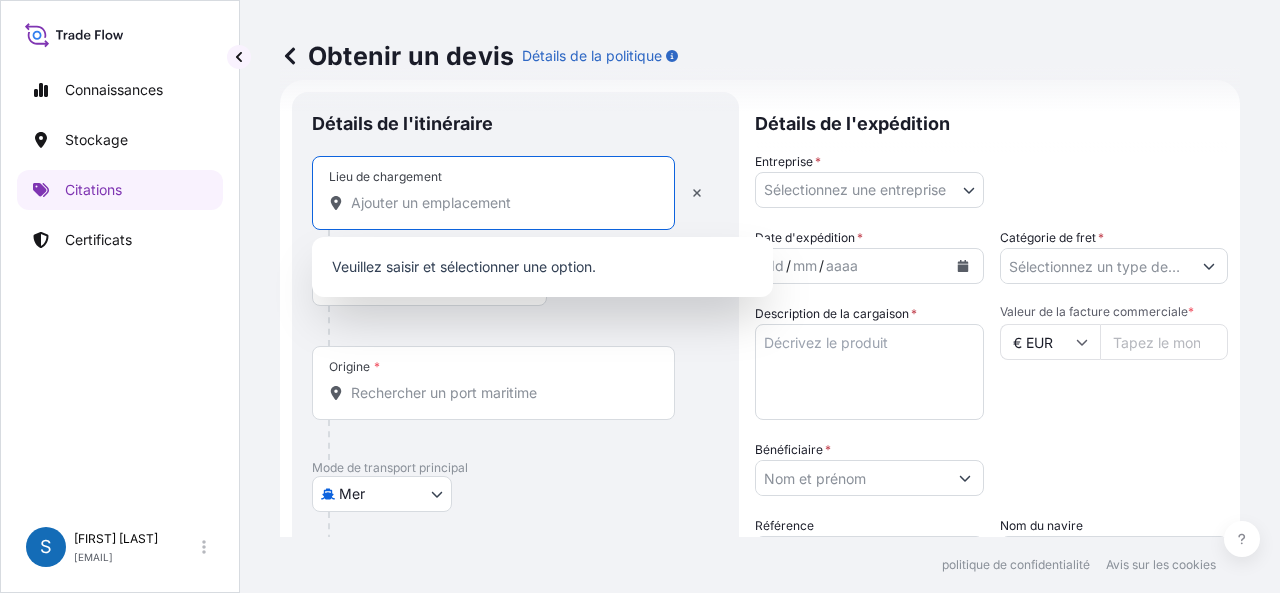 click on "Lieu de chargement" at bounding box center (500, 203) 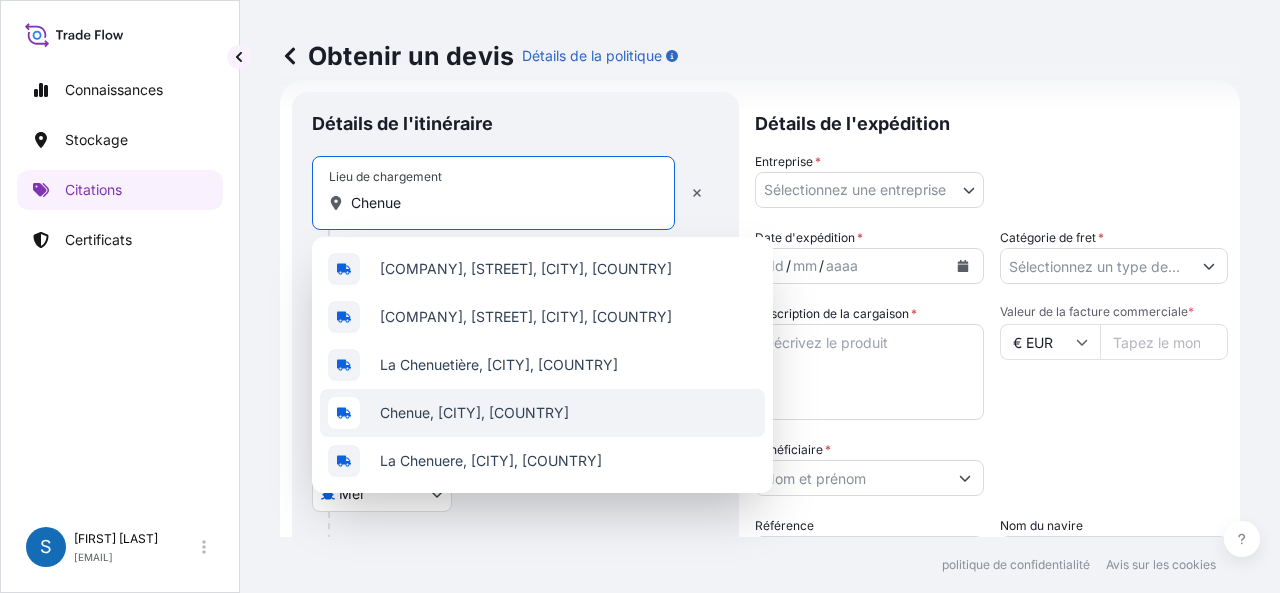 click on "Chenue, [CITY], [COUNTRY]" at bounding box center (474, 413) 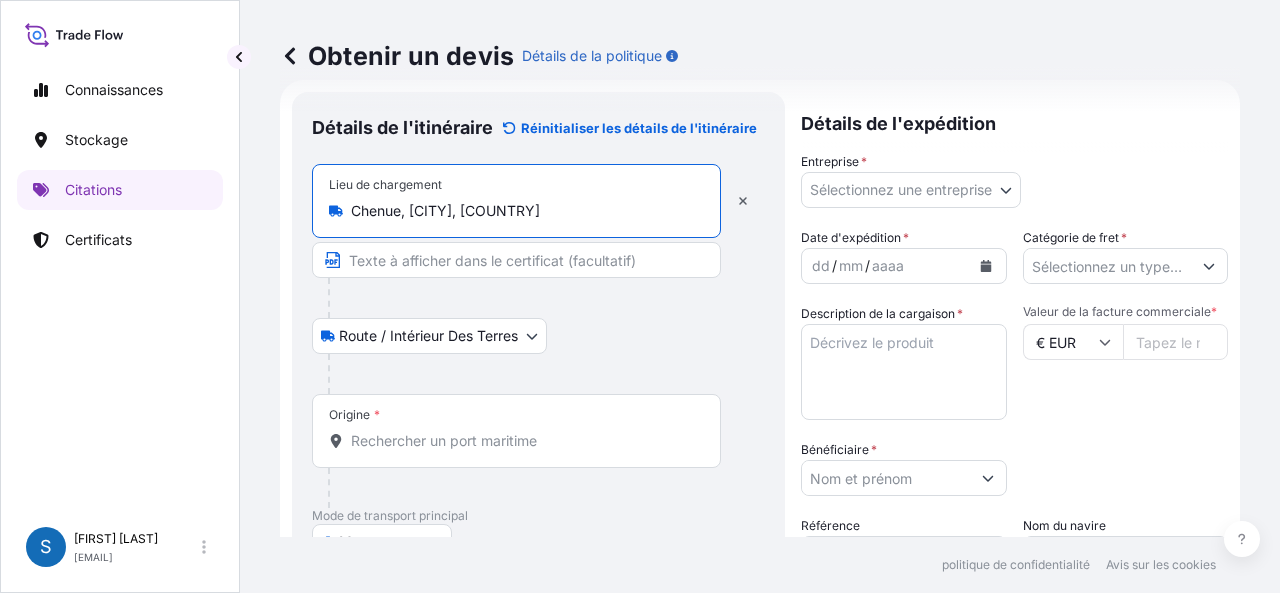 type on "Chenue, [CITY], [COUNTRY]" 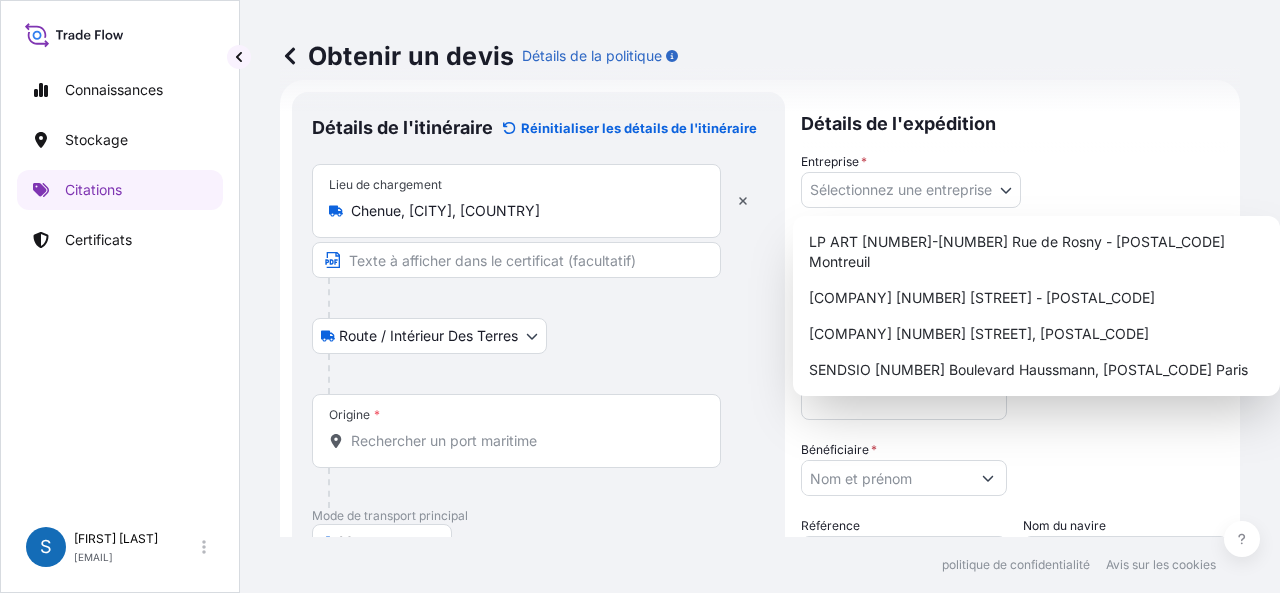 click on "5 options available.
Connaissances Stockage Citations Certificats S Stéphanie    Renard stephanie.renard@chenue.com Obtenir un devis Détails de la politique Détails de l'itinéraire Réinitialiser les détails de l'itinéraire Lieu de chargement Chenue, Nice, France Route / Intérieur des terres Route / Intérieur des terres Origine * Mode de transport principal Mer Mer Manipulation d'œuvres d'art Courrier Taxi ou voiture de société Terre / Air Destination * Couvrir le port de la porte - Ajouter un lieu de déchargement Route / Intérieur des terres Route / Intérieur des terres Lieu de déchargement Détails de l'expédition Entreprise  * Sélectionnez une entreprise LP ART 274-276 Rue de Rosny - 93100 Montreuil TRANSART 22 rue Paul Valéry - 75016 Paris CHENUE 151 Boulevard Haussmann, 75008 Paris SENDSIO 151 Boulevard Haussmann, 75008 Paris Date d'expédition  * dd / mm / aaaa Catégorie de fret  * Description de la cargaison  * Valeur de la facture commerciale  *   € EUR Bénéficiaire  * 0" at bounding box center [640, 296] 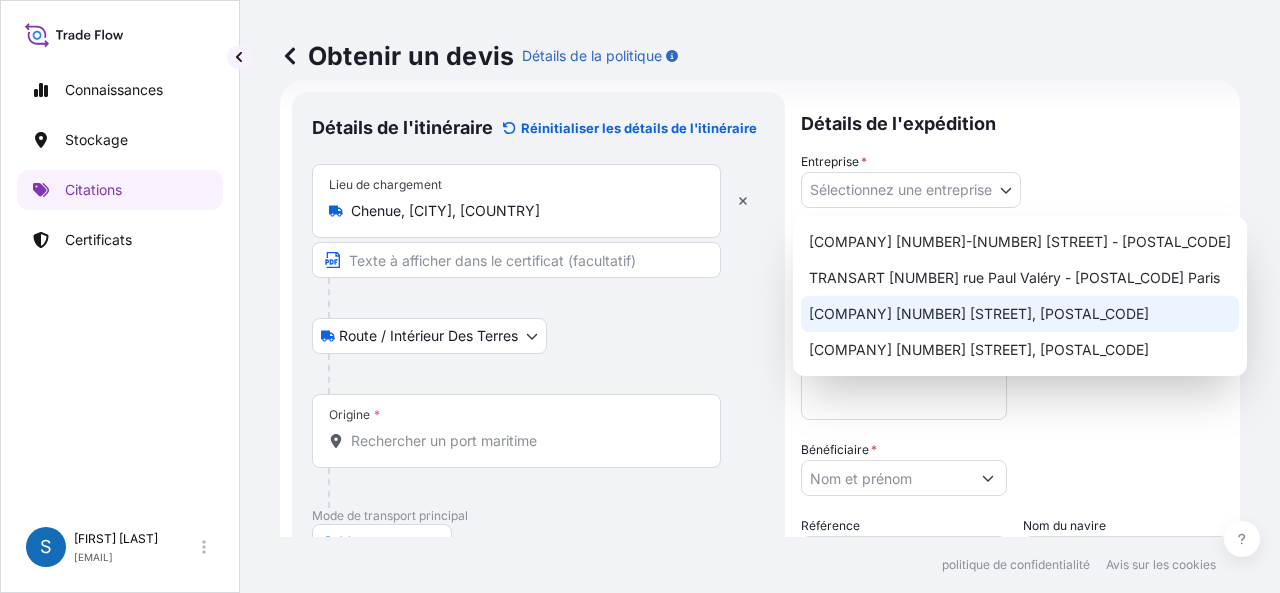click on "CHENUE [NUMBER] [STREET], [POSTAL CODE] [CITY]" at bounding box center (979, 313) 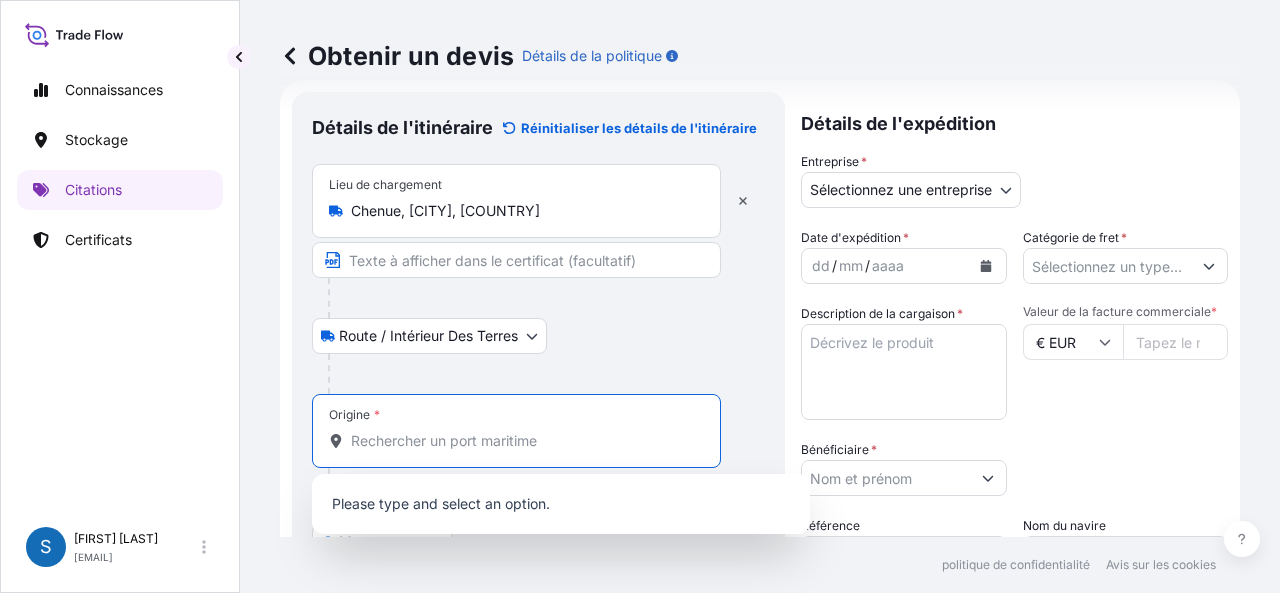 click on "Origine *" at bounding box center [523, 441] 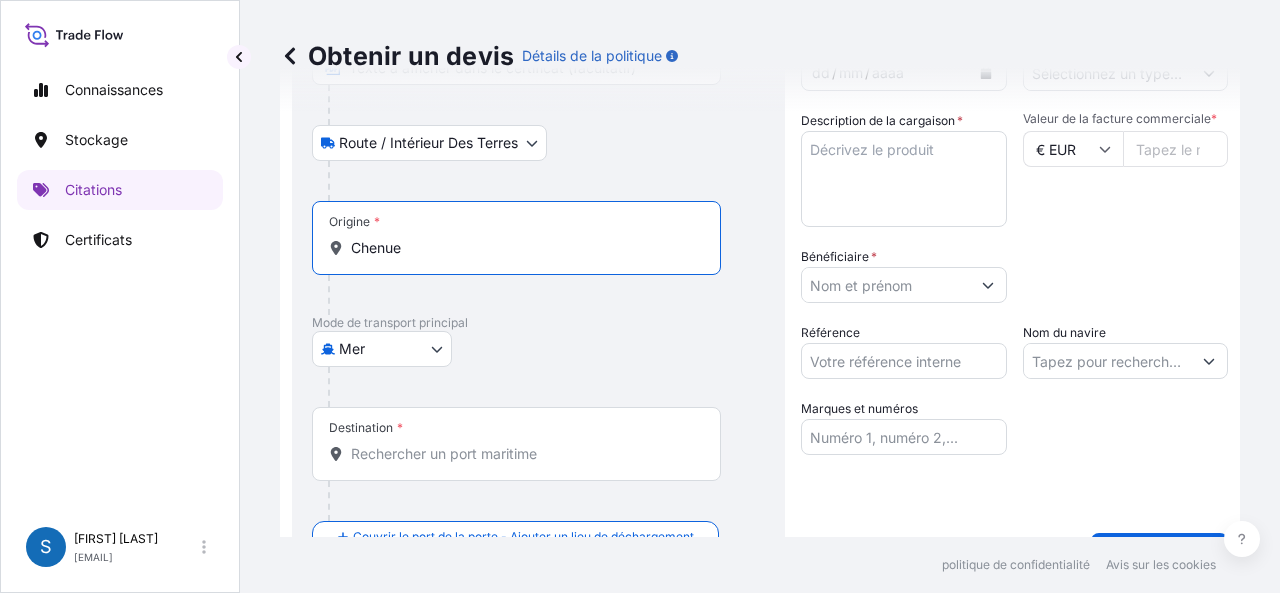 scroll, scrollTop: 232, scrollLeft: 0, axis: vertical 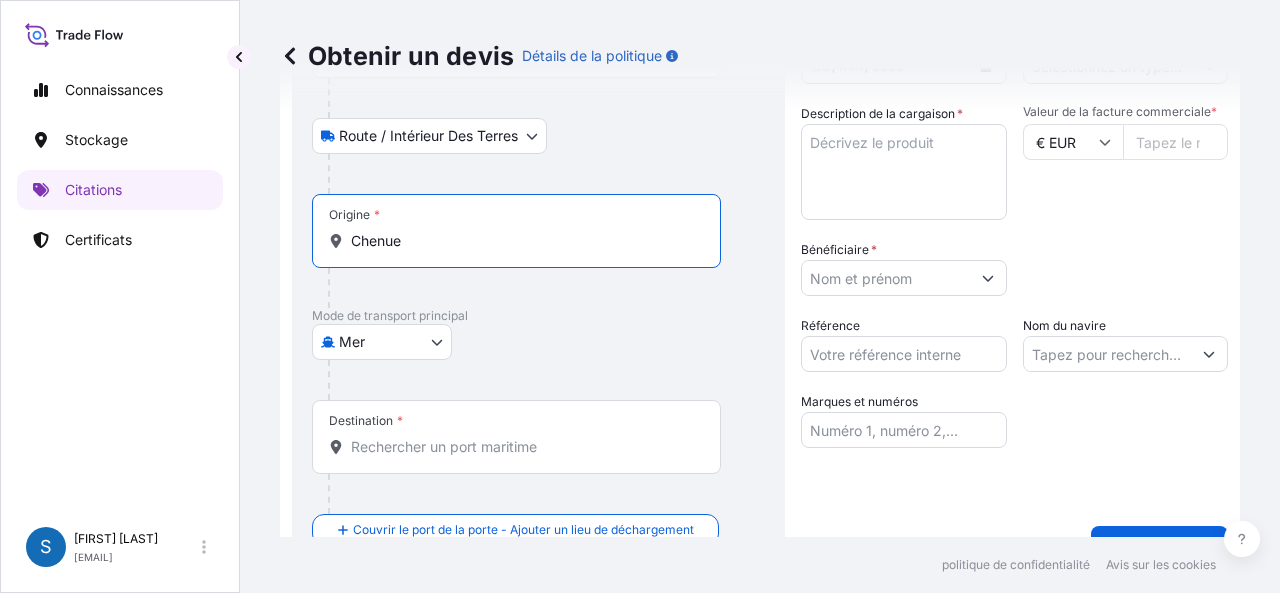 click on "Chenue" at bounding box center [523, 241] 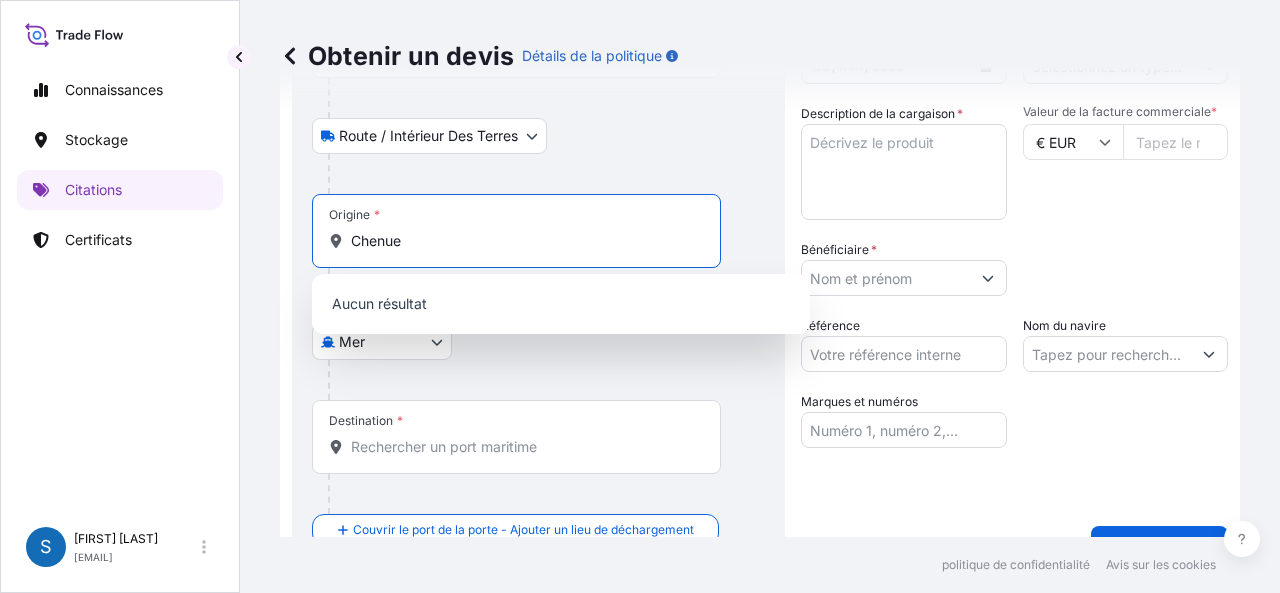 type on "Chenue" 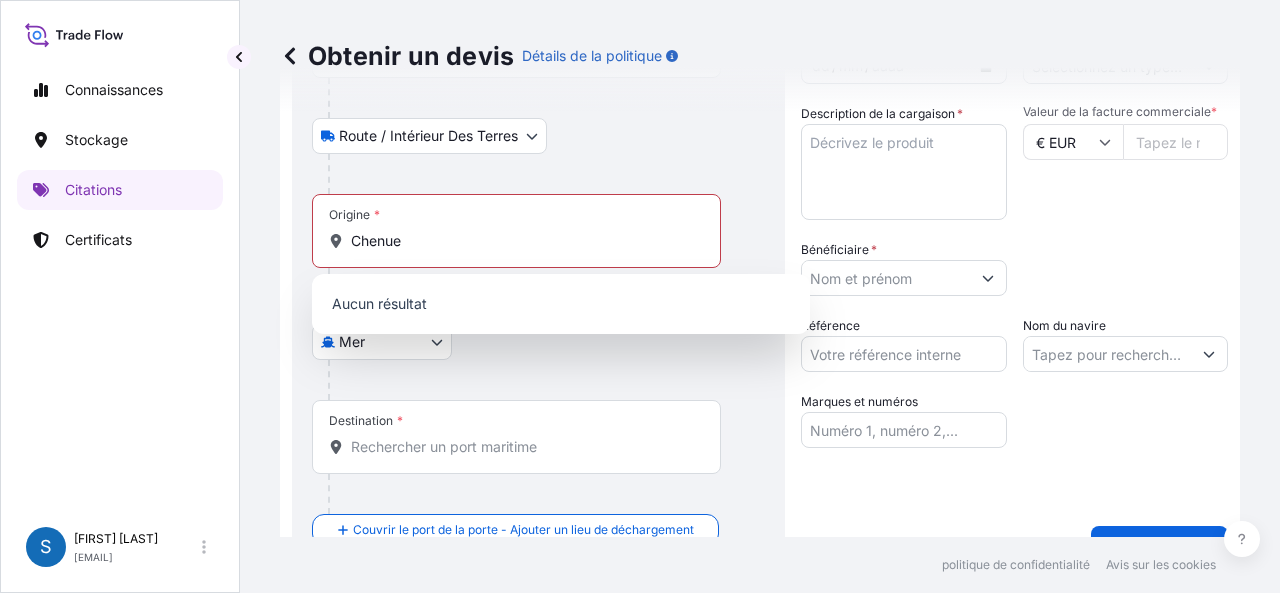 click at bounding box center [546, 380] 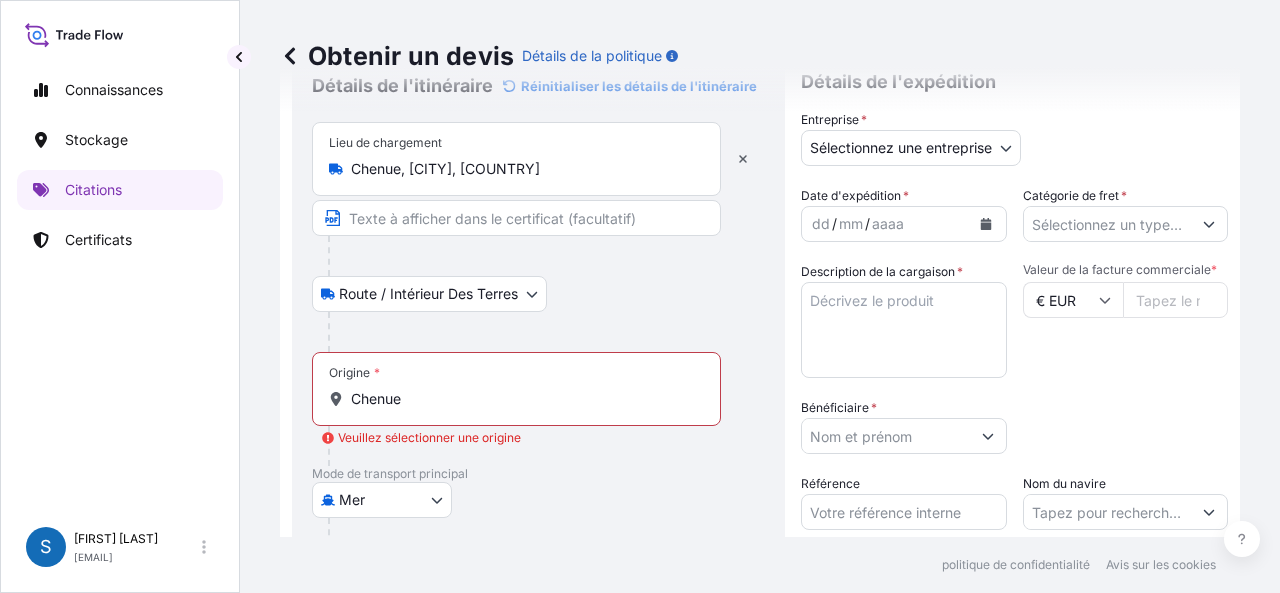 scroll, scrollTop: 32, scrollLeft: 0, axis: vertical 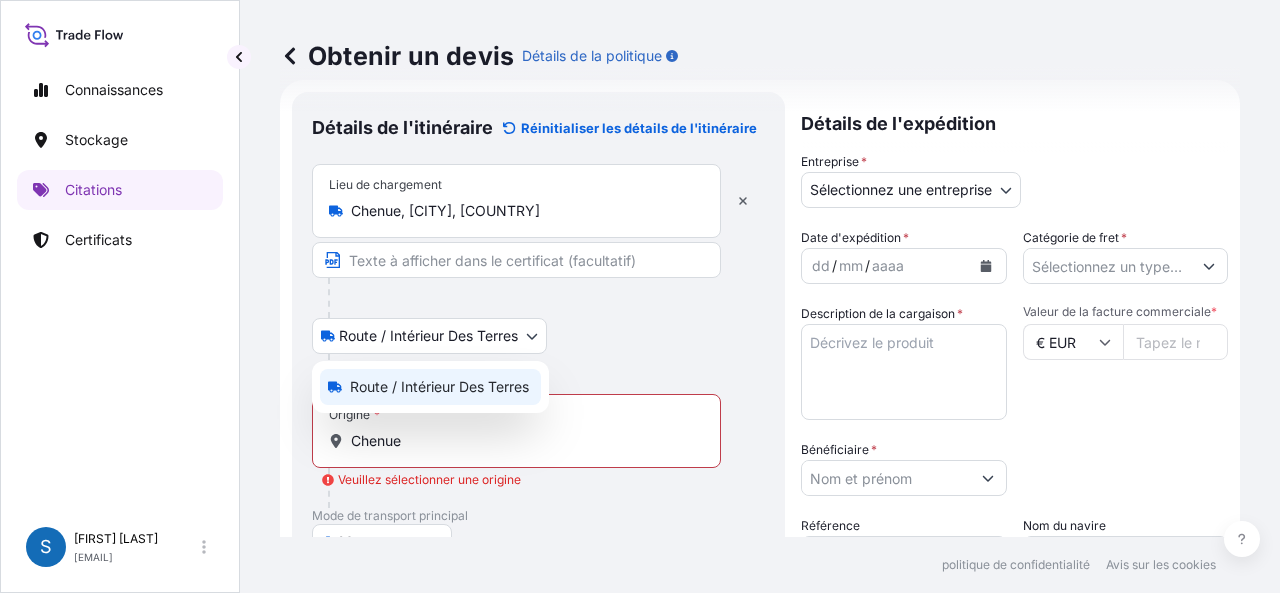 click on "Connaissances Stockage Citations Certificats S Stéphanie    Renard stephanie.renard@chenue.com Obtenir un devis Détails de la politique Détails de l'itinéraire Réinitialiser les détails de l'itinéraire Lieu de chargement Chenue, Nice, France Route / Intérieur des terres Route / Intérieur des terres Origine * Chenue Veuillez sélectionner une origine Mode de transport principal Mer Mer Manipulation d'œuvres d'art Courrier Taxi ou voiture de société Terre / Air Destination * Couvrir le port de la porte - Ajouter un lieu de déchargement Route / Intérieur des terres Route / Intérieur des terres Lieu de déchargement Détails de l'expédition Entreprise  * Sélectionnez une entreprise LP ART 274-276 Rue de Rosny - 93100 Montreuil TRANSART 22 rue Paul Valéry - 75016 Paris CHENUE 151 Boulevard Haussmann, 75008 Paris SENDSIO 151 Boulevard Haussmann, 75008 Paris Date d'expédition  * dd / mm / aaaa Catégorie de fret  * Description de la cargaison  * Valeur de la facture commerciale  *   € EUR" at bounding box center (640, 296) 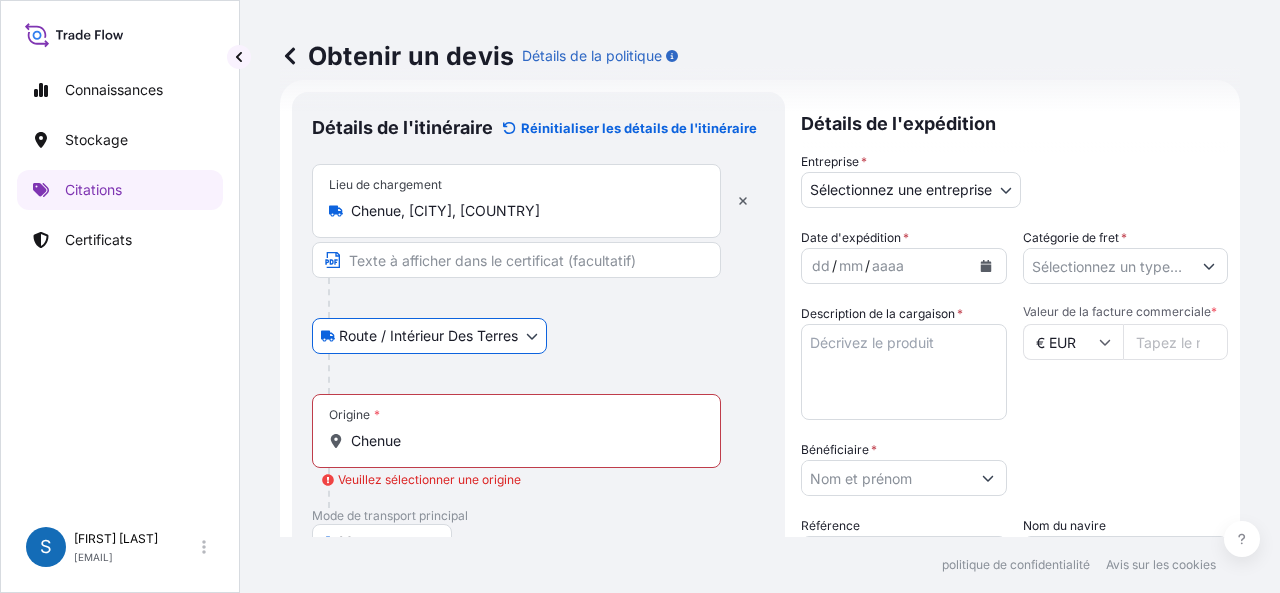 click at bounding box center [516, 260] 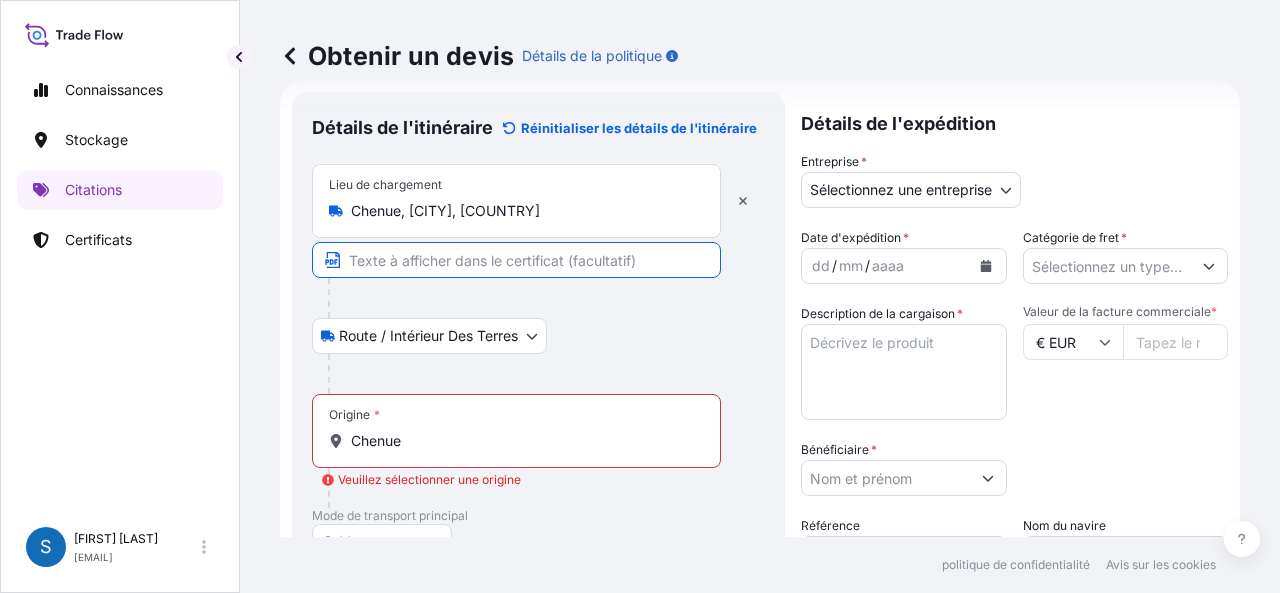 click on "Connaissances Stockage Citations Certificats S Stéphanie    Renard stephanie.renard@chenue.com Obtenir un devis Détails de la politique Détails de l'itinéraire Réinitialiser les détails de l'itinéraire Lieu de chargement Chenue, Nice, France Route / Intérieur des terres Route / Intérieur des terres Origine * Chenue Veuillez sélectionner une origine Mode de transport principal Mer Mer Manipulation d'œuvres d'art Courrier Taxi ou voiture de société Terre / Air Destination * Couvrir le port de la porte - Ajouter un lieu de déchargement Route / Intérieur des terres Route / Intérieur des terres Lieu de déchargement Détails de l'expédition Entreprise  * Sélectionnez une entreprise LP ART 274-276 Rue de Rosny - 93100 Montreuil TRANSART 22 rue Paul Valéry - 75016 Paris CHENUE 151 Boulevard Haussmann, 75008 Paris SENDSIO 151 Boulevard Haussmann, 75008 Paris Date d'expédition  * dd / mm / aaaa Catégorie de fret  * Description de la cargaison  * Valeur de la facture commerciale  *   € EUR" at bounding box center (640, 296) 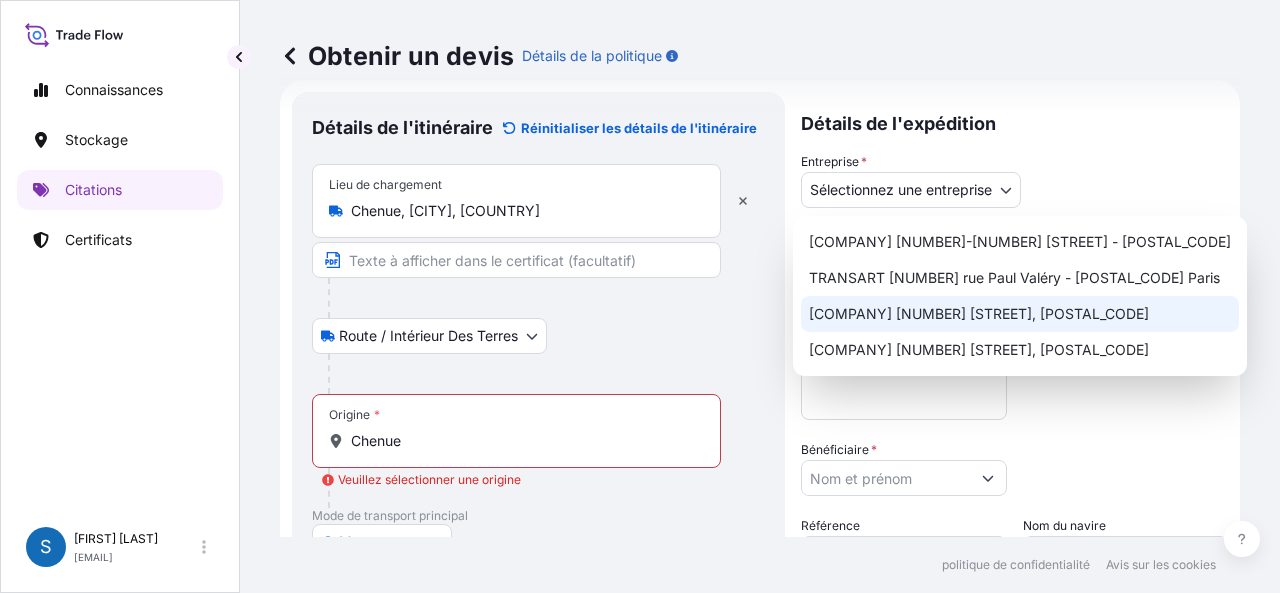 click on "CHENUE [NUMBER] [STREET], [POSTAL CODE] [CITY]" at bounding box center [979, 313] 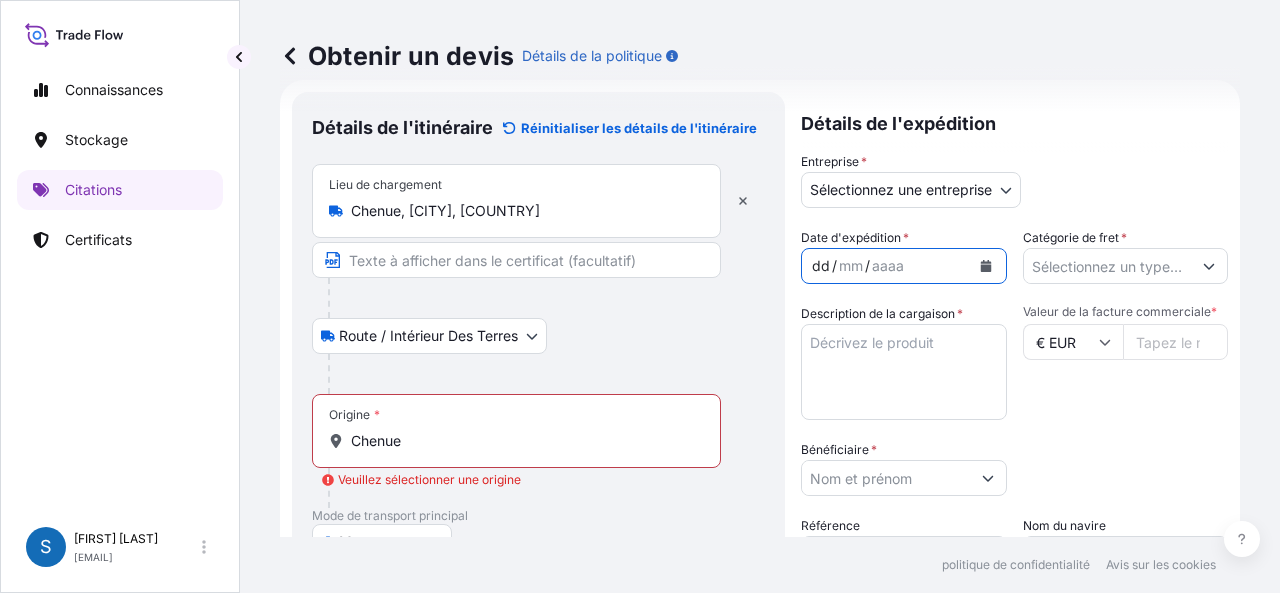 click on "[DATE]" at bounding box center (886, 266) 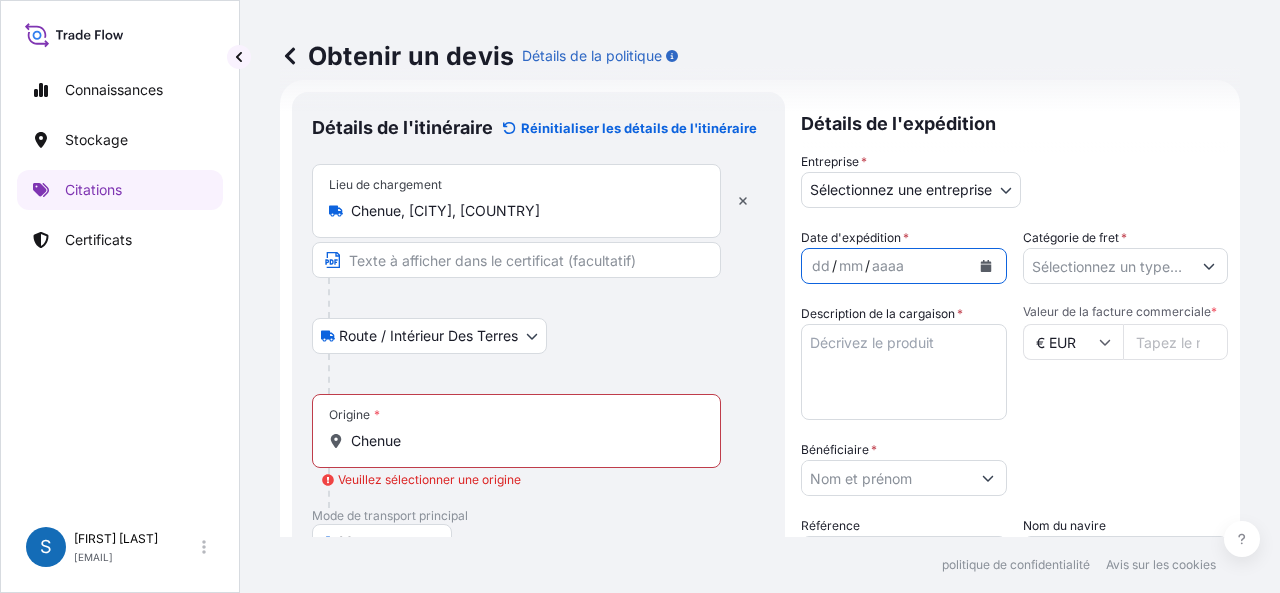 click 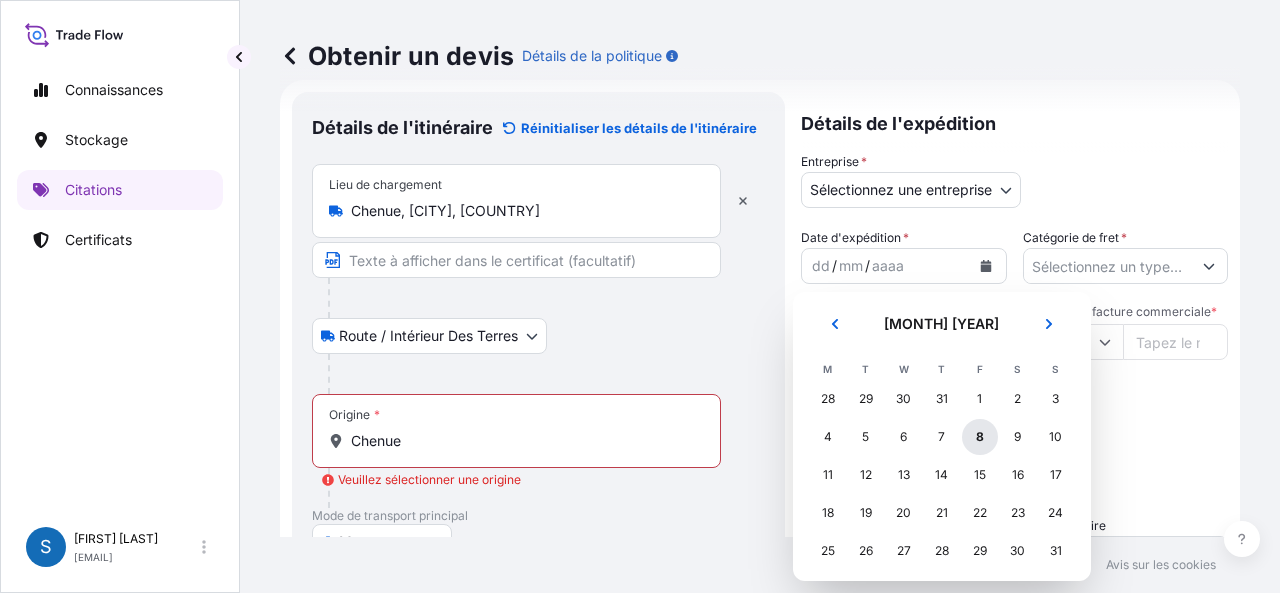 click on "8" at bounding box center (980, 436) 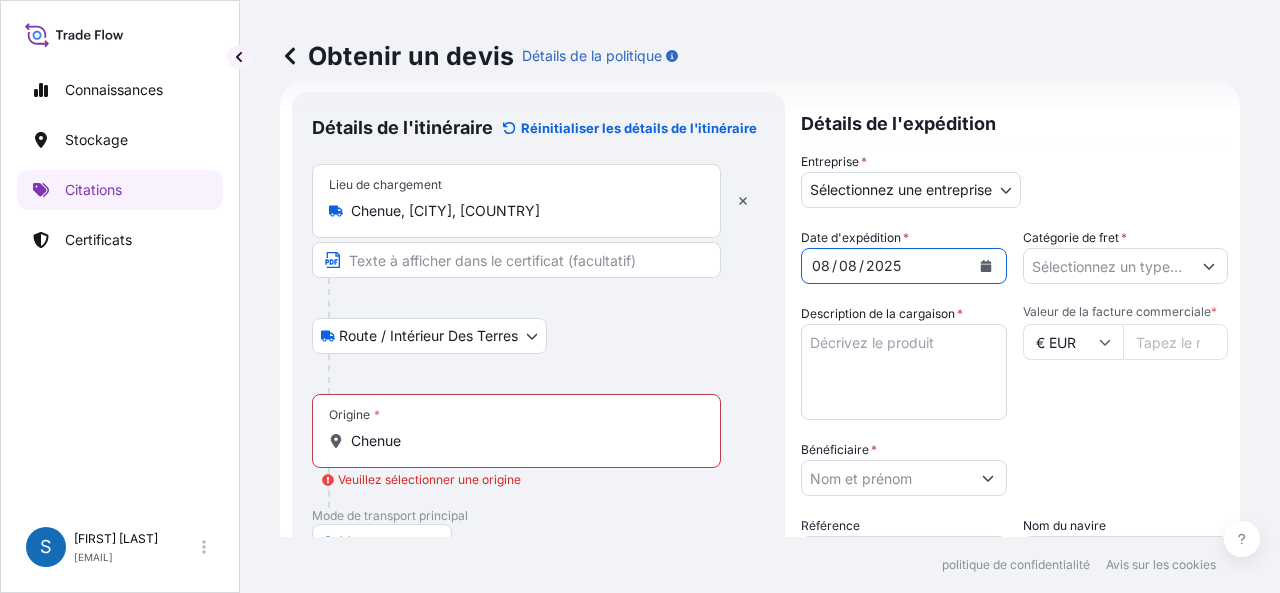 click on "Catégorie de fret  *" at bounding box center [1108, 266] 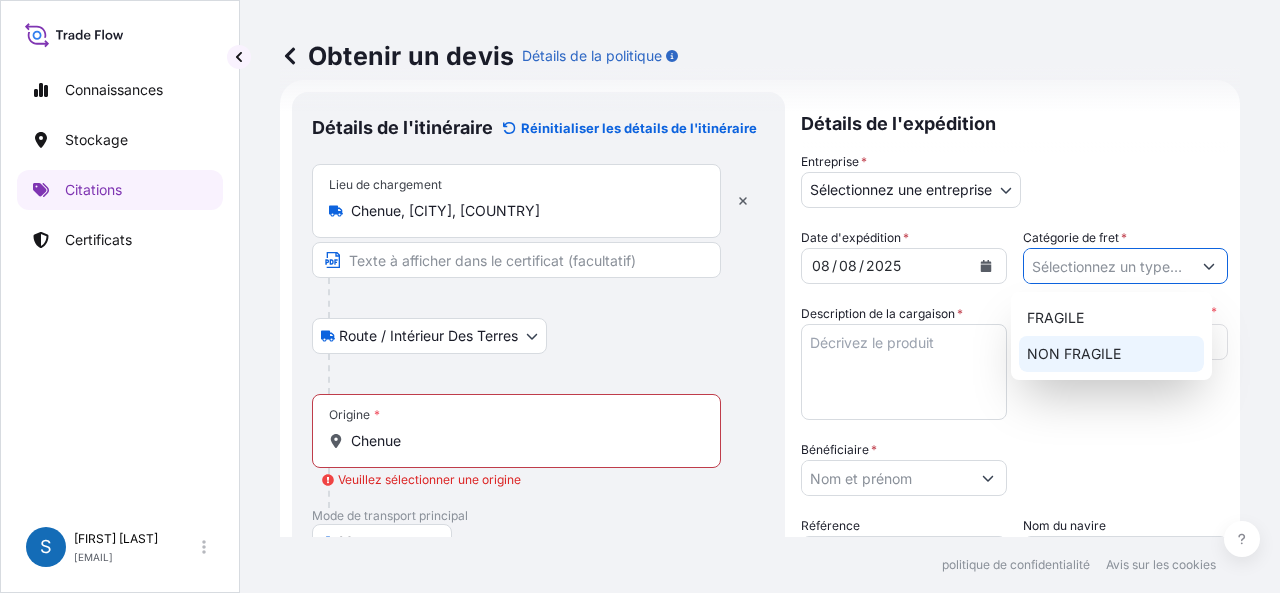 click on "NON FRAGILE" at bounding box center (1074, 353) 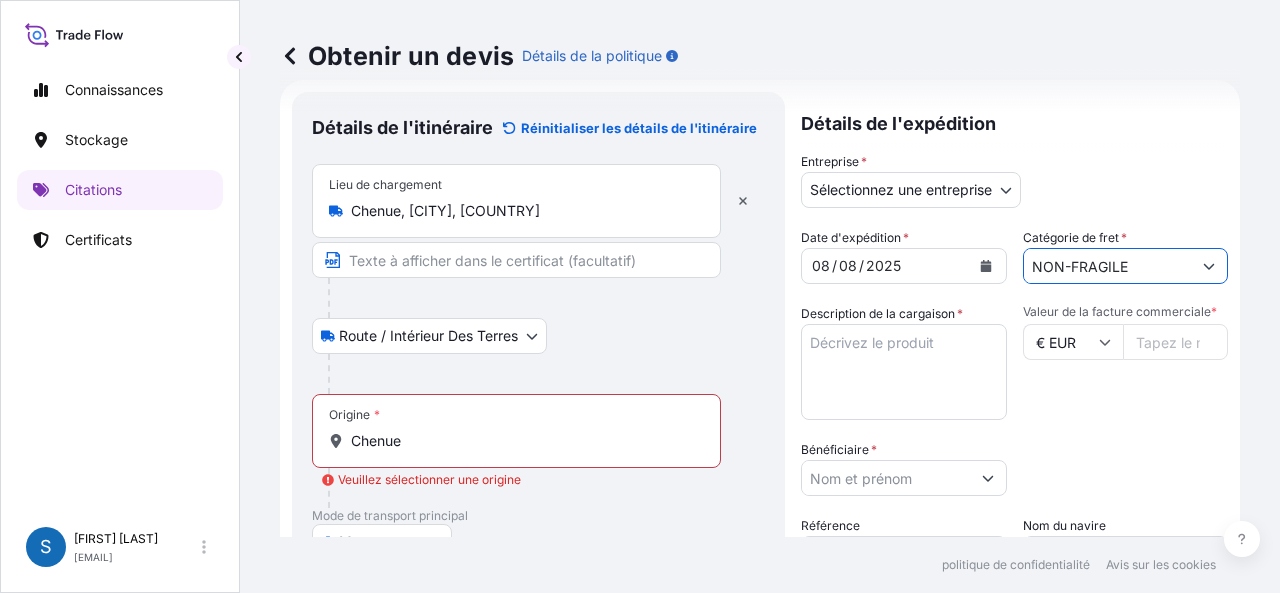 click on "Description de la cargaison  *" at bounding box center [904, 372] 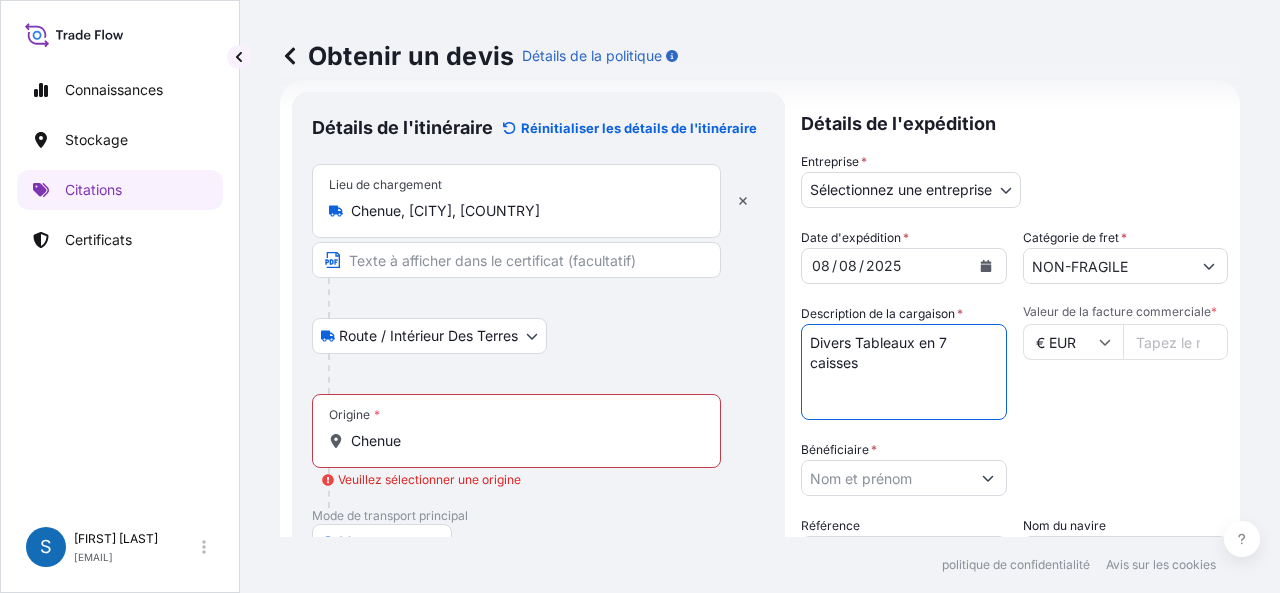 type on "Divers Tableaux en 7 caisses" 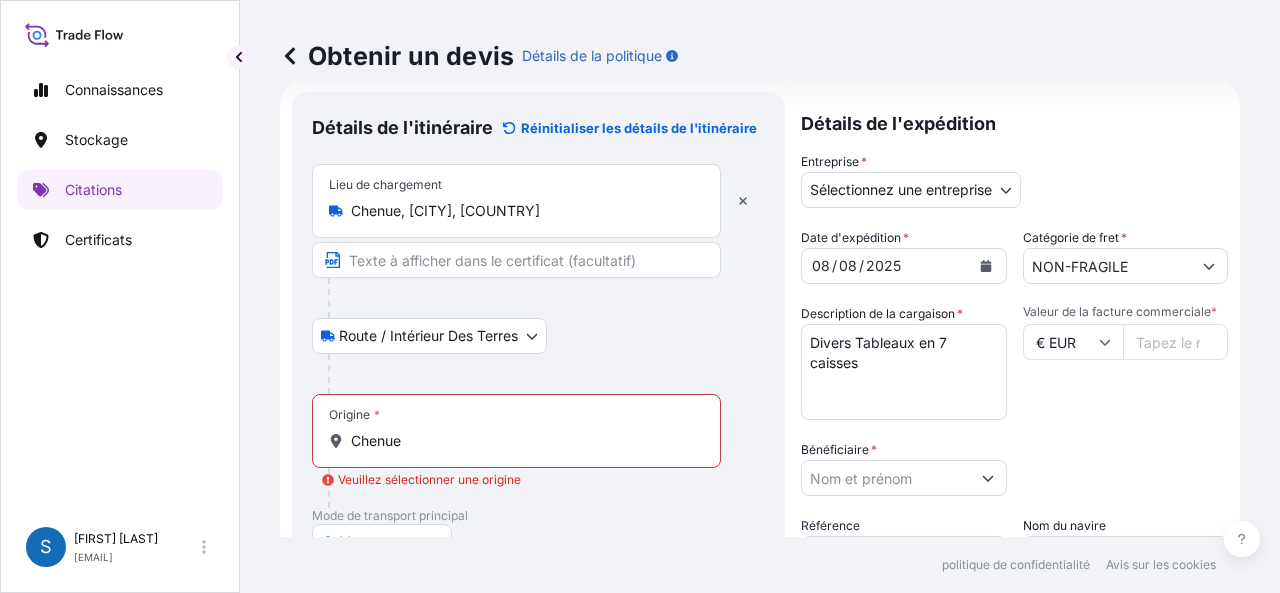 click on "Valeur de la facture commerciale  *" at bounding box center (1176, 342) 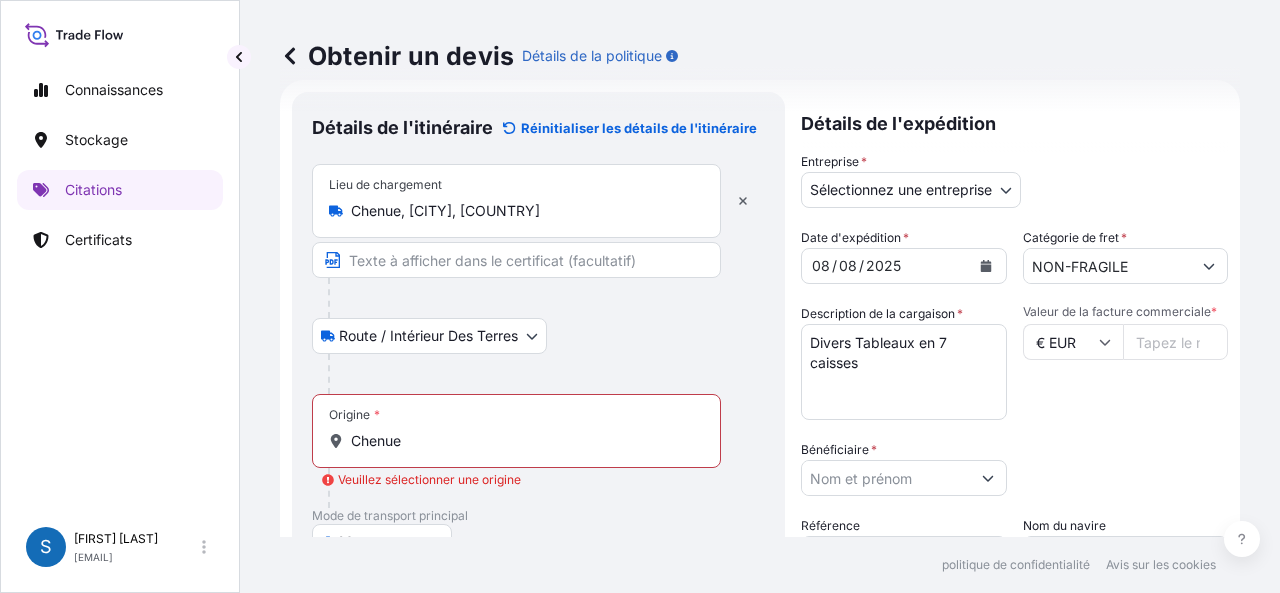type on "105447" 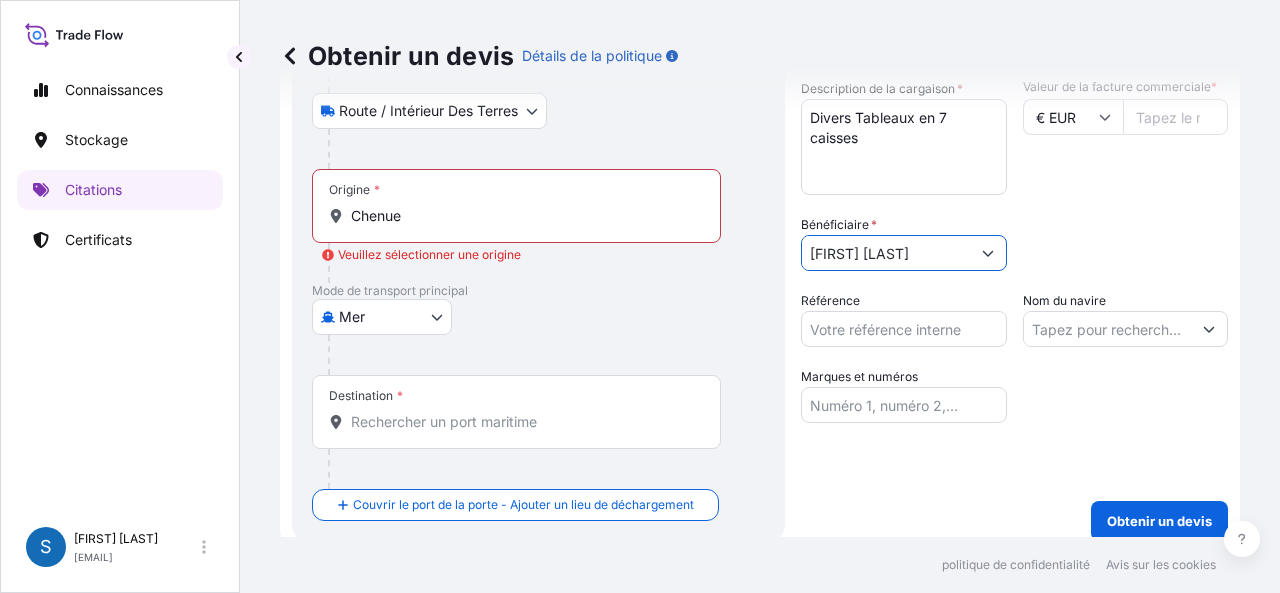 scroll, scrollTop: 270, scrollLeft: 0, axis: vertical 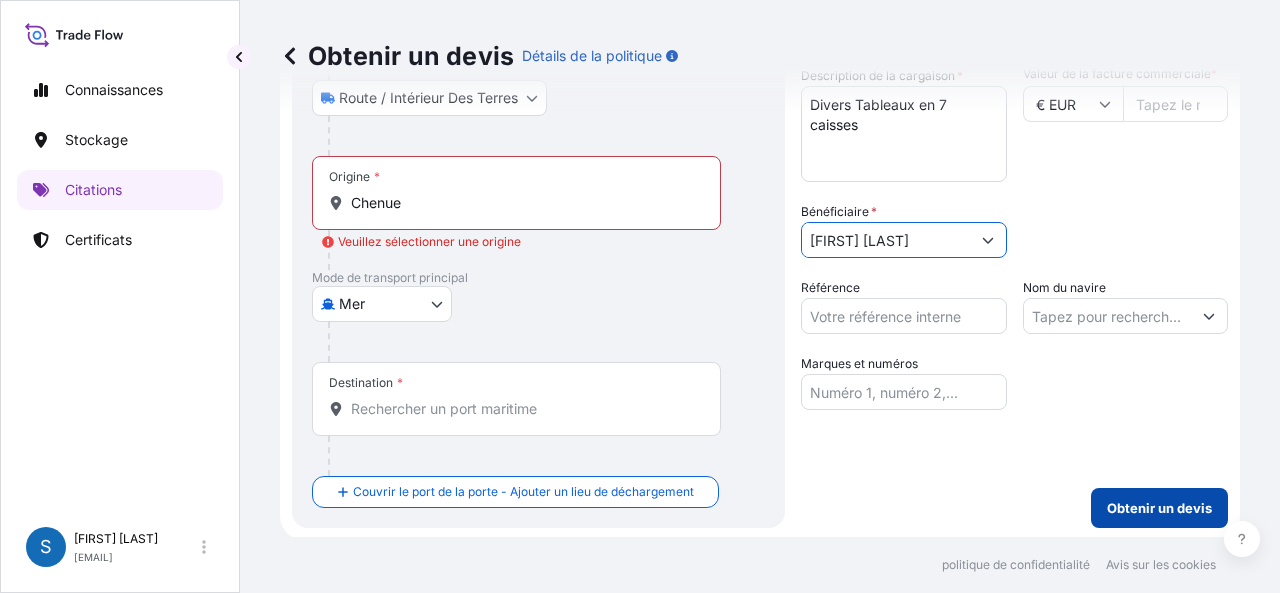 type on "[FIRST] [LAST]" 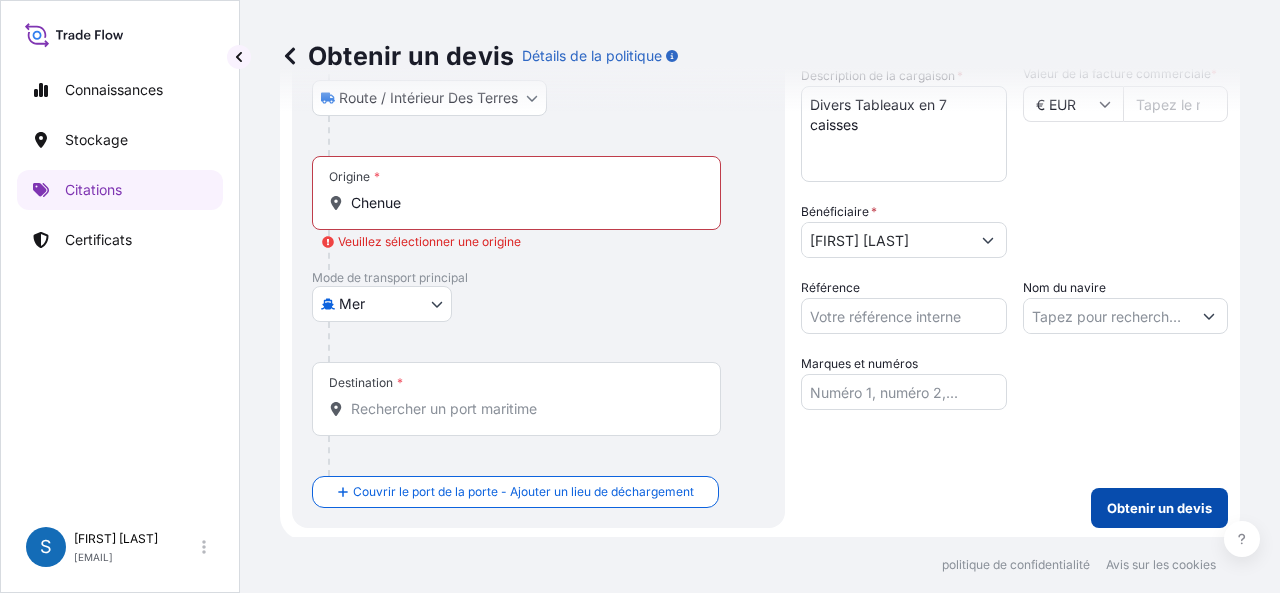 click on "Obtenir un devis" at bounding box center (1159, 508) 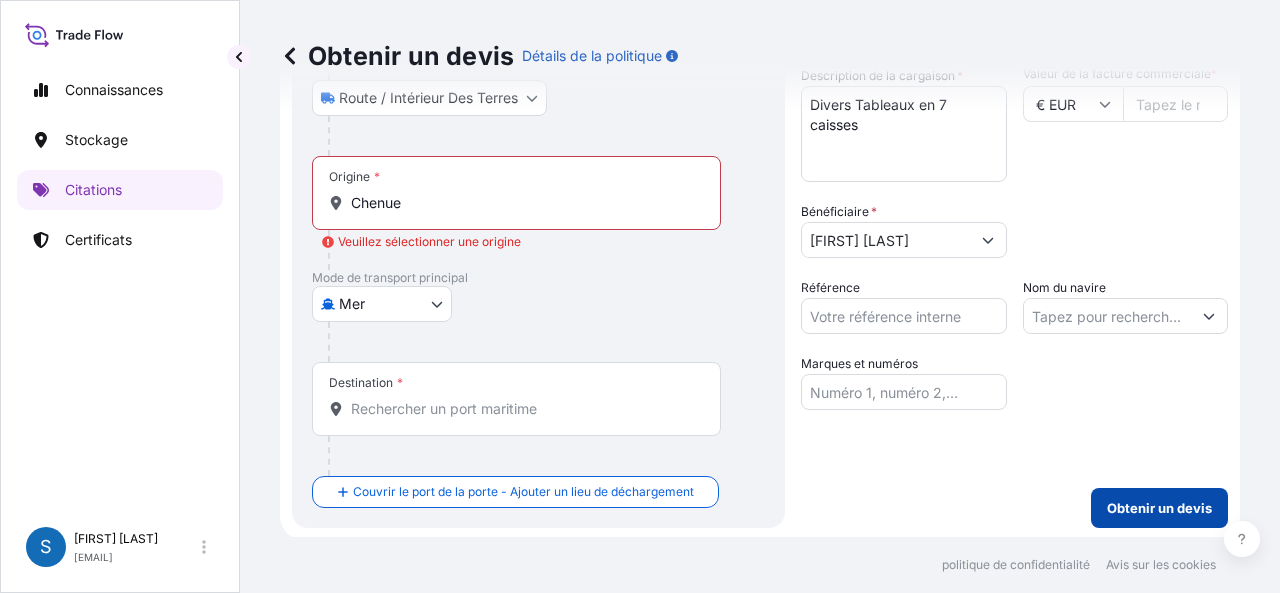 click on "Obtenir un devis" at bounding box center (1159, 508) 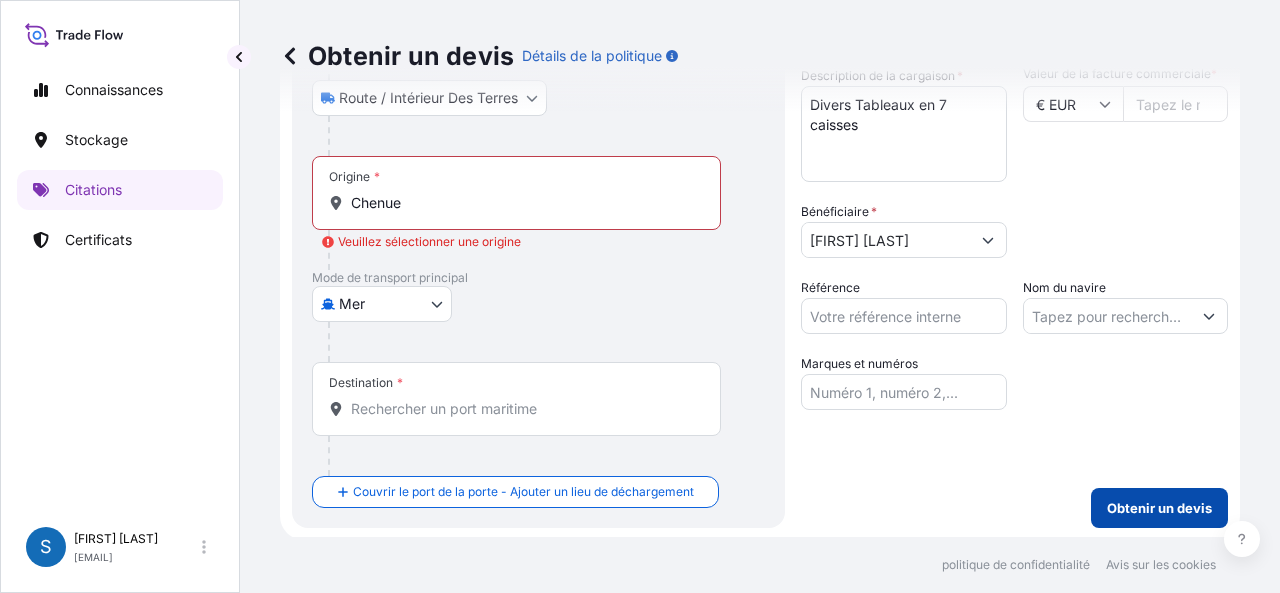 click on "Obtenir un devis" at bounding box center [1159, 508] 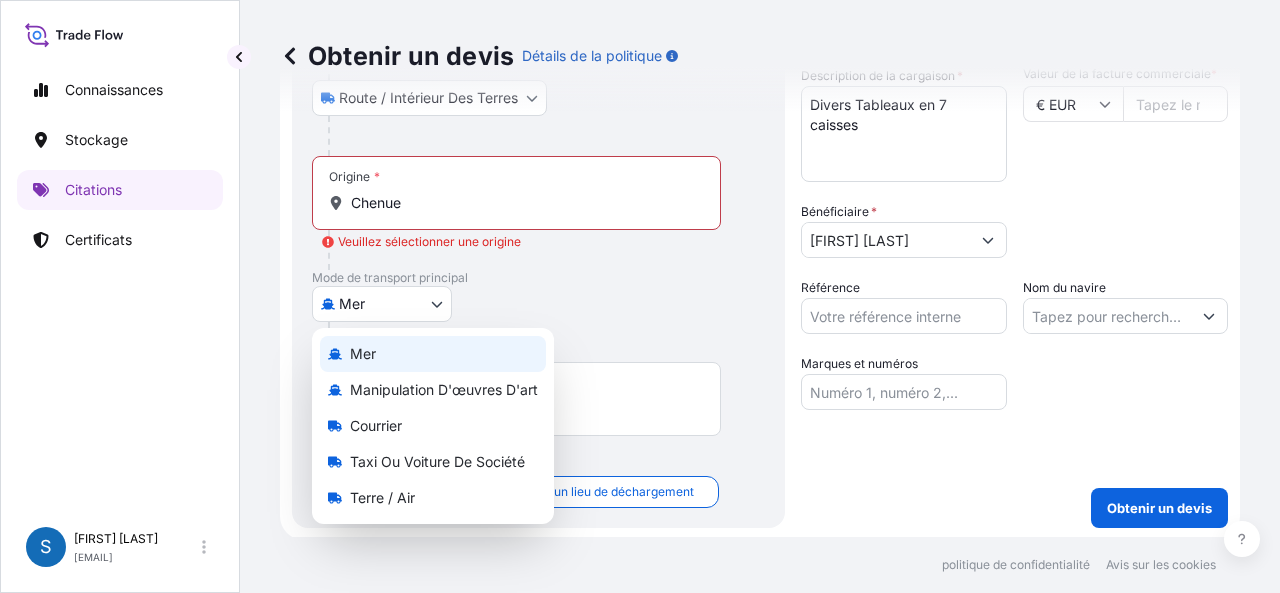click on "Connaissances Stockage Citations Certificats S Stéphanie    Renard stephanie.renard@chenue.com Obtenir un devis Détails de la politique Détails de l'itinéraire Réinitialiser les détails de l'itinéraire Lieu de chargement Chenue, Nice, France Route / Intérieur des terres Route / Intérieur des terres Origine * Chenue Veuillez sélectionner une origine Mode de transport principal Mer Mer Manipulation d'œuvres d'art Courrier Taxi ou voiture de société Terre / Air Destination * Couvrir le port de la porte - Ajouter un lieu de déchargement Route / Intérieur des terres Route / Intérieur des terres Lieu de déchargement Détails de l'expédition Entreprise  * Sélectionnez une entreprise LP ART 274-276 Rue de Rosny - 93100 Montreuil TRANSART 22 rue Paul Valéry - 75016 Paris CHENUE 151 Boulevard Haussmann, 75008 Paris SENDSIO 151 Boulevard Haussmann, 75008 Paris Date d'expédition  * 08 / 08 / 2025 Catégorie de fret  * NON-FRAGILE Description de la cargaison  * Divers Tableaux en 7 caisses *   *" at bounding box center (640, 296) 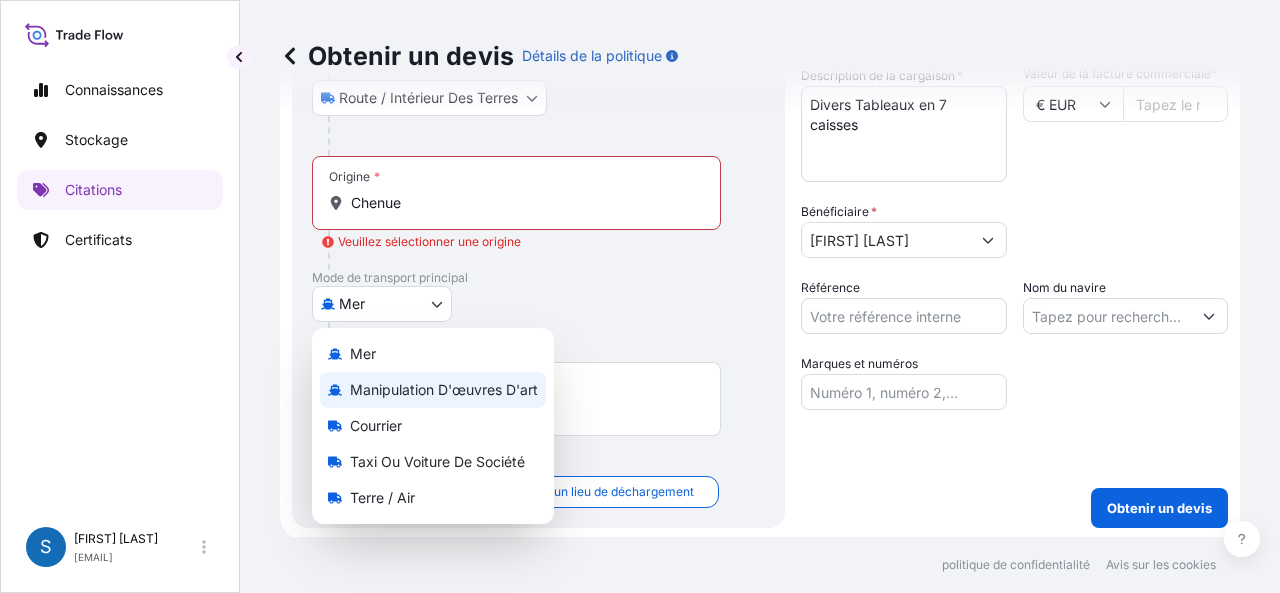 click on "Manipulation d'œuvres d'art" at bounding box center (444, 389) 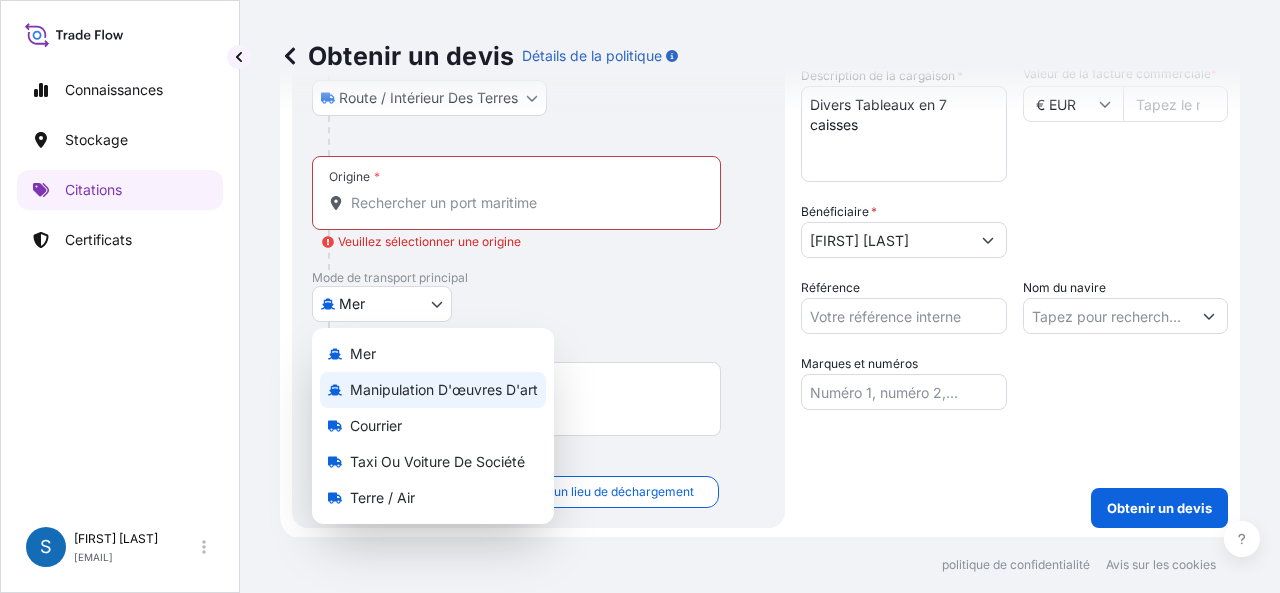 scroll, scrollTop: 230, scrollLeft: 0, axis: vertical 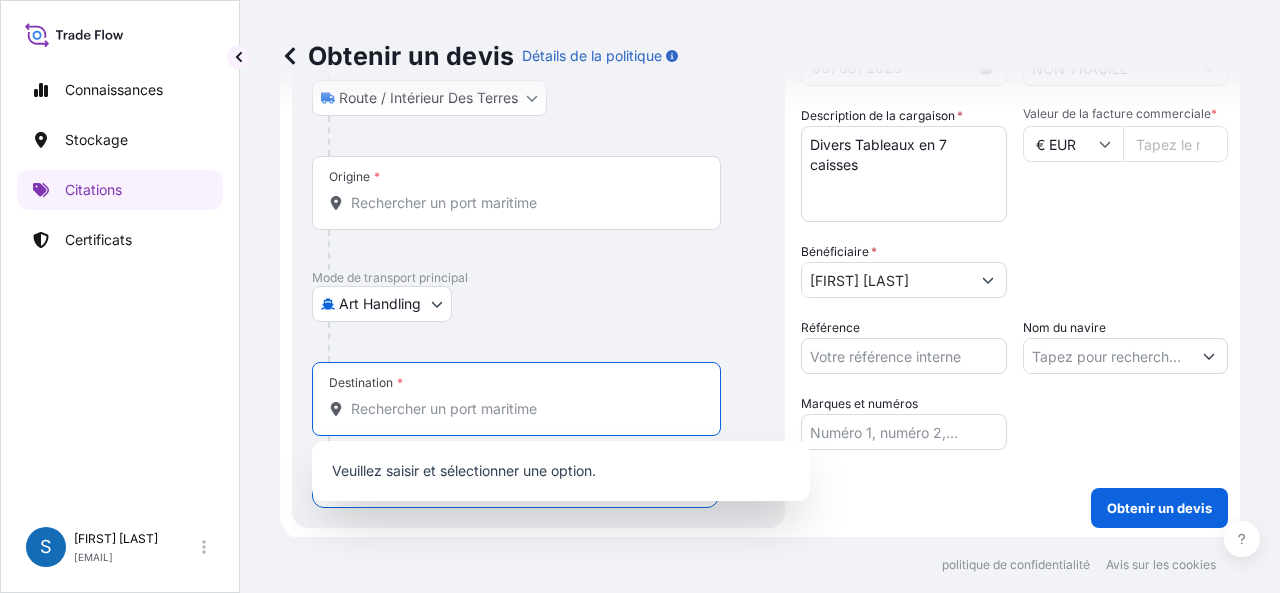 click on "Destination *" at bounding box center [523, 409] 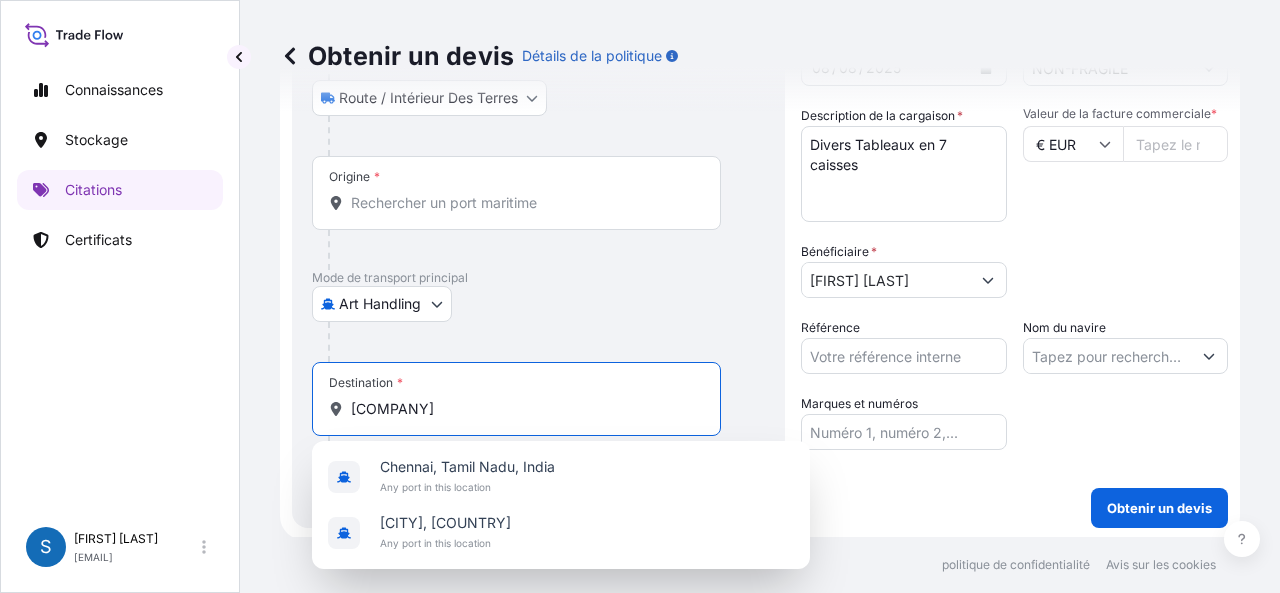 type on "<" 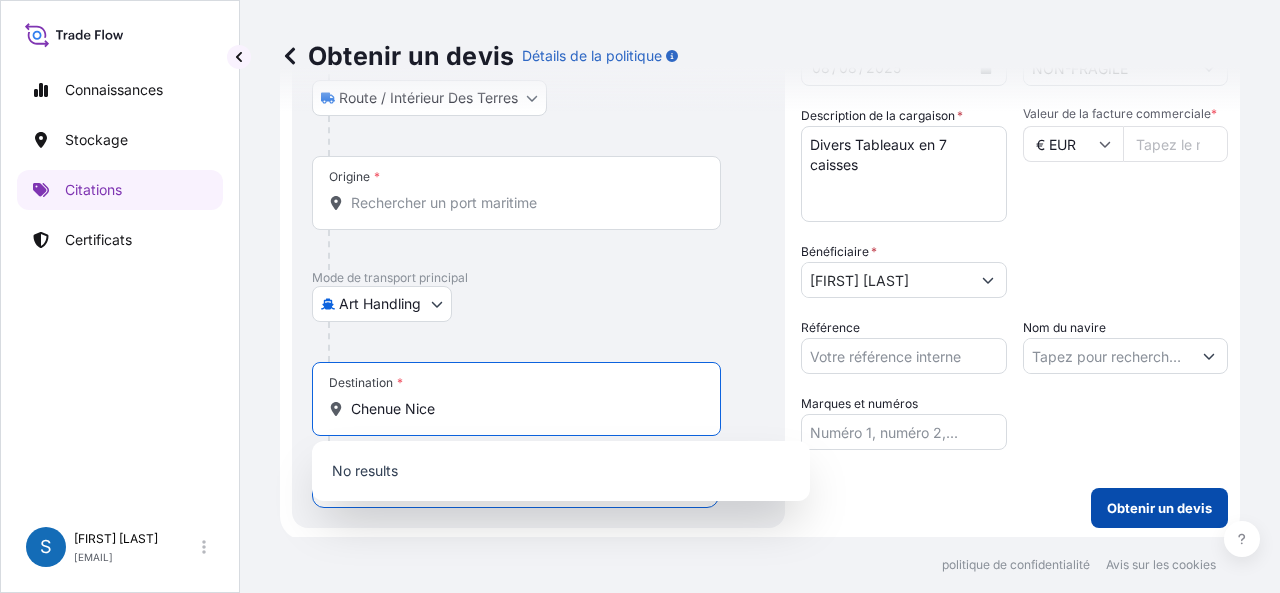 type on "Chenue [CITY]" 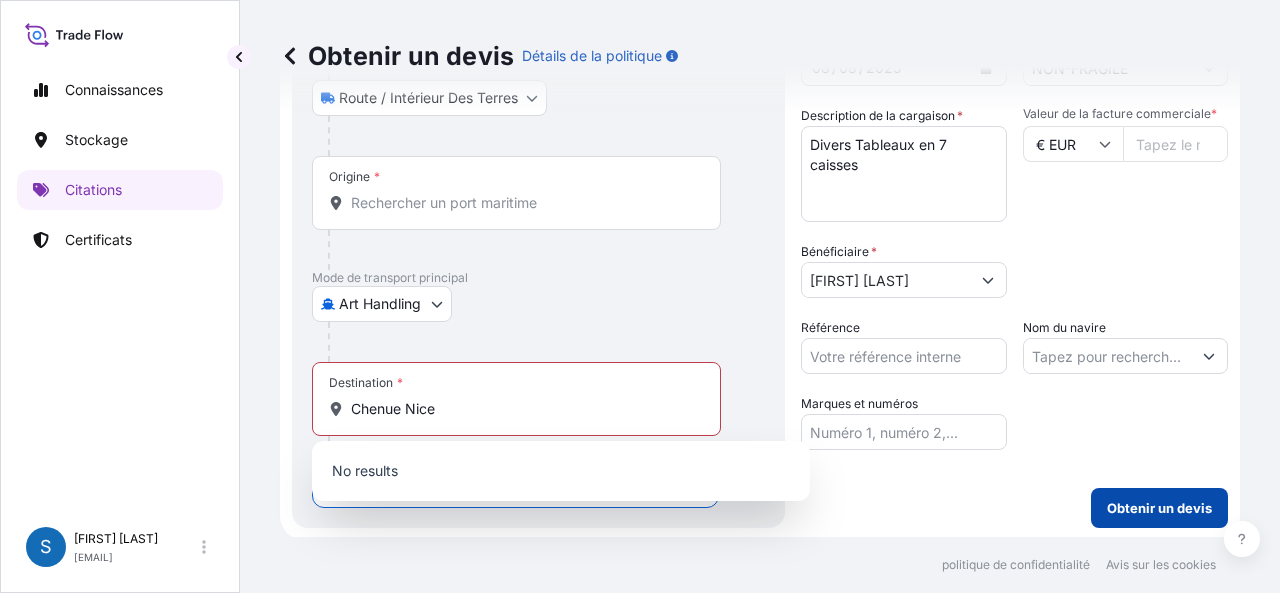 click on "Obtenir un devis" at bounding box center (1159, 508) 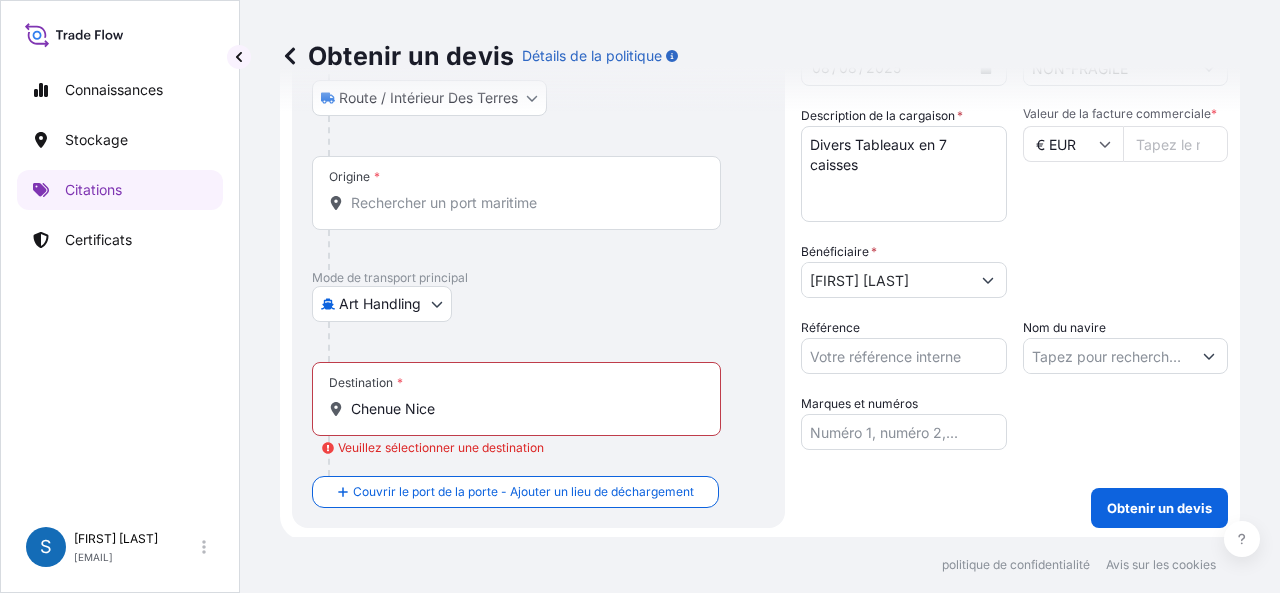 drag, startPoint x: 829, startPoint y: 353, endPoint x: 851, endPoint y: 350, distance: 22.203604 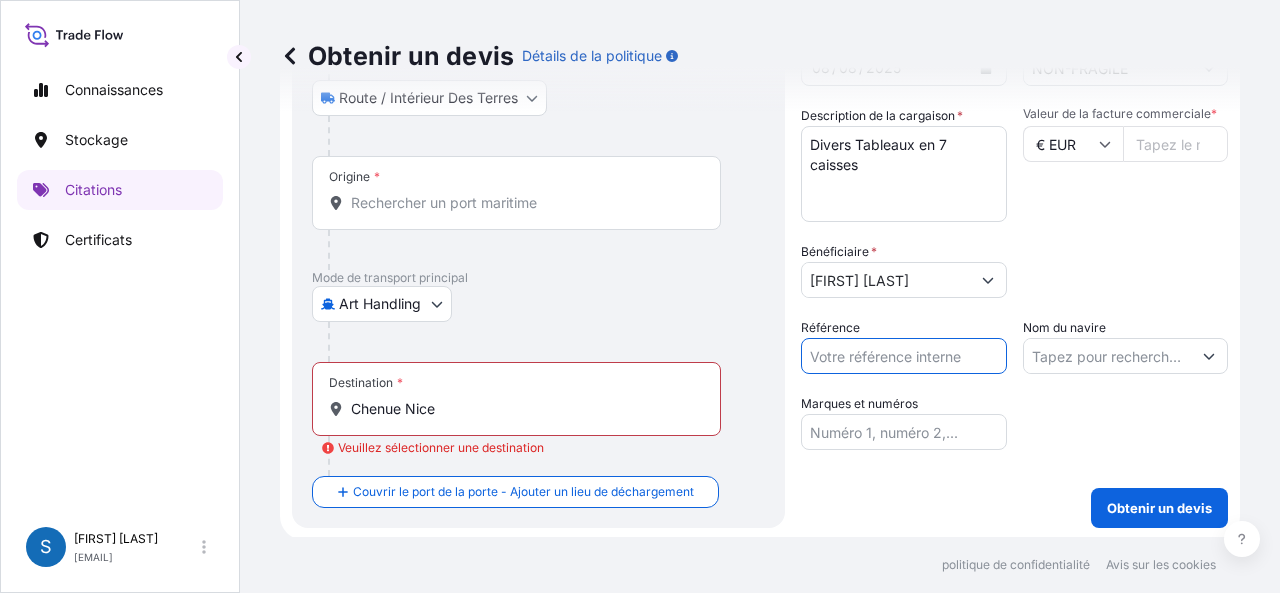 type on "[ALPHANUMERIC]-[NUMBER]" 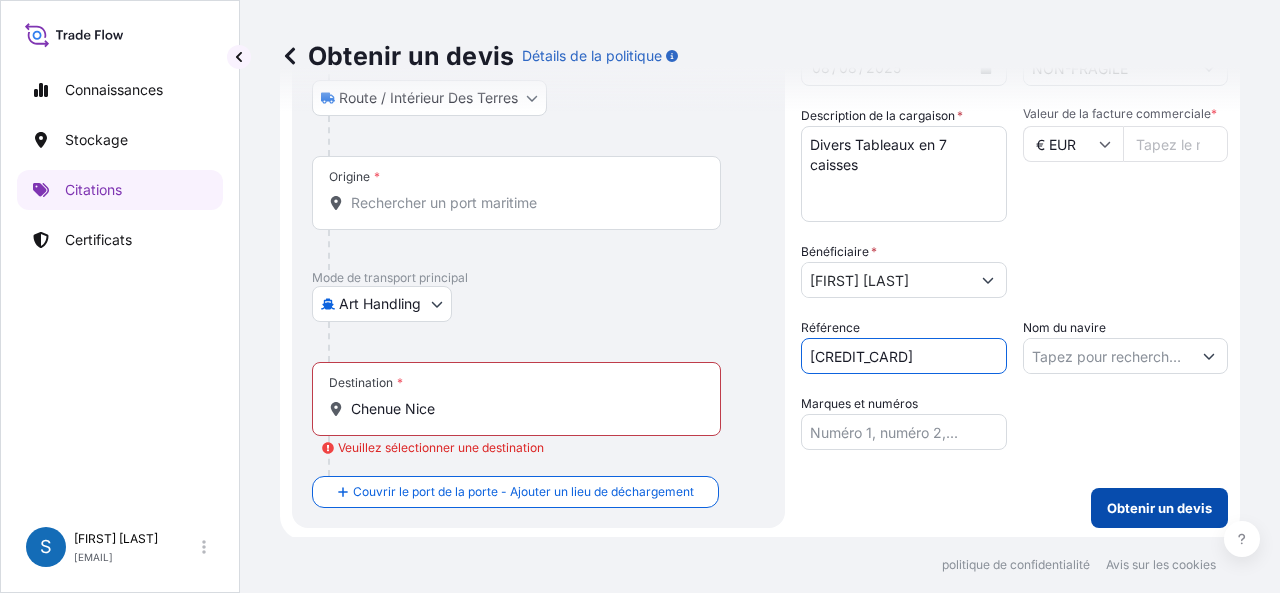 click on "Obtenir un devis" at bounding box center [1159, 508] 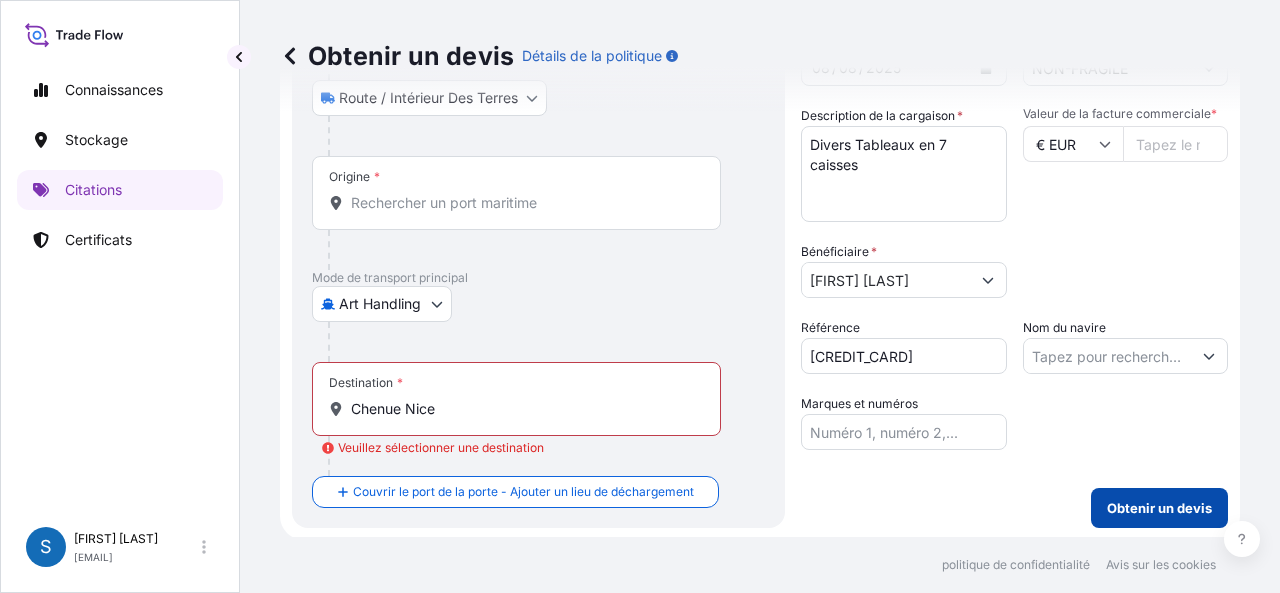 click on "Obtenir un devis" at bounding box center [1159, 508] 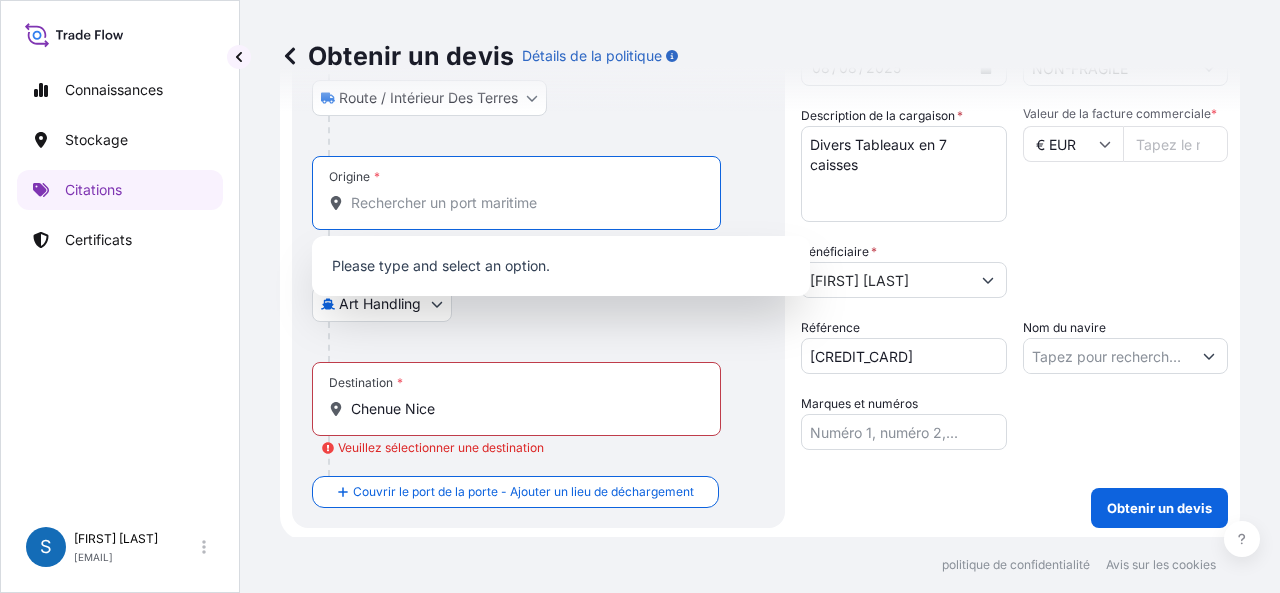 click on "Origine *" at bounding box center [523, 203] 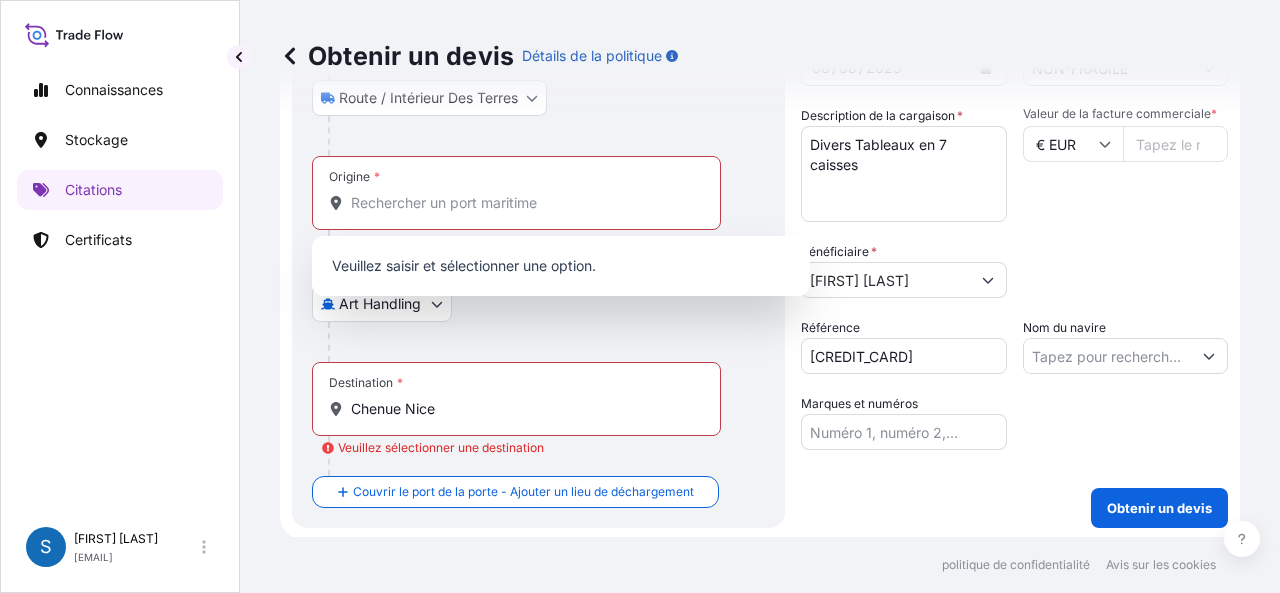 click on "Art Handling Mer Manipulation d'œuvres d'art Courrier Taxi ou voiture de société Terre / Air" at bounding box center [538, 304] 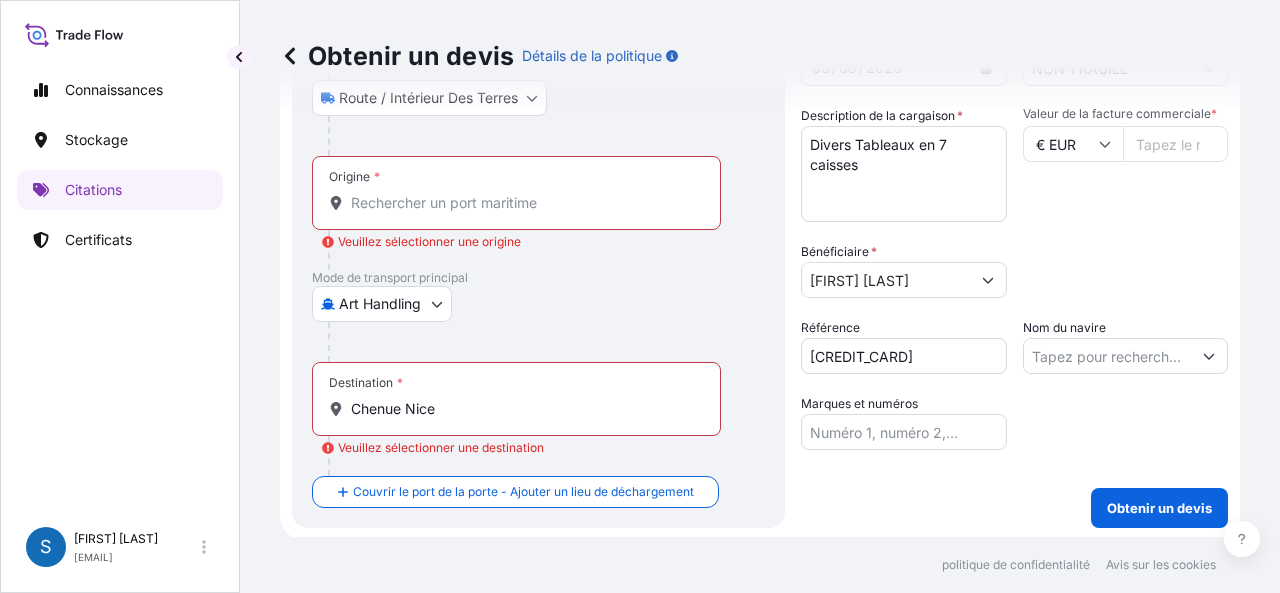 click on "Origine * Veuillez sélectionner une origine" at bounding box center (523, 203) 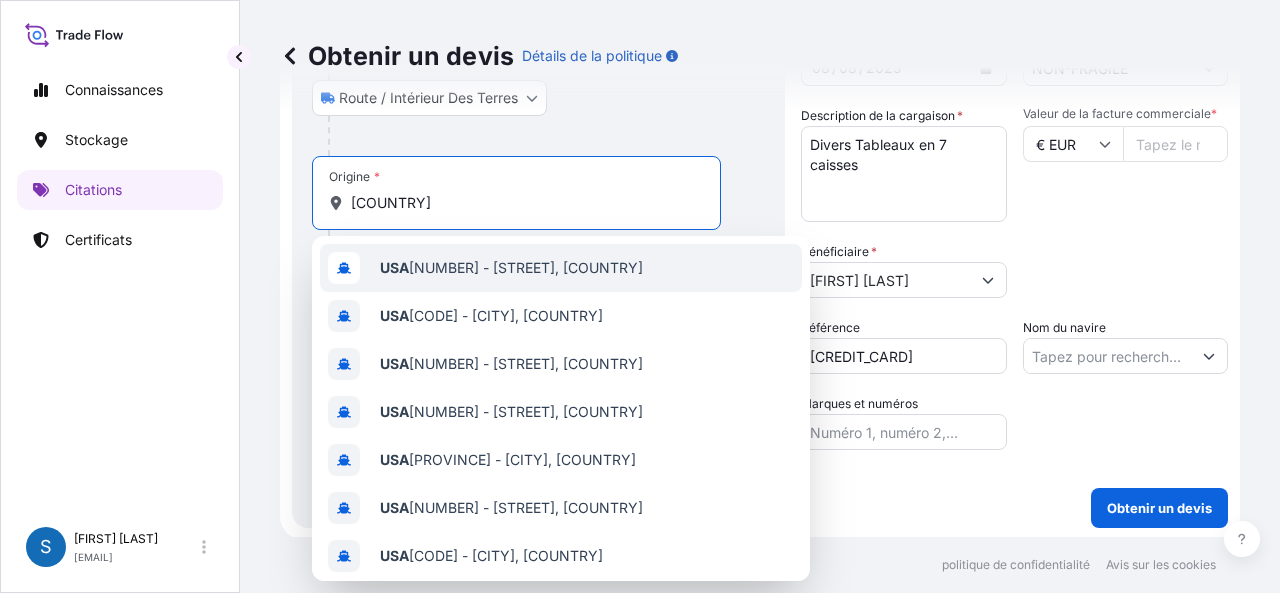 type on "usa" 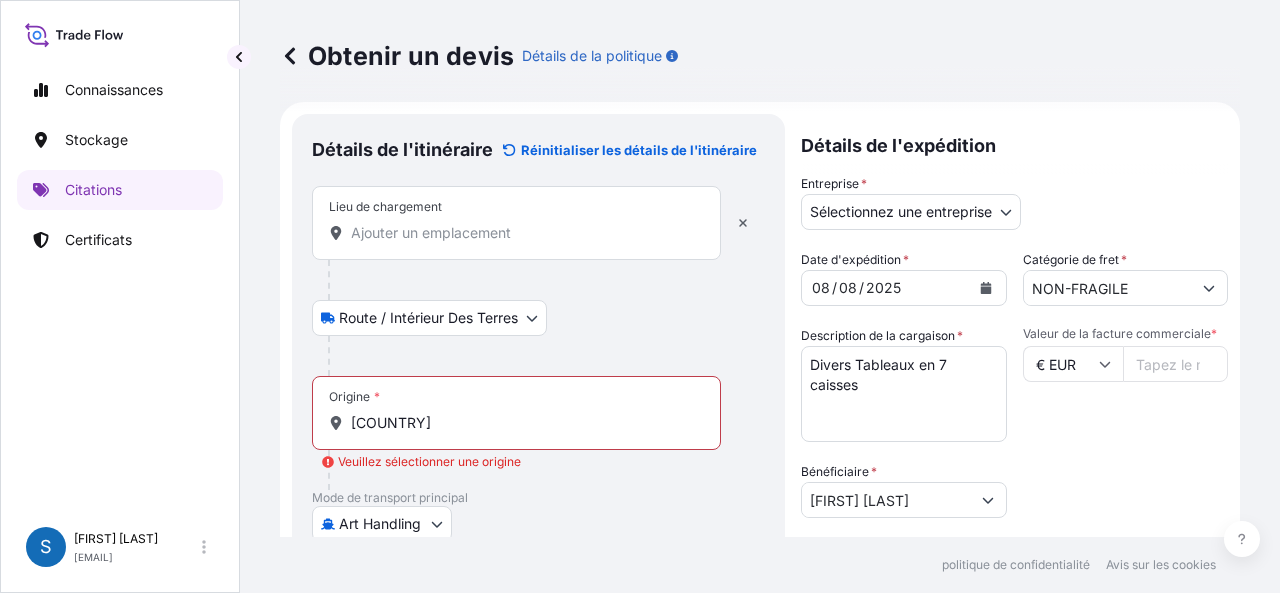 scroll, scrollTop: 0, scrollLeft: 0, axis: both 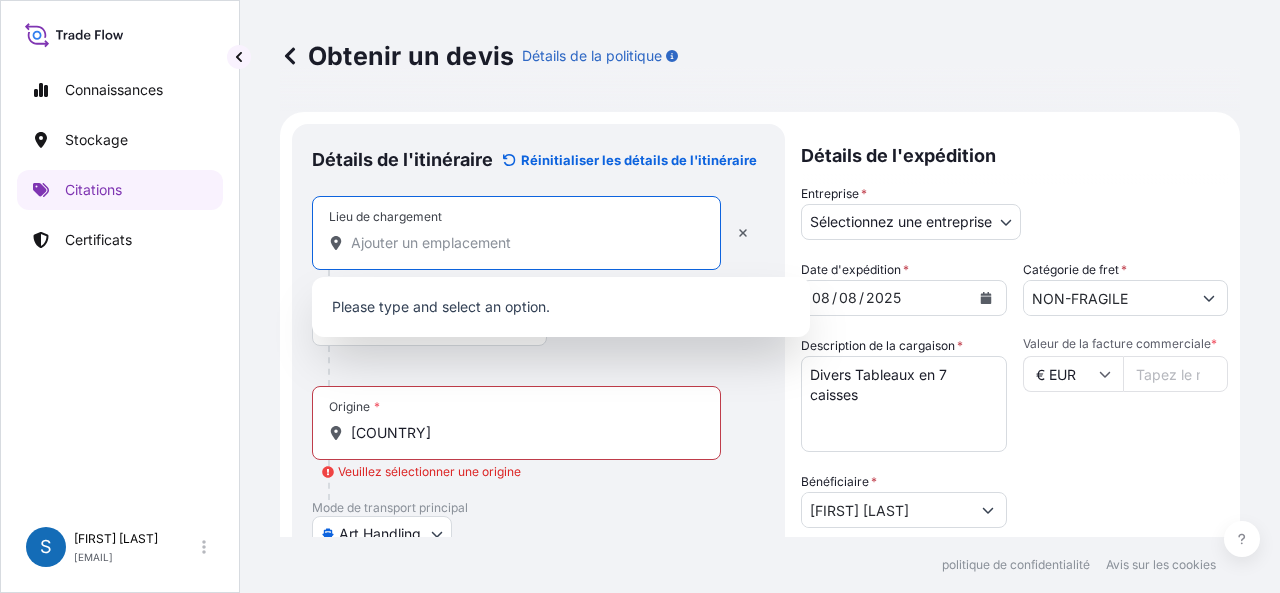 click on "Lieu de chargement" at bounding box center [523, 243] 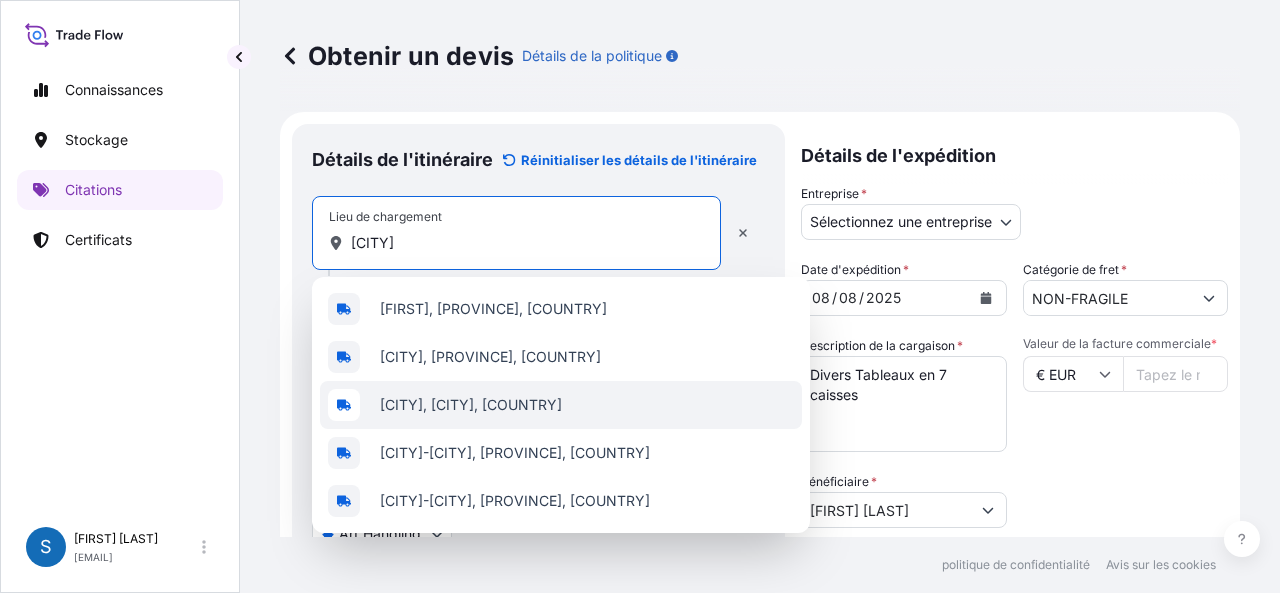 click on "Saint-Isidore, Nice, France" at bounding box center (471, 405) 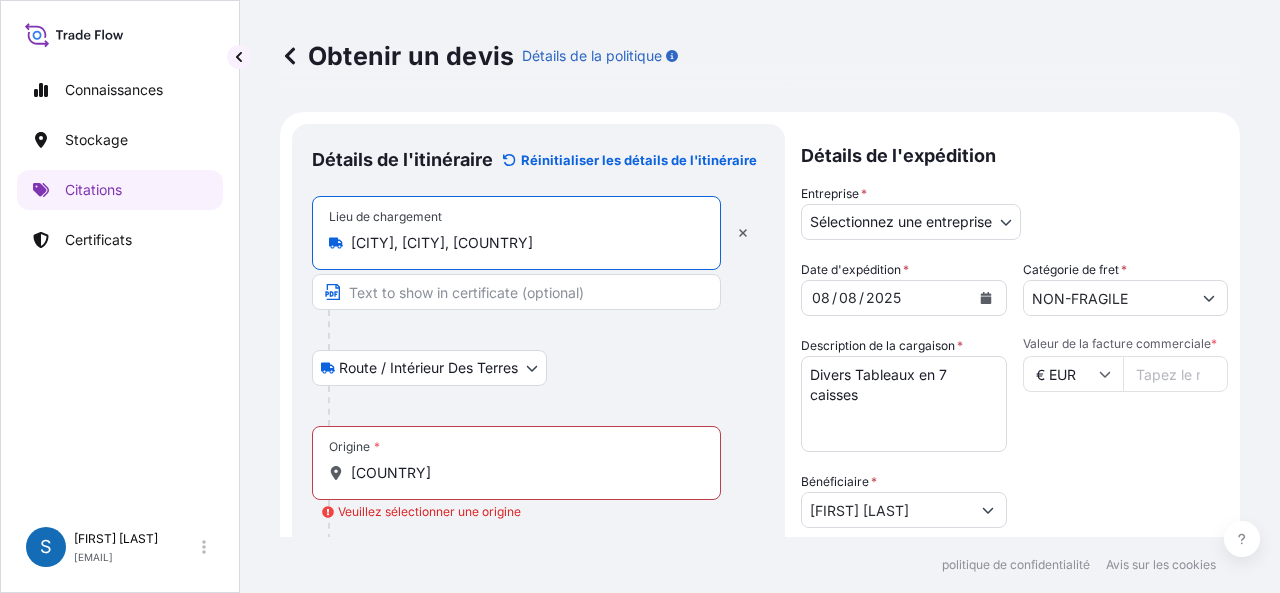type on "Saint-Isidore, Nice, France" 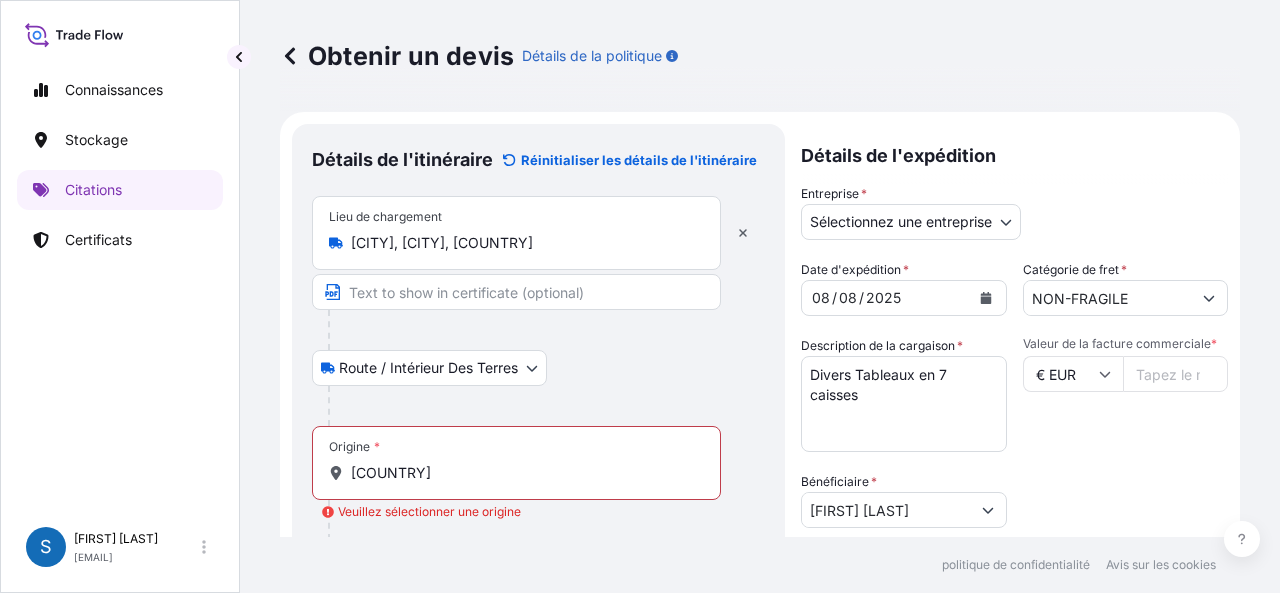 click on "Origine * usa" at bounding box center (516, 463) 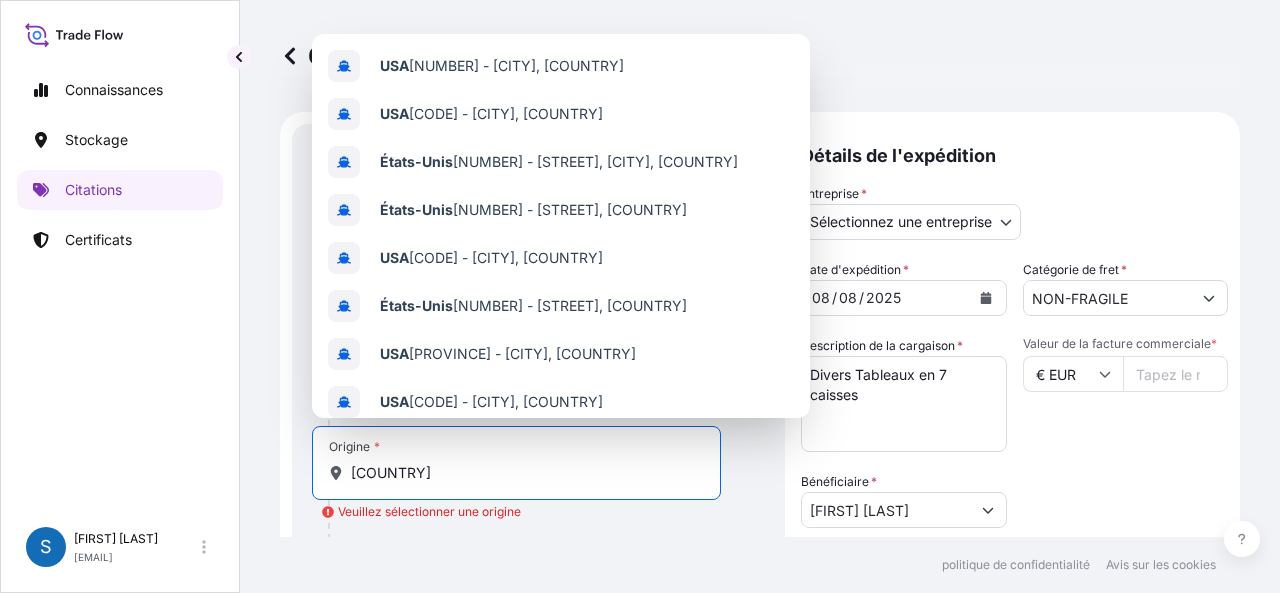 type on "us" 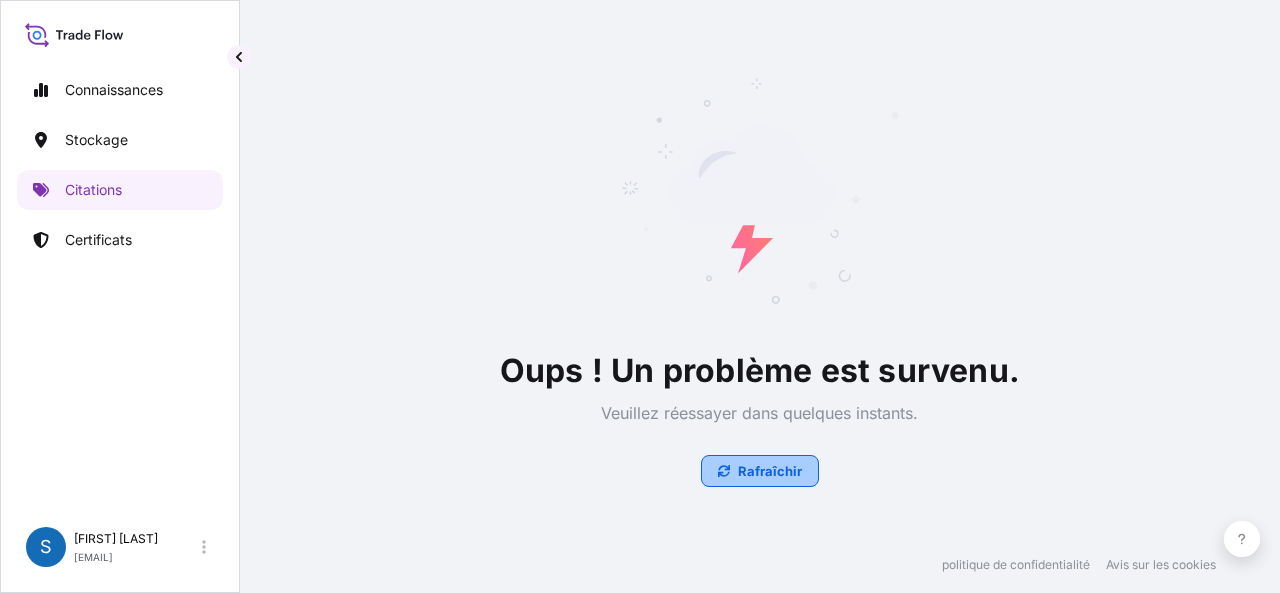 click on "Rafraîchir" at bounding box center (770, 471) 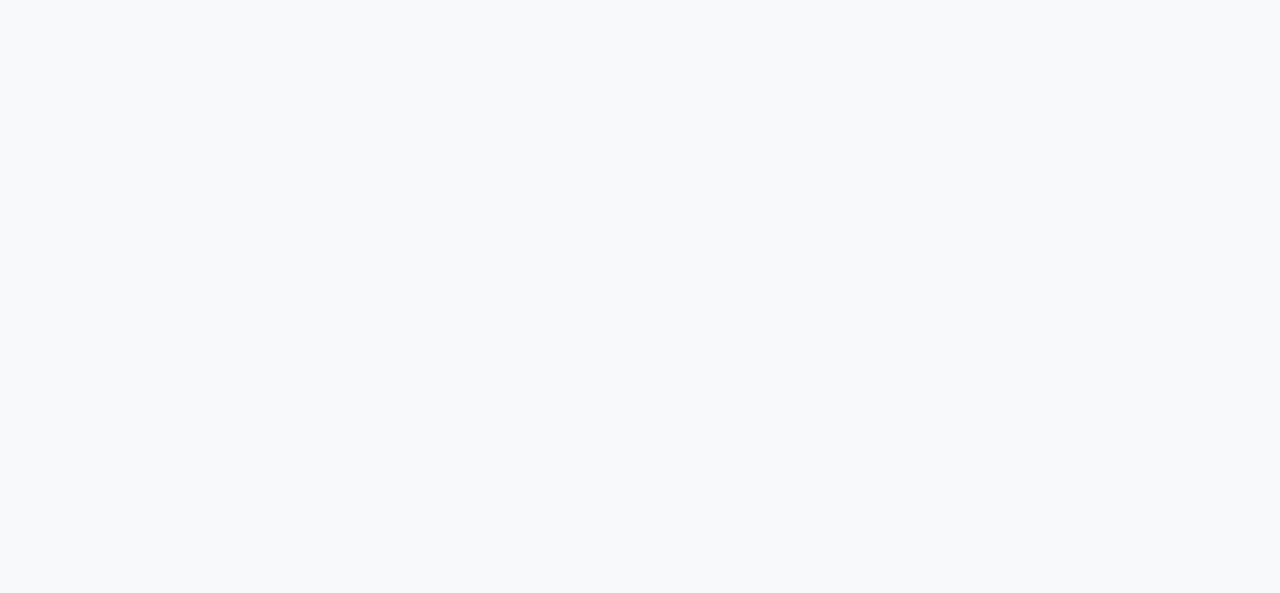 scroll, scrollTop: 0, scrollLeft: 0, axis: both 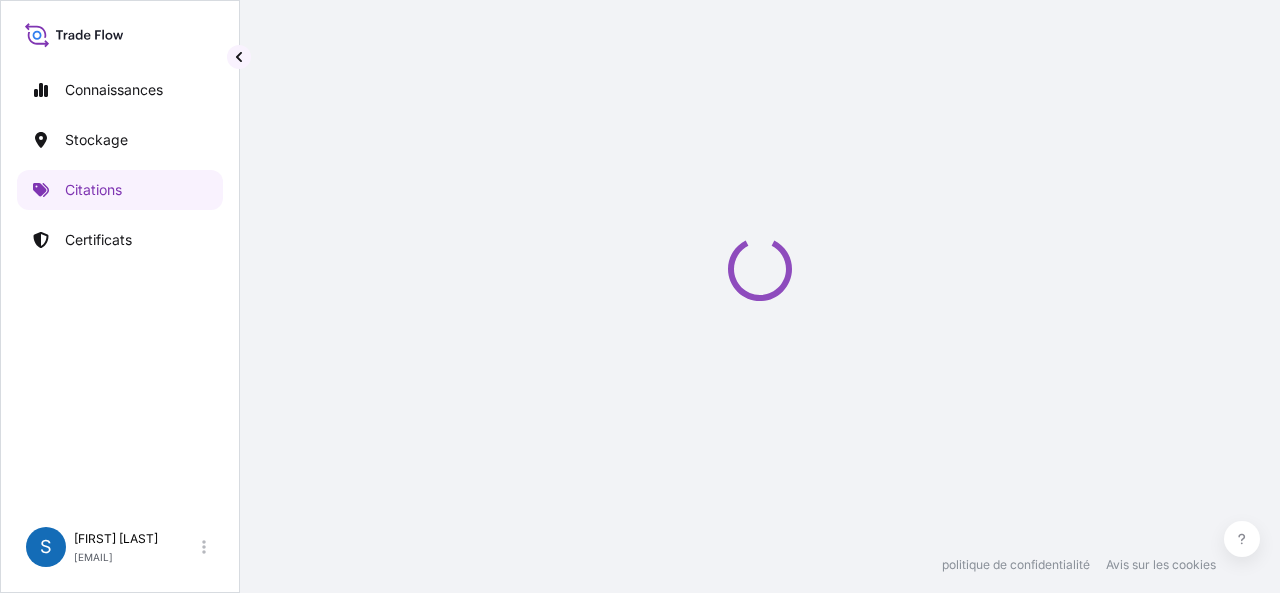 select on "Sea" 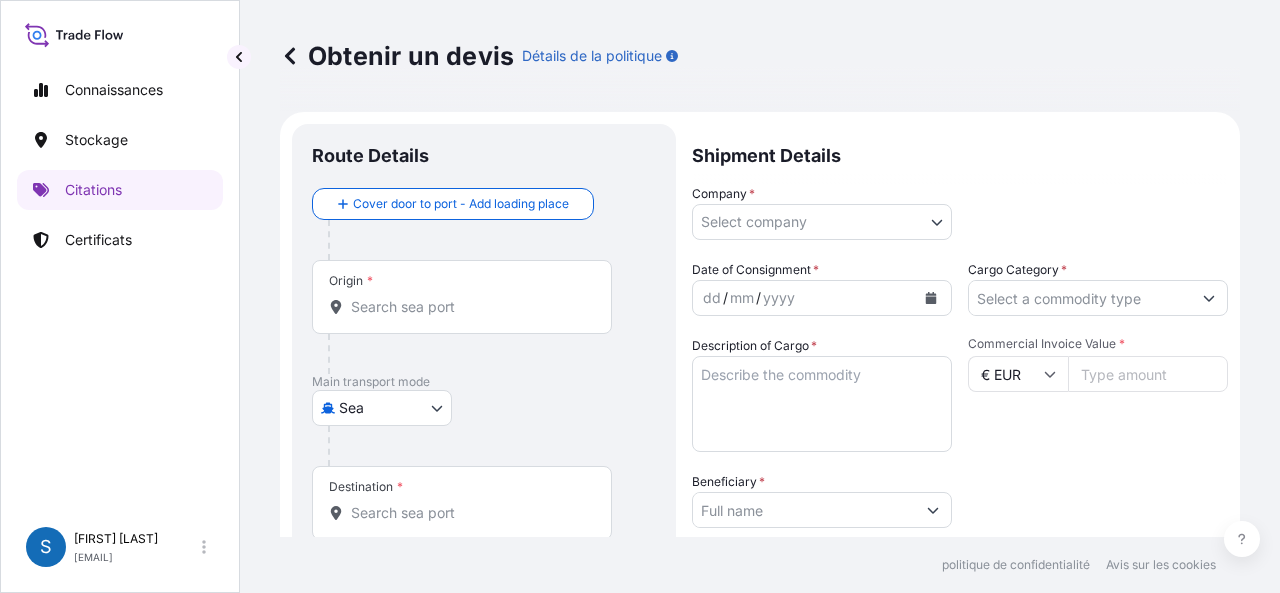 scroll, scrollTop: 32, scrollLeft: 0, axis: vertical 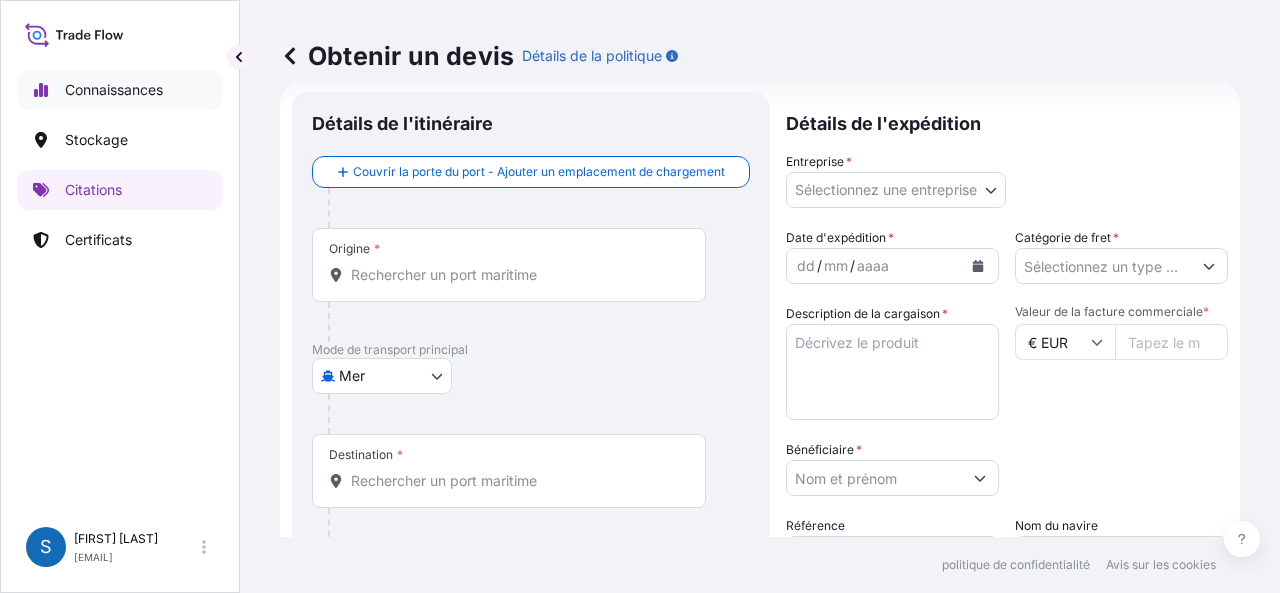click on "Connaissances" at bounding box center [114, 89] 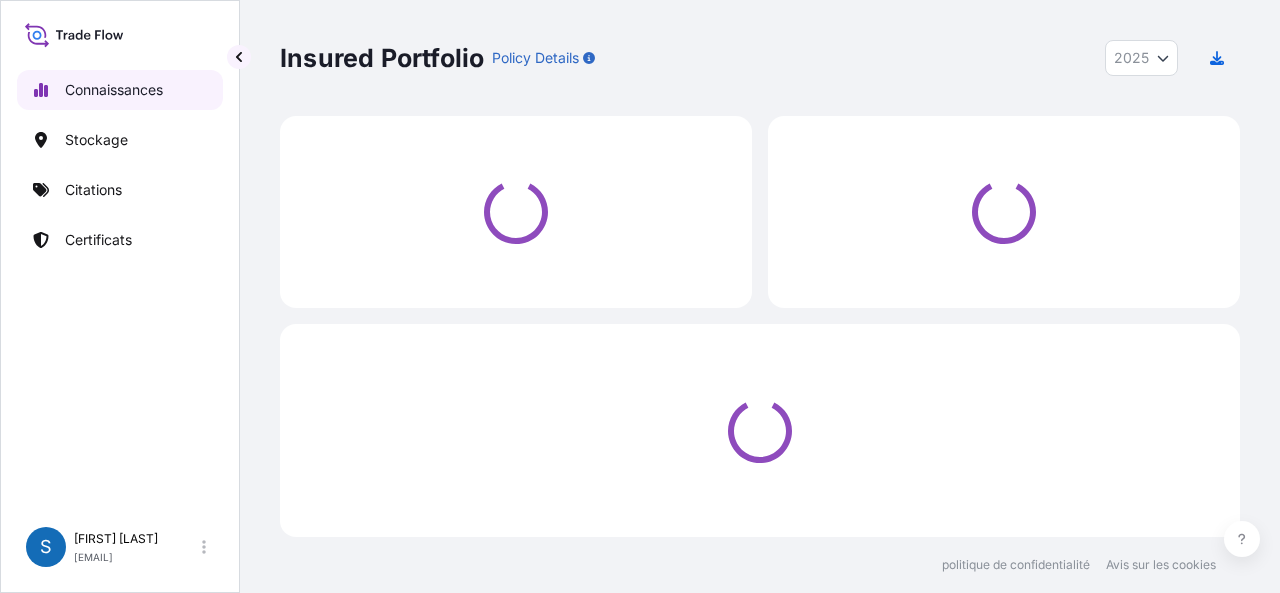 scroll, scrollTop: 0, scrollLeft: 0, axis: both 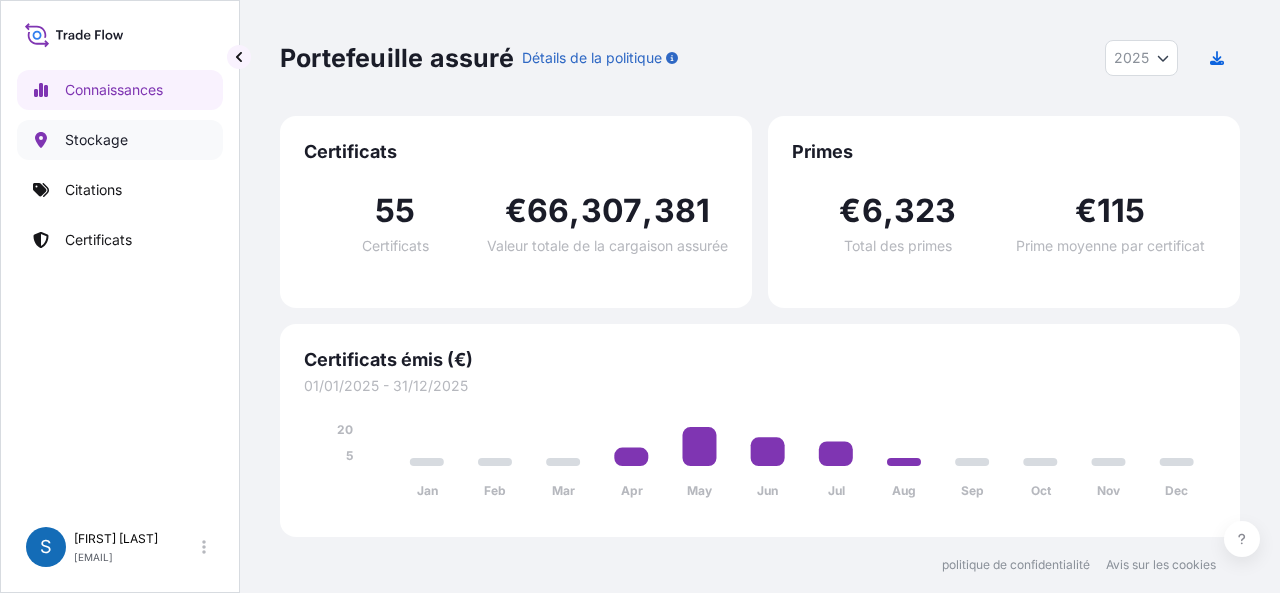 click on "Stockage" at bounding box center [96, 139] 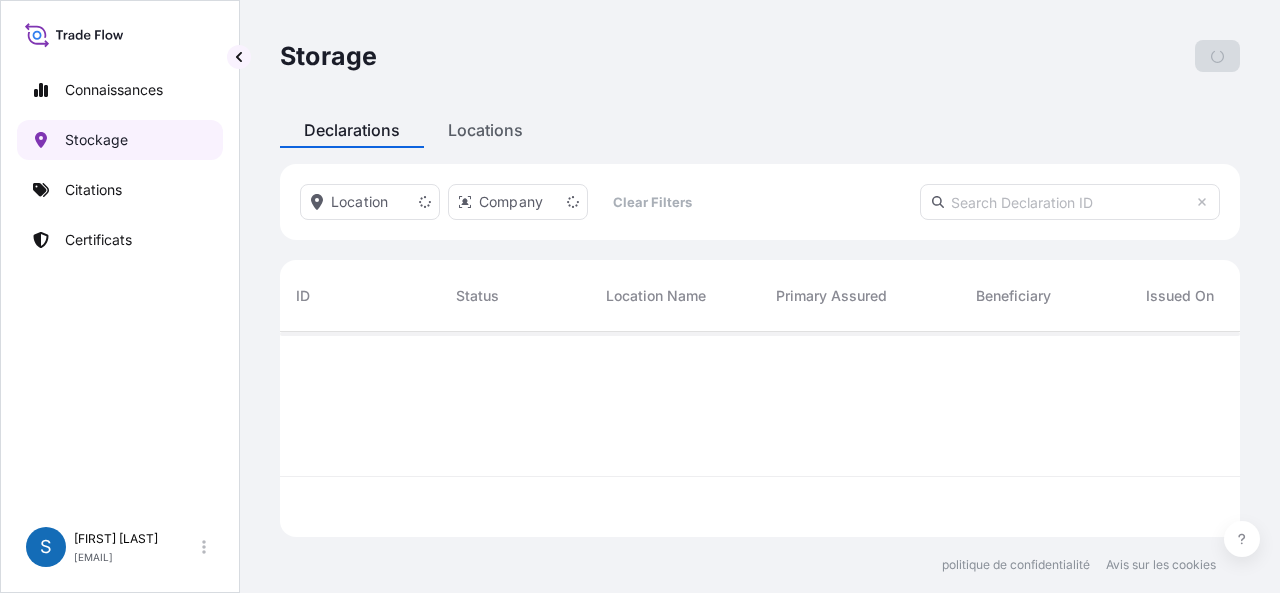 scroll, scrollTop: 16, scrollLeft: 16, axis: both 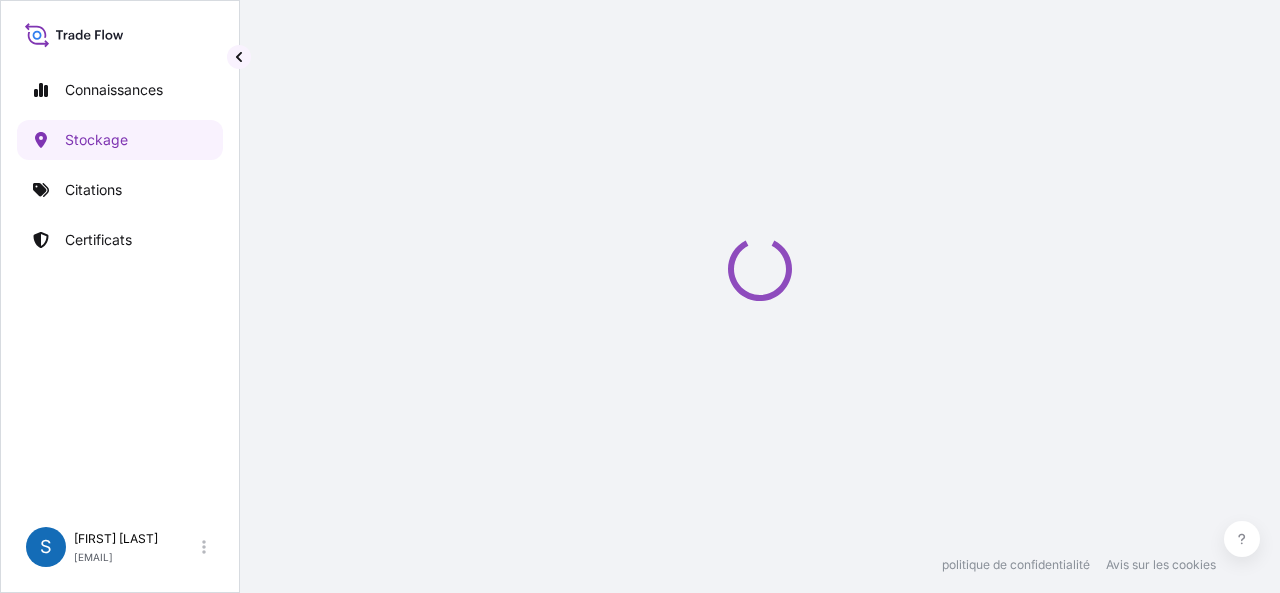 click on "Stockage Ajouter une déclaration Déclarations Emplacements Emplacement Entreprise Effacer les filtres IDENTIFIANT Statut Nom de l'emplacement Primaire assuré Bénéficiaire Publié le Date de début Date de fin Description des marchandises Marchandise Prime Valeur assurée Créé le Quantité [POSTAL CODE]-[NUMBER]-[NUMBER] Émis [NUMBER]-[NUMBER]-[STREET] CHENUE [NUMBER] [STREET], [POSTAL CODE] [CITY] DRAC (Bureau de Louvois) [COUNTRY] [DATE]/[MONTH]/[YEAR] [DATE]/[MONTH]/[YEAR] [DATE]/[MONTH]/[YEAR] Bureau de Louvois FRAGILE € [NUMBER] . [NUMBER] € [NUMBER] , [NUMBER] . [NUMBER] . [NUMBER] [DATE] [MONTH] [YEAR] Corée du Nord [FIRST] [LAST] — [POSTAL CODE]-[NUMBER]-[NUMBER] Annulé [NUMBER]-[NUMBER]-[STREET] CHENUE [NUMBER] [STREET], [POSTAL CODE] [CITY] test [COUNTRY] [DATE]/[MONTH]/[YEAR] [DATE]/[MONTH]/[YEAR] [DATE]/[MONTH]/[YEAR] fragile FRAGILE € [NUMBER] . [NUMBER] € [NUMBER] , [NUMBER] , [NUMBER] . [NUMBER] [DATE] [MONTH] [YEAR] SUIS [FIRST] [LAST] — [POSTAL CODE]-[NUMBER]-[NUMBER] Émis [NUMBER]-[NUMBER]-[STREET] CHENUE [NUMBER] [STREET], [POSTAL CODE] [CITY] Fonds de dotation Martin Barré [COUNTRY] [DATE]/[MONTH]/[YEAR] [DATE]/[MONTH]/[YEAR] [DATE]/[MONTH]/[YEAR] liste en pièce jointe FRAGILE € [NUMBER] . [NUMBER] € [NUMBER] , [NUMBER] , [NUMBER] . [NUMBER] — Émis €" at bounding box center [760, 268] 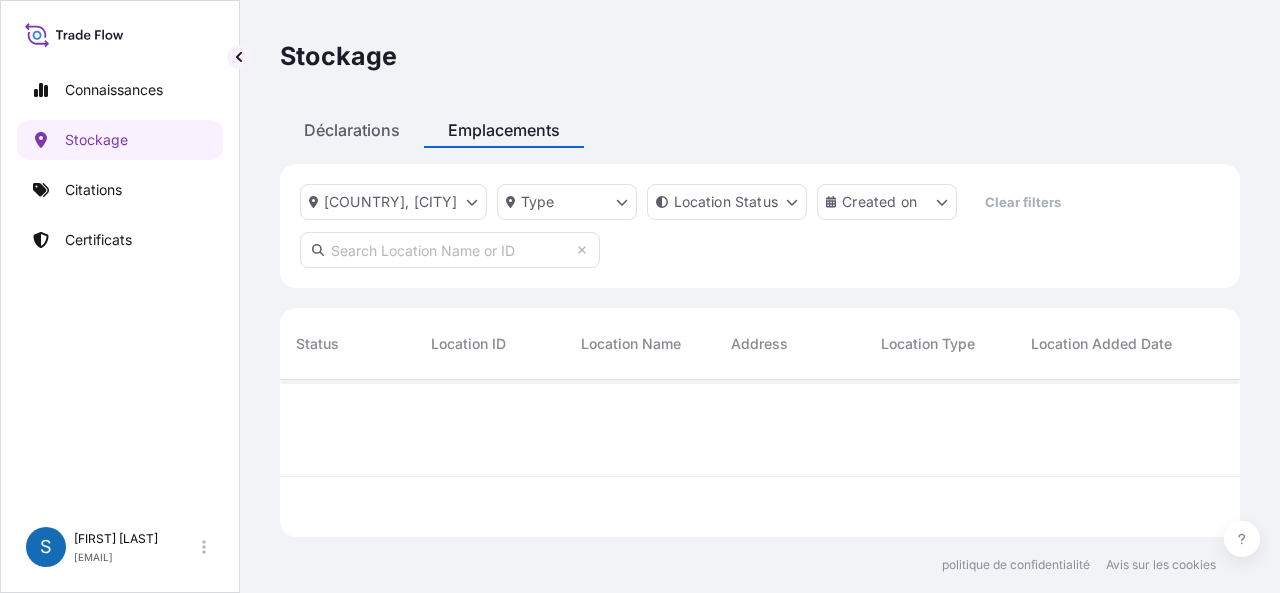 scroll, scrollTop: 16, scrollLeft: 16, axis: both 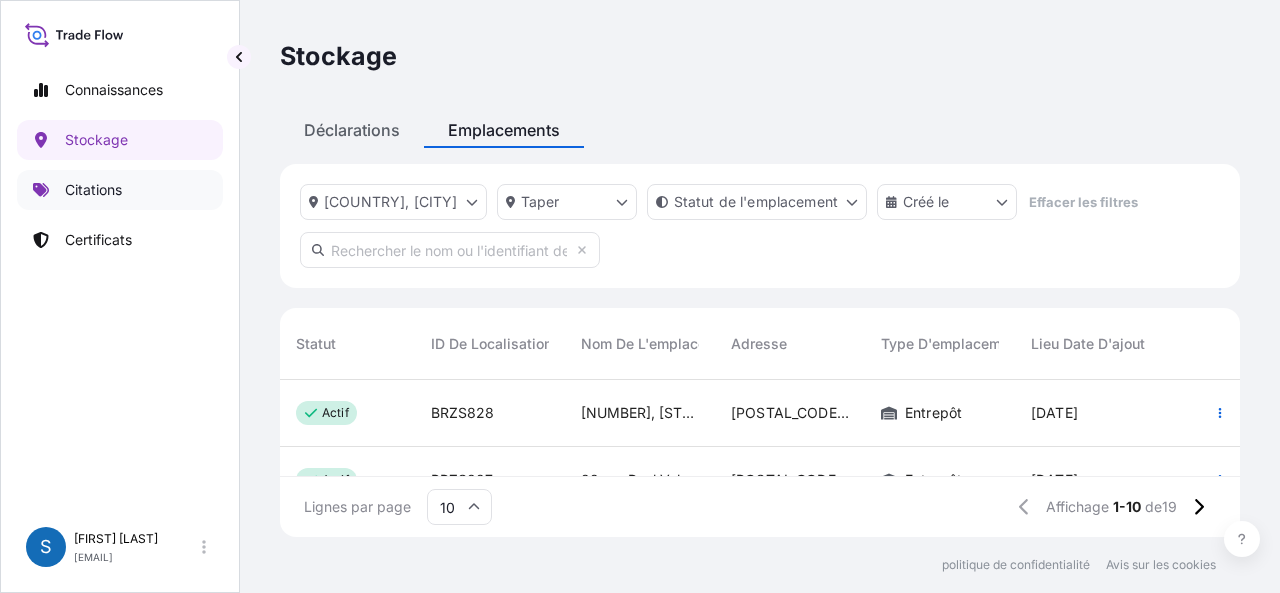 click on "Citations" at bounding box center (93, 189) 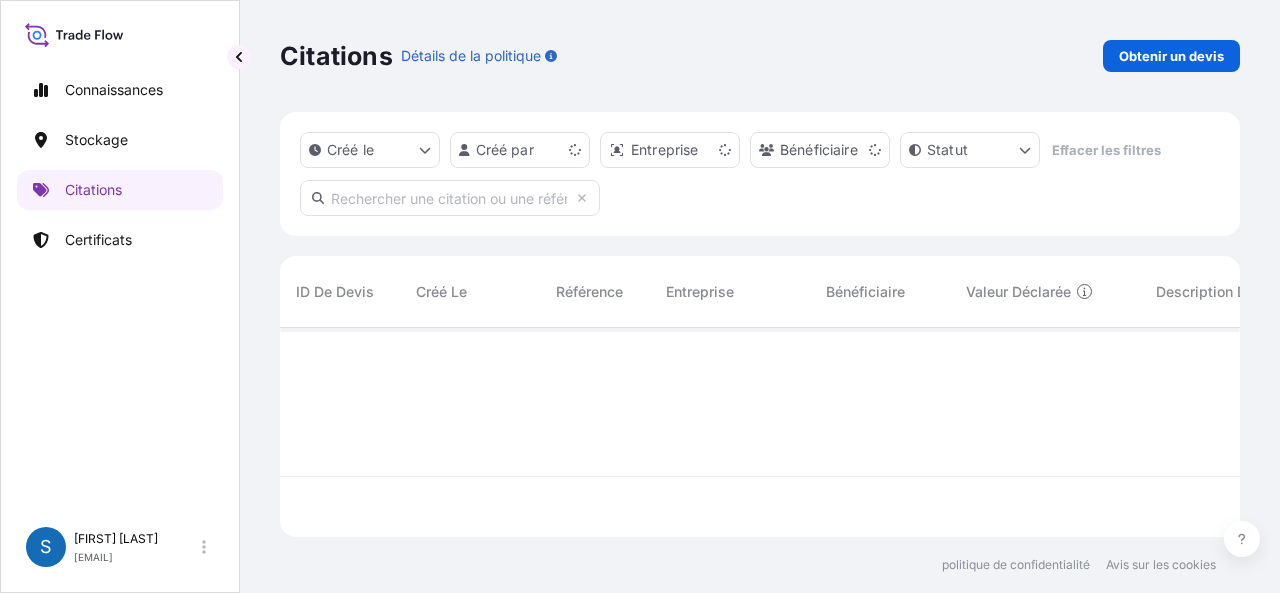 scroll, scrollTop: 16, scrollLeft: 16, axis: both 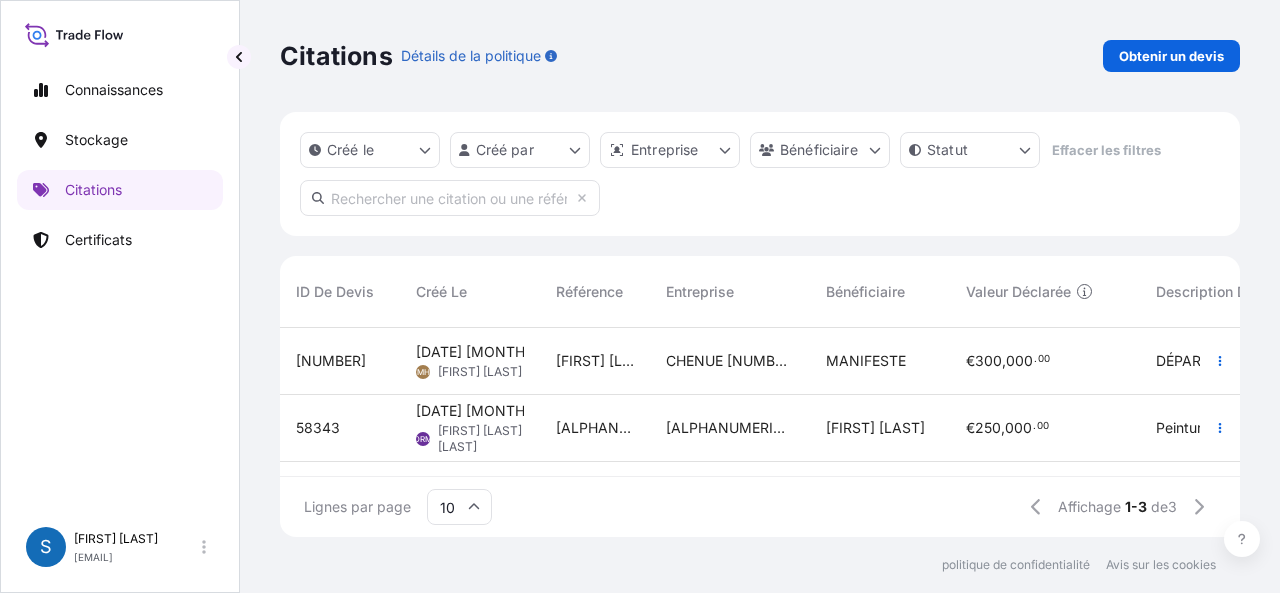 click at bounding box center [450, 198] 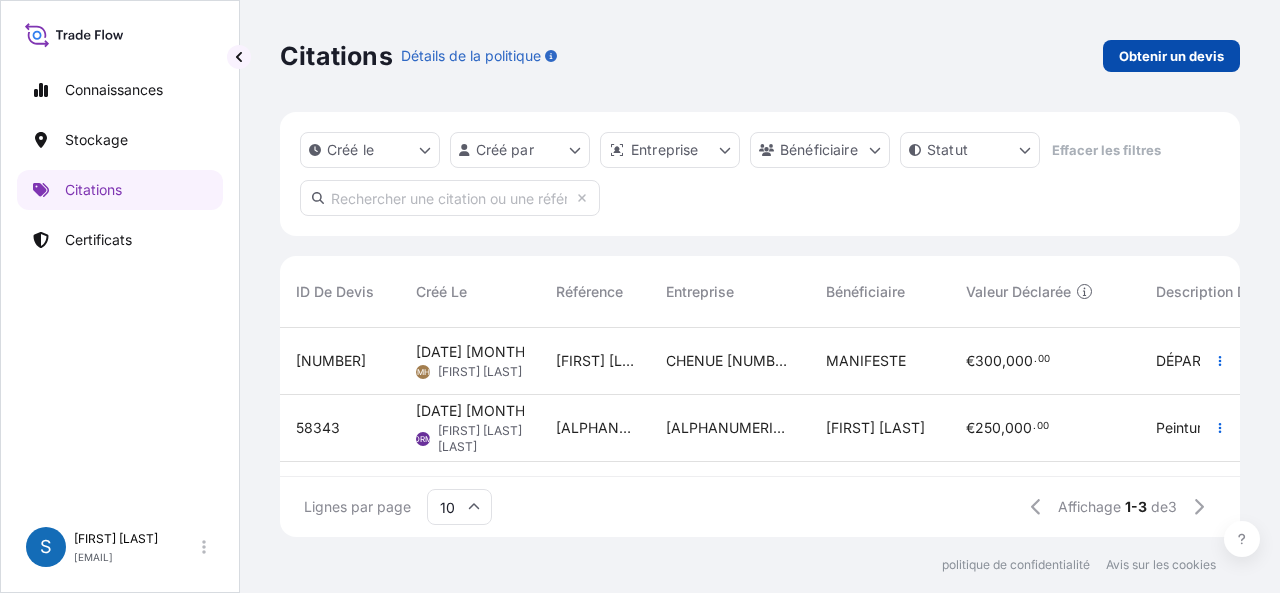 click on "Obtenir un devis" at bounding box center (1171, 56) 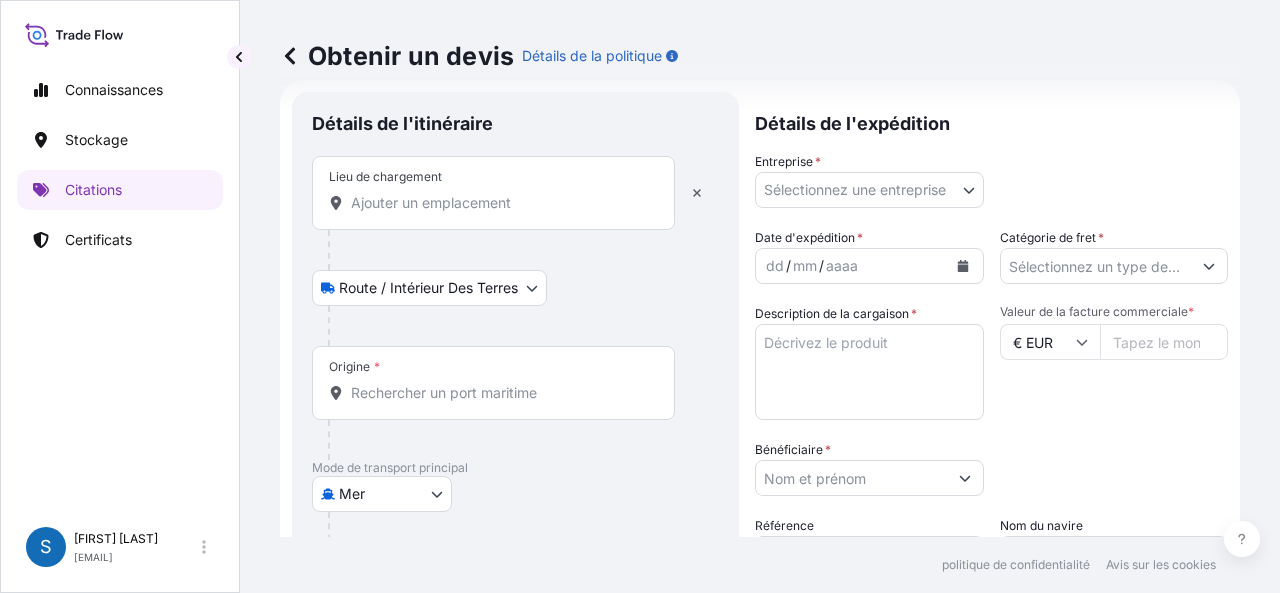 click on "Lieu de chargement" at bounding box center (500, 203) 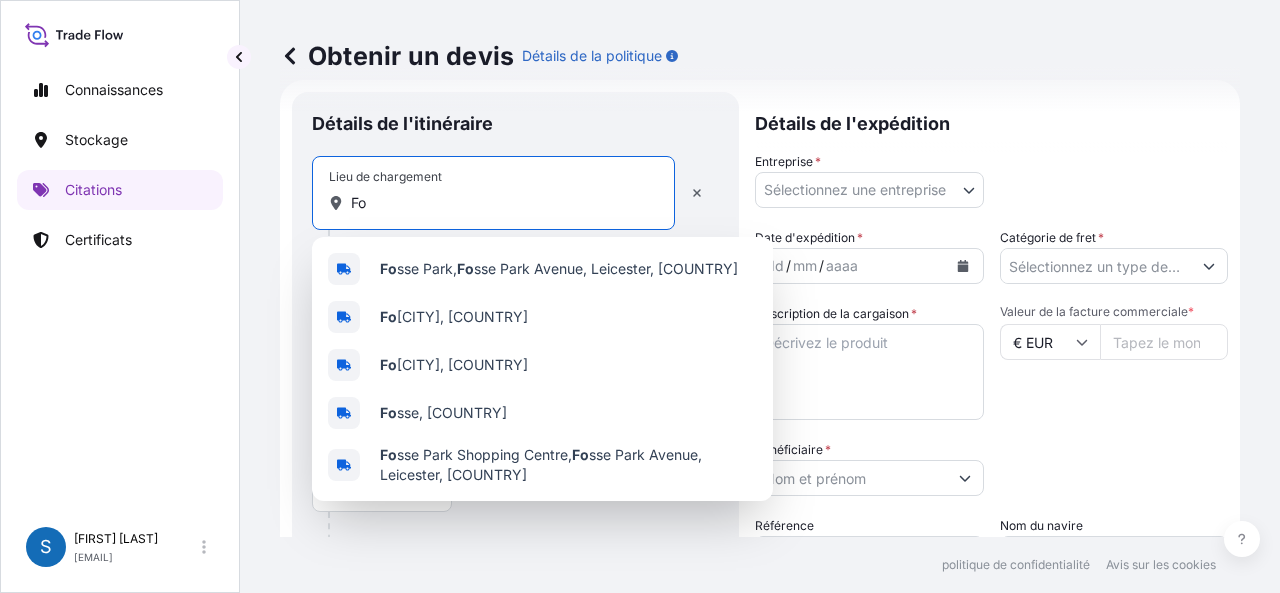 type on "F" 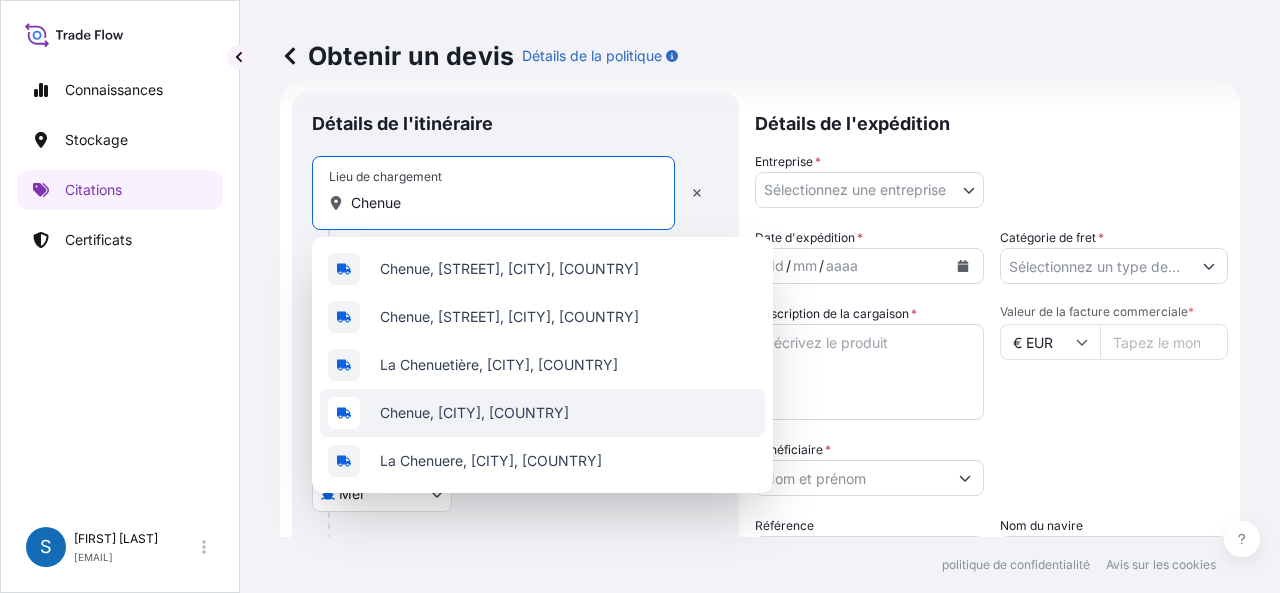 click on "Chenue, [CITY], [COUNTRY]" at bounding box center [474, 413] 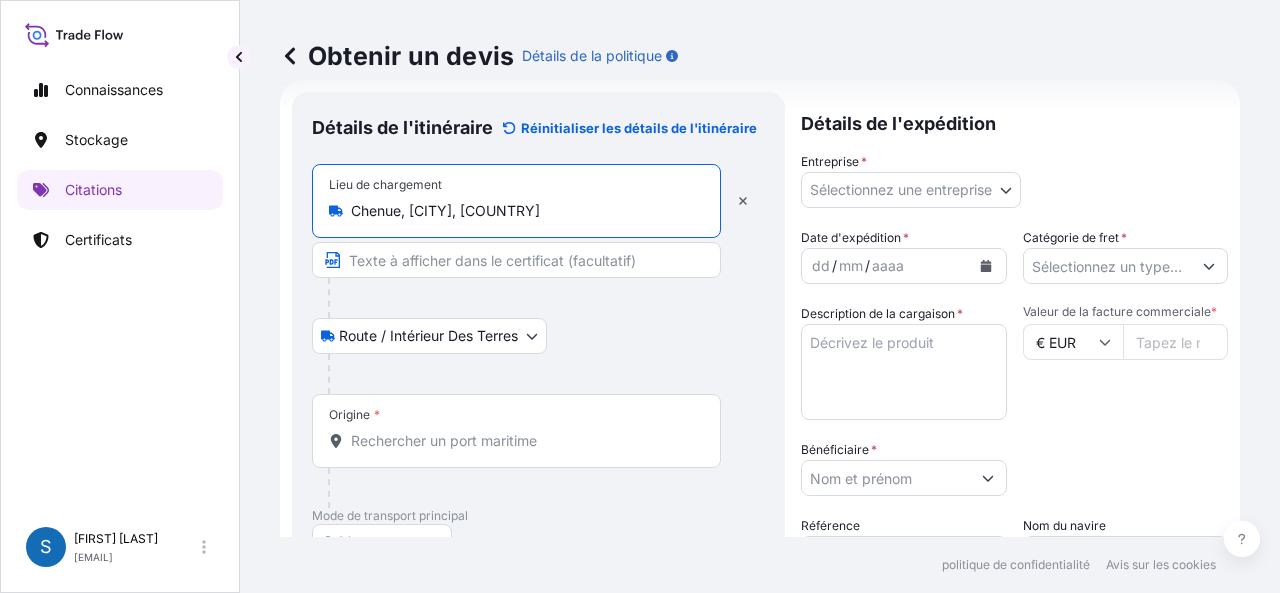 type on "Chenue, [CITY], [COUNTRY]" 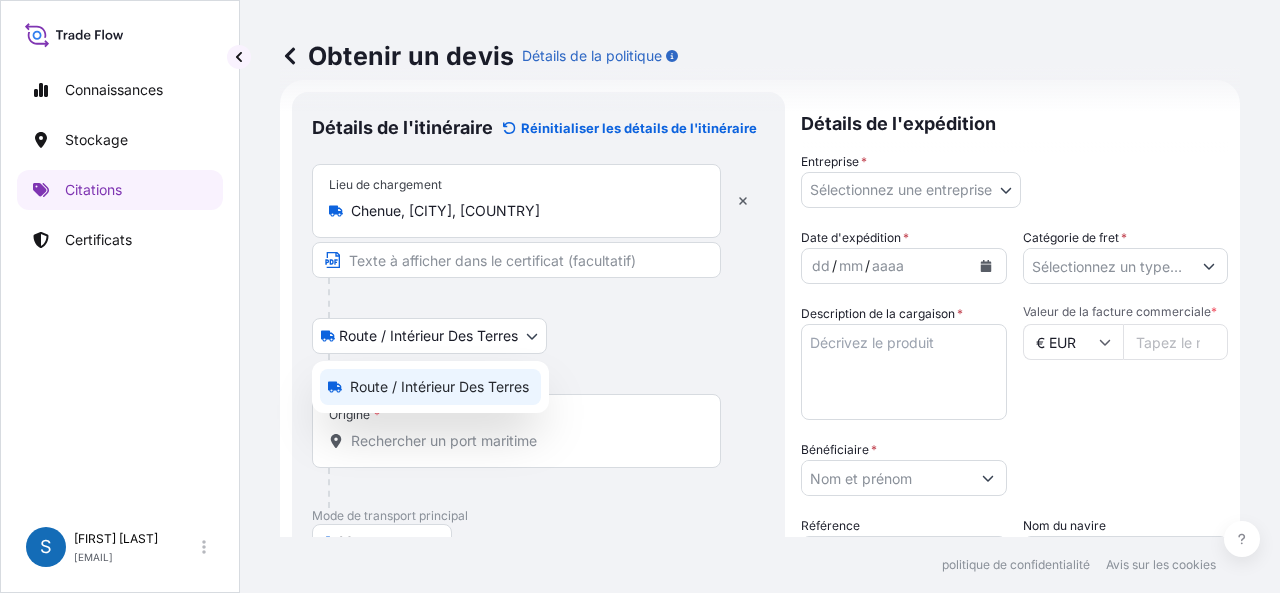 click on "Connaissances Stockage Citations Certificats S [FIRST] [LAST] [EMAIL] Obtenir un devis Détails de la politique Détails de l'itinéraire Réinitialiser les détails de l'itinéraire Lieu de chargement Chenue, [CITY], [COUNTRY] Route / Intérieur des terres Route / Intérieur des terres Origine * Mode de transport principal Mer Mer Manipulation d'œuvres d'art Courrier Taxi ou voiture de société Terre / Air Destination * Couvrir le port de la porte - Ajouter un lieu de déchargement Route / Intérieur des terres Route / Intérieur des terres Lieu de déchargement Détails de l'expédition Entreprise * Sélectionnez une entreprise LP ART [NUMBER] [STREET] - [POSTAL CODE] [CITY] TRANSART [NUMBER] [STREET] - [POSTAL CODE] [CITY] CHENUE [NUMBER] [STREET], [POSTAL CODE] [CITY] SENDSIO [NUMBER] [STREET], [POSTAL CODE] [CITY] Date d'expédition * dd / mm / aaaa Catégorie de fret * Description de la cargaison * Valeur de la facture commerciale * € EUR Bénéficiaire * Catégorie d'emballage 0" at bounding box center (640, 296) 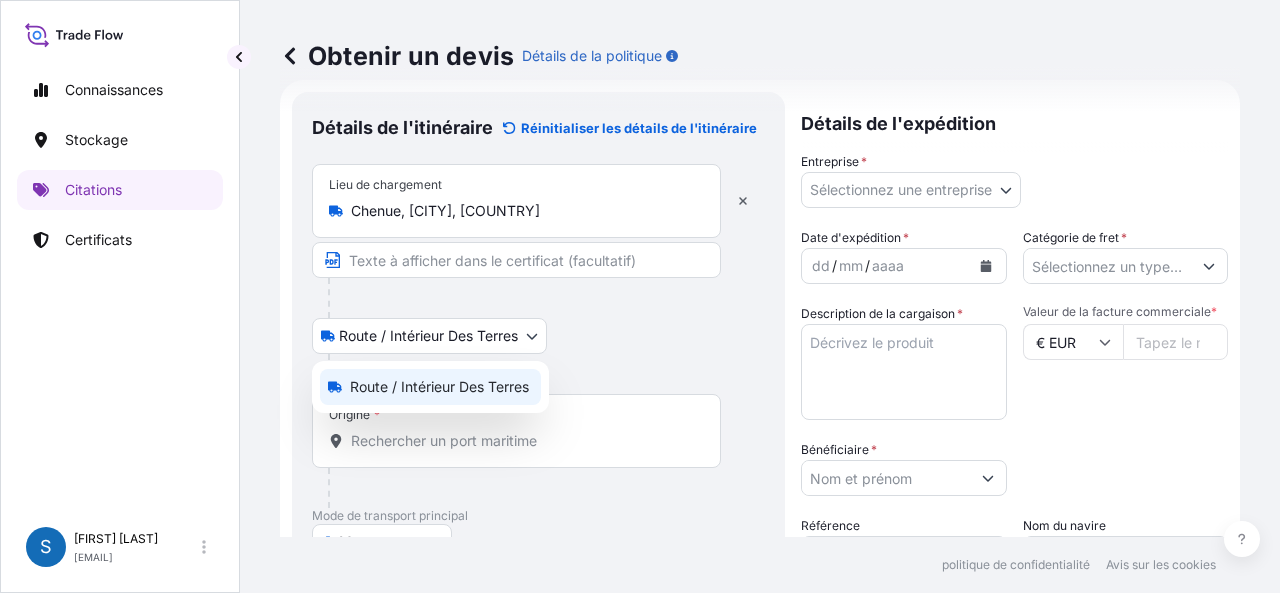 click on "Route / Intérieur des terres" at bounding box center (439, 386) 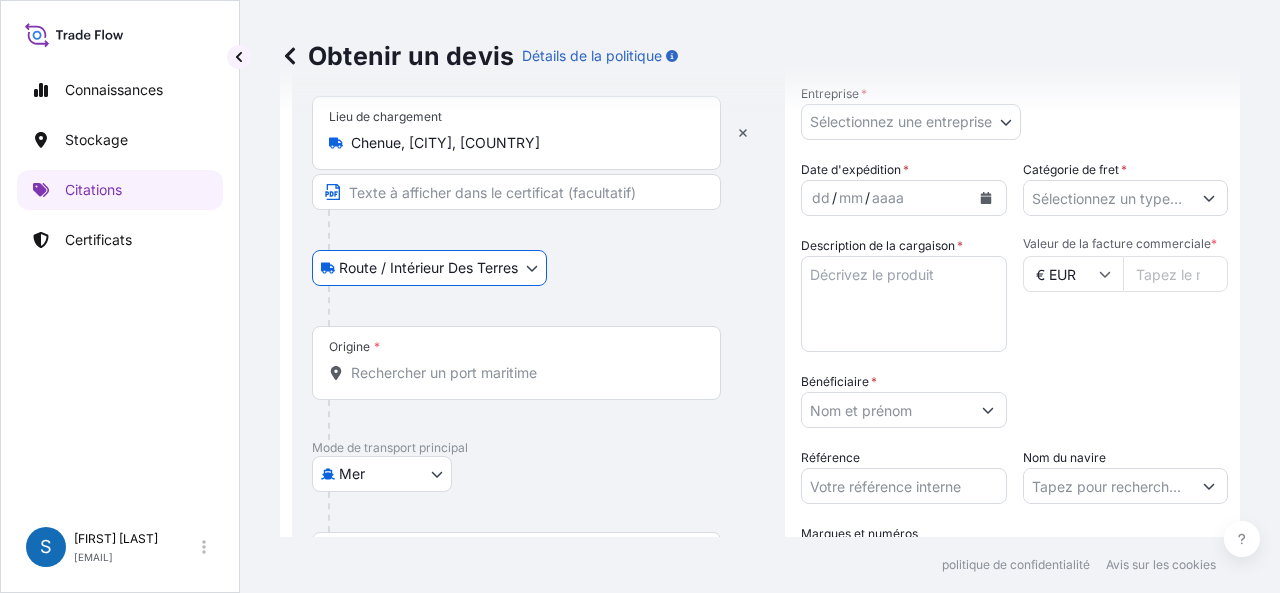 scroll, scrollTop: 132, scrollLeft: 0, axis: vertical 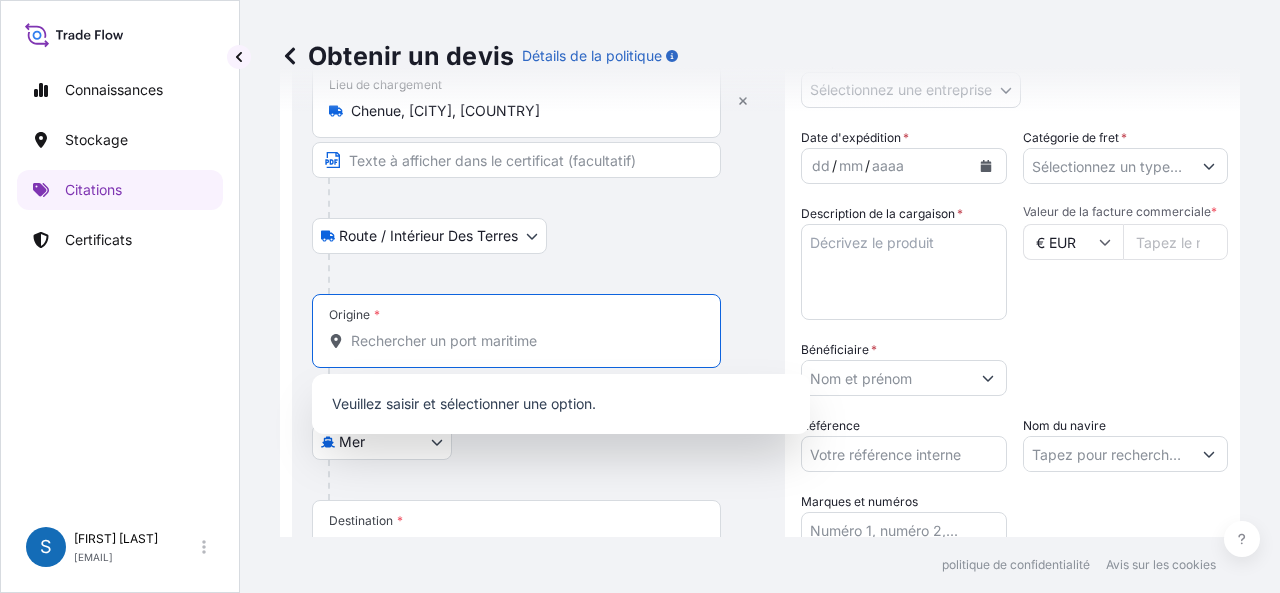 click on "Origine *" at bounding box center [523, 341] 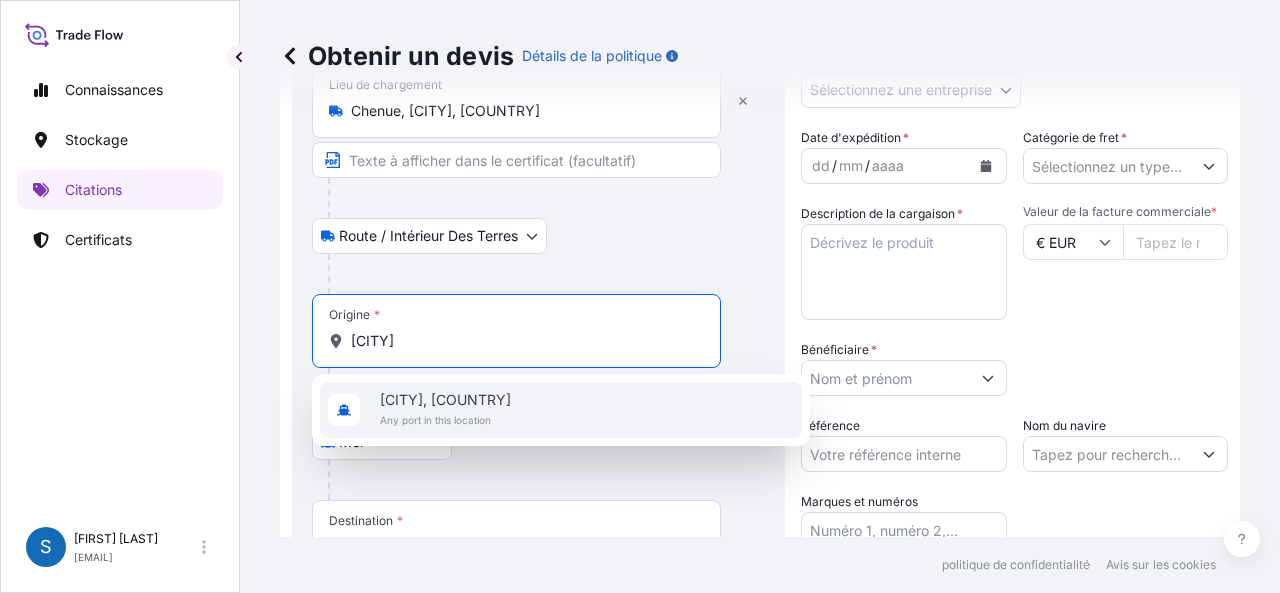 click on "[CITY], [COUNTRY]" at bounding box center (445, 400) 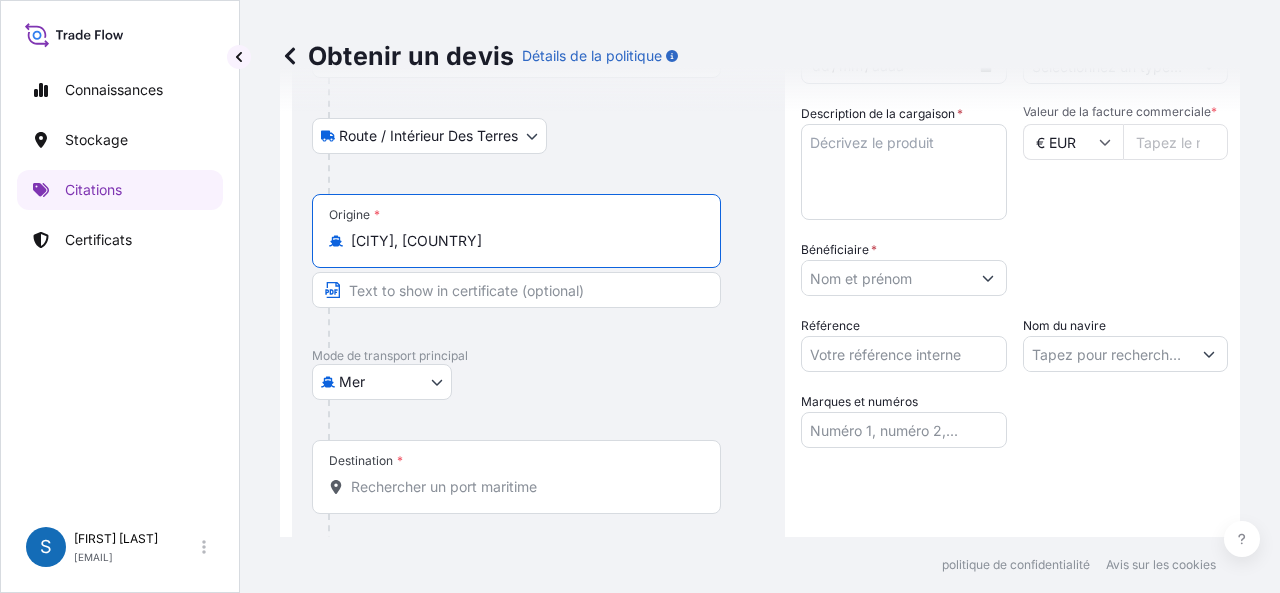 scroll, scrollTop: 310, scrollLeft: 0, axis: vertical 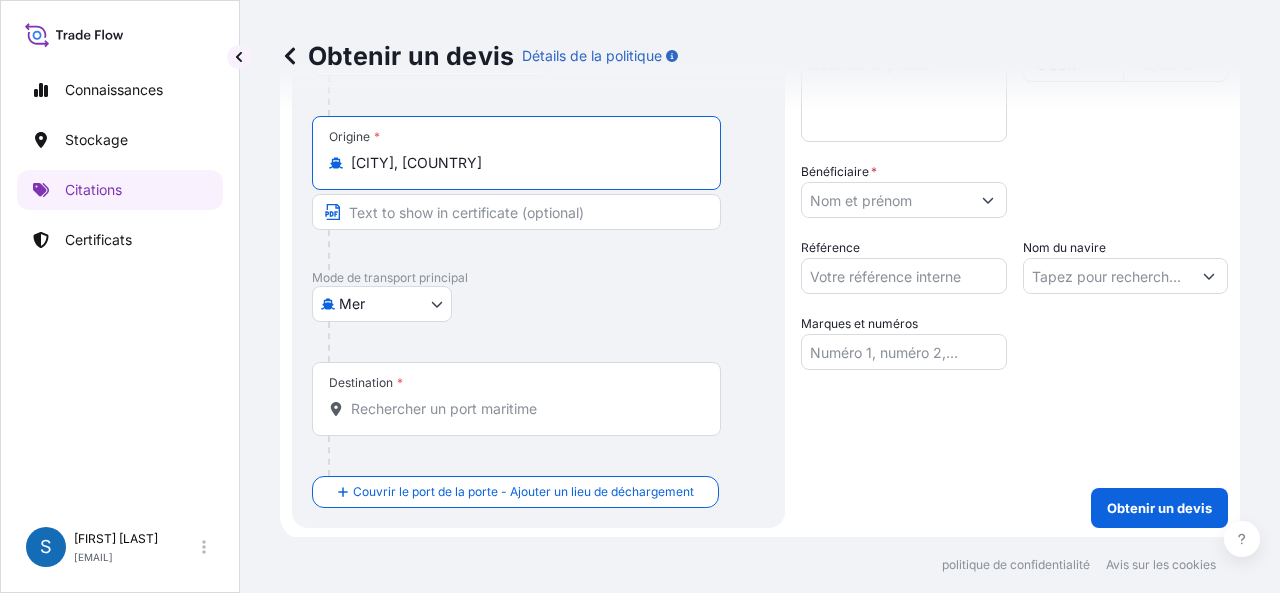 type on "[CITY], [COUNTRY]" 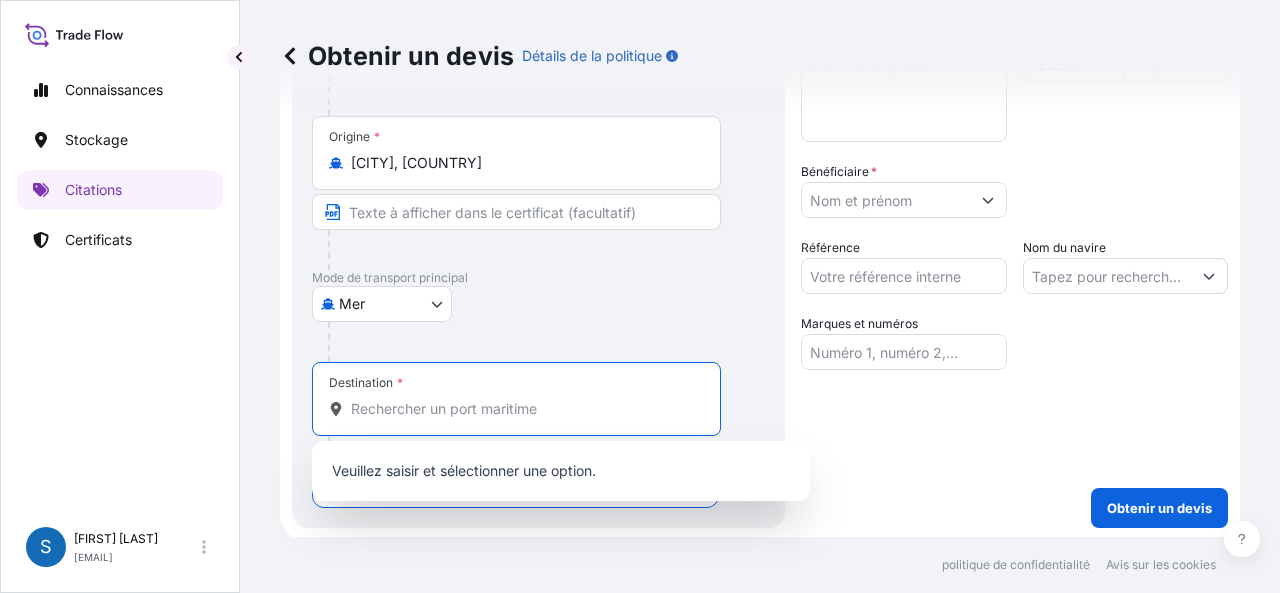 click on "Destination *" at bounding box center (523, 409) 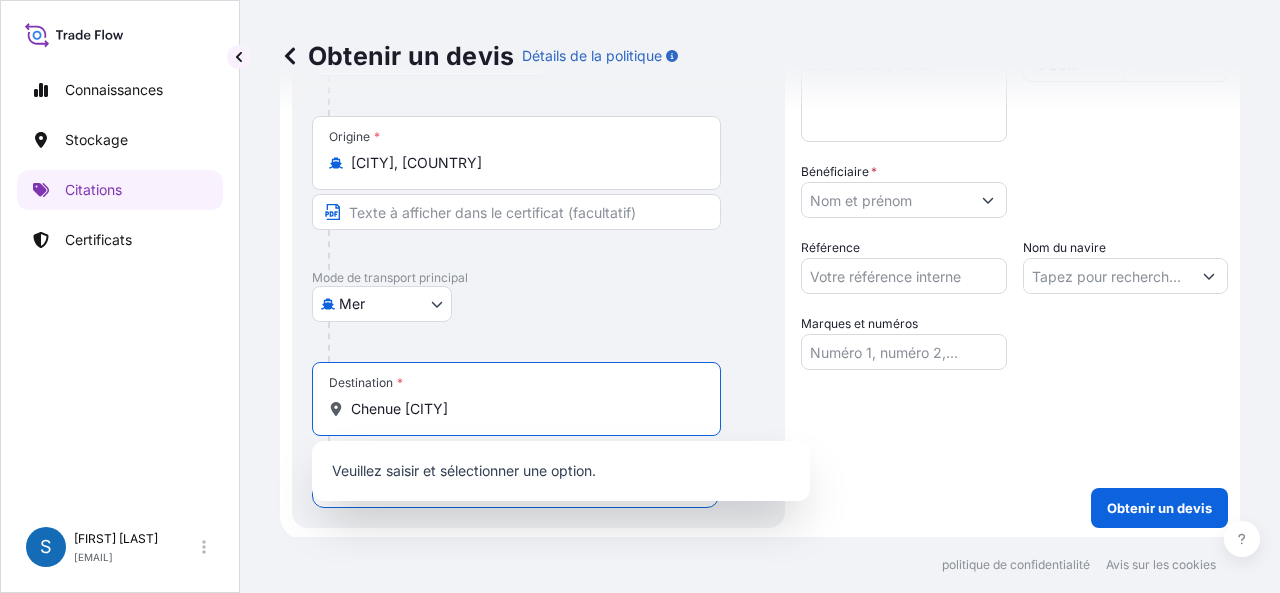 click on "Chenue [CITY]" at bounding box center [523, 409] 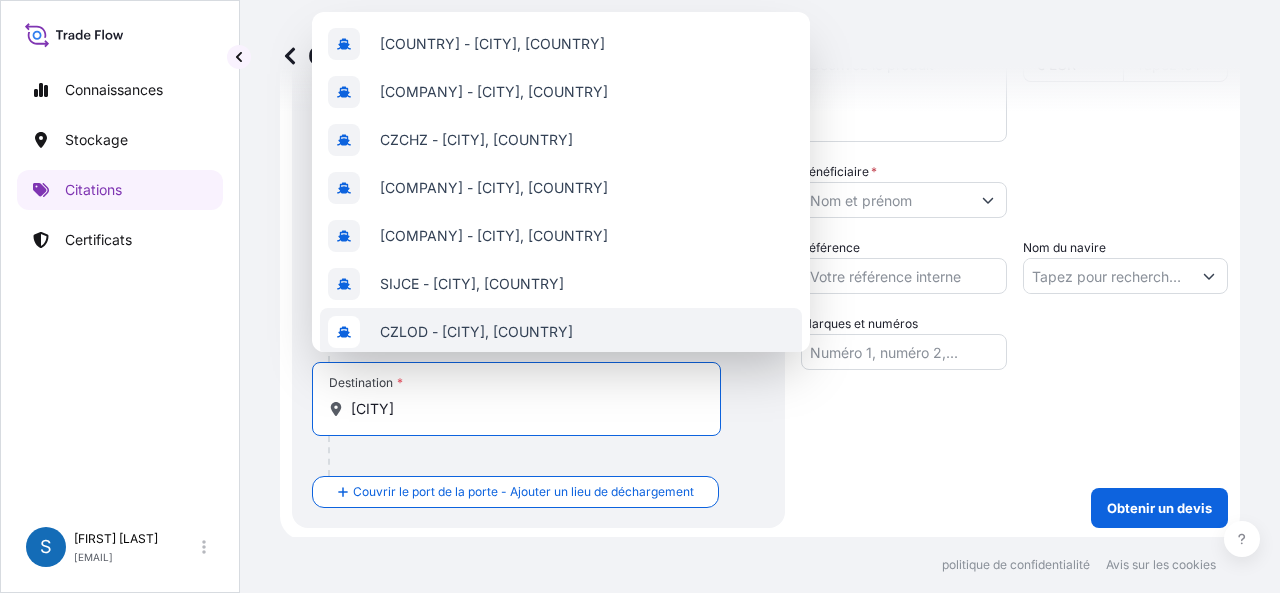 type on "[CITY]" 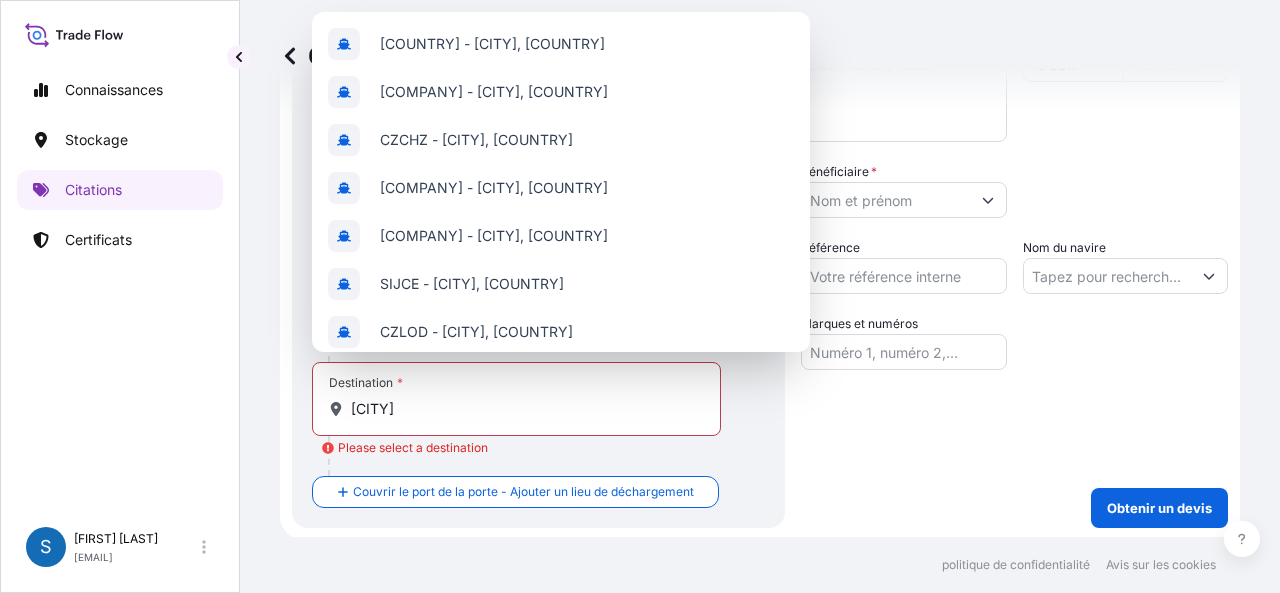 click on "Destination * [CITY]" at bounding box center (516, 399) 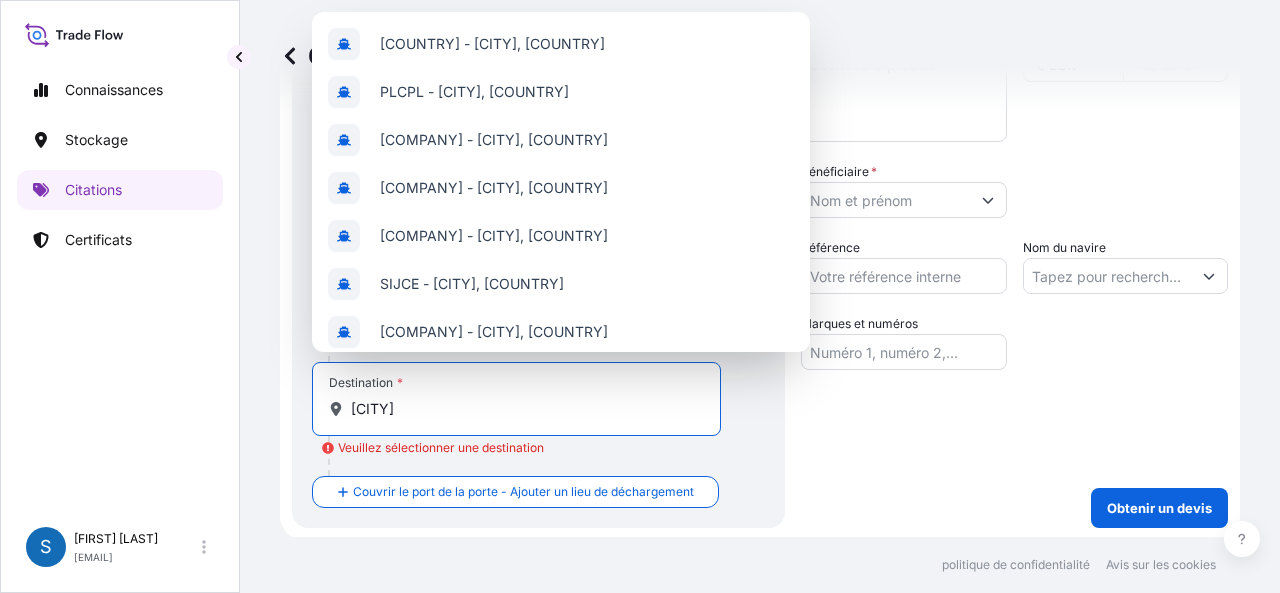 drag, startPoint x: 403, startPoint y: 409, endPoint x: 344, endPoint y: 409, distance: 59 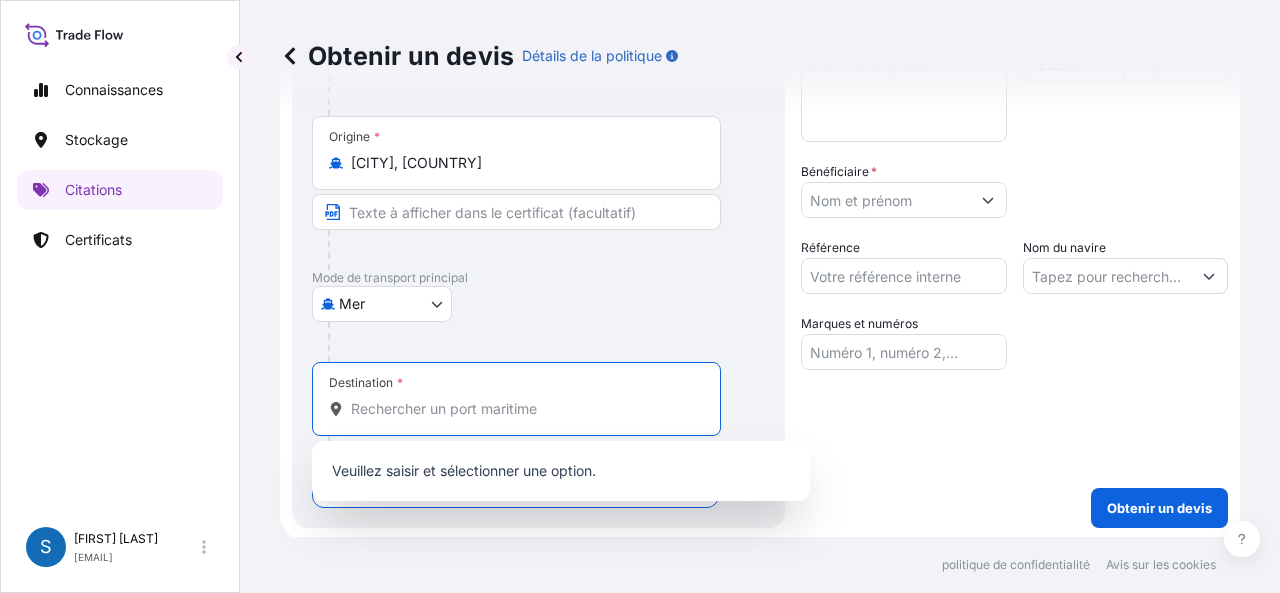 click on "Destination * Veuillez sélectionner une destination" at bounding box center (523, 409) 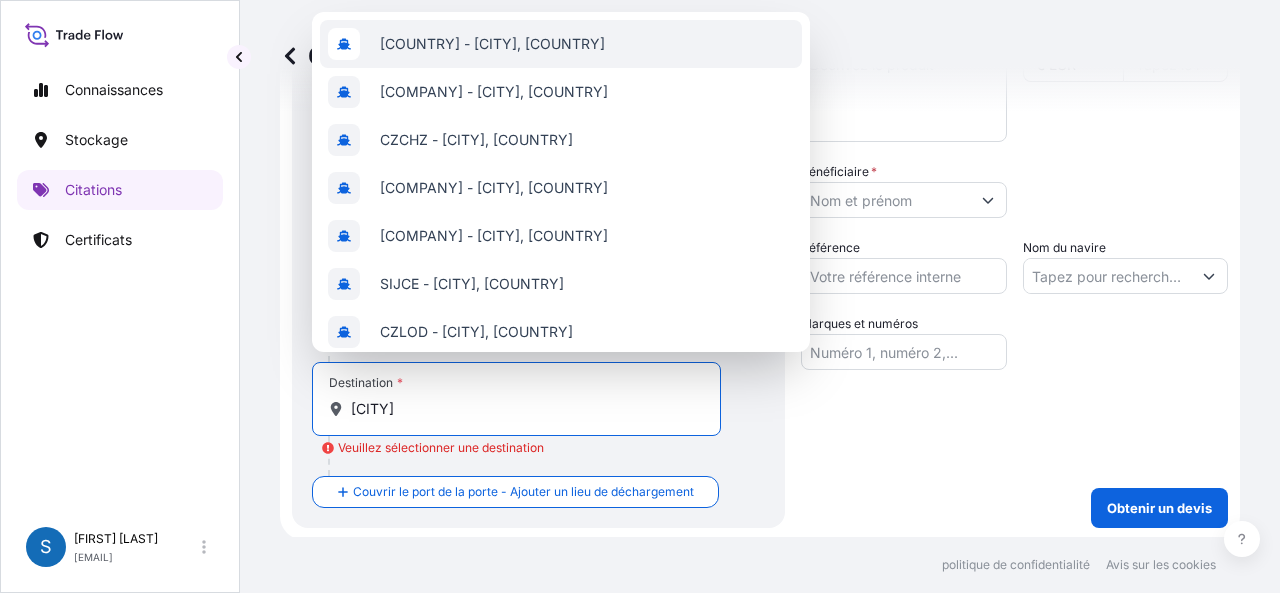 click on "[COUNTRY] - [CITY], [COUNTRY]" at bounding box center [492, 44] 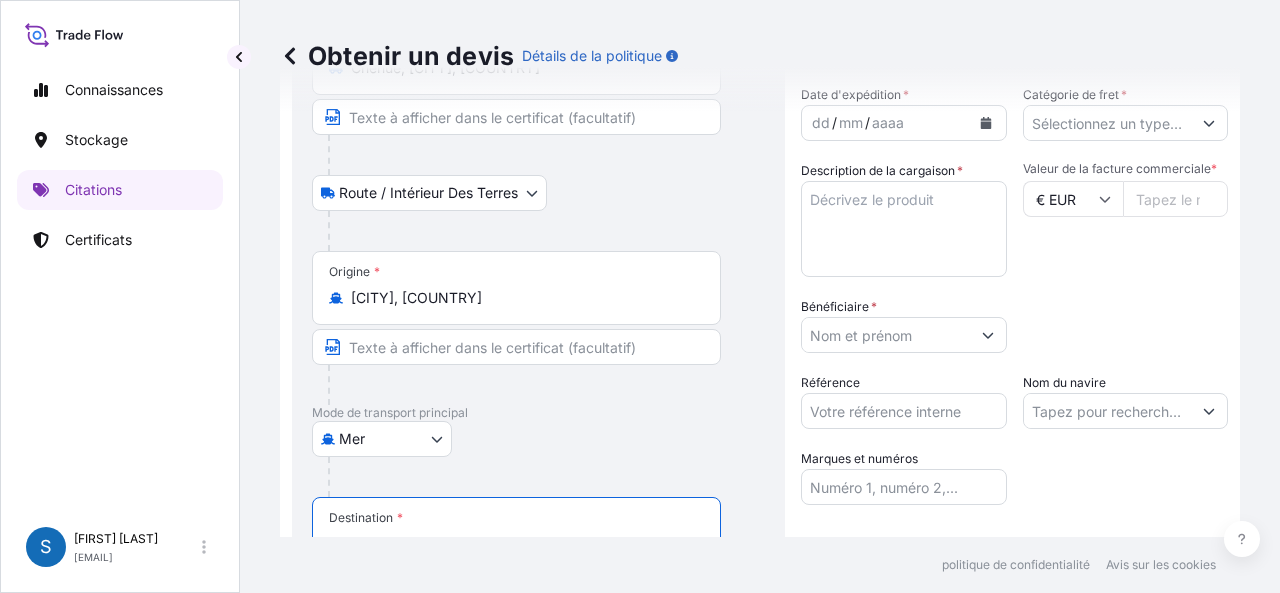scroll, scrollTop: 10, scrollLeft: 0, axis: vertical 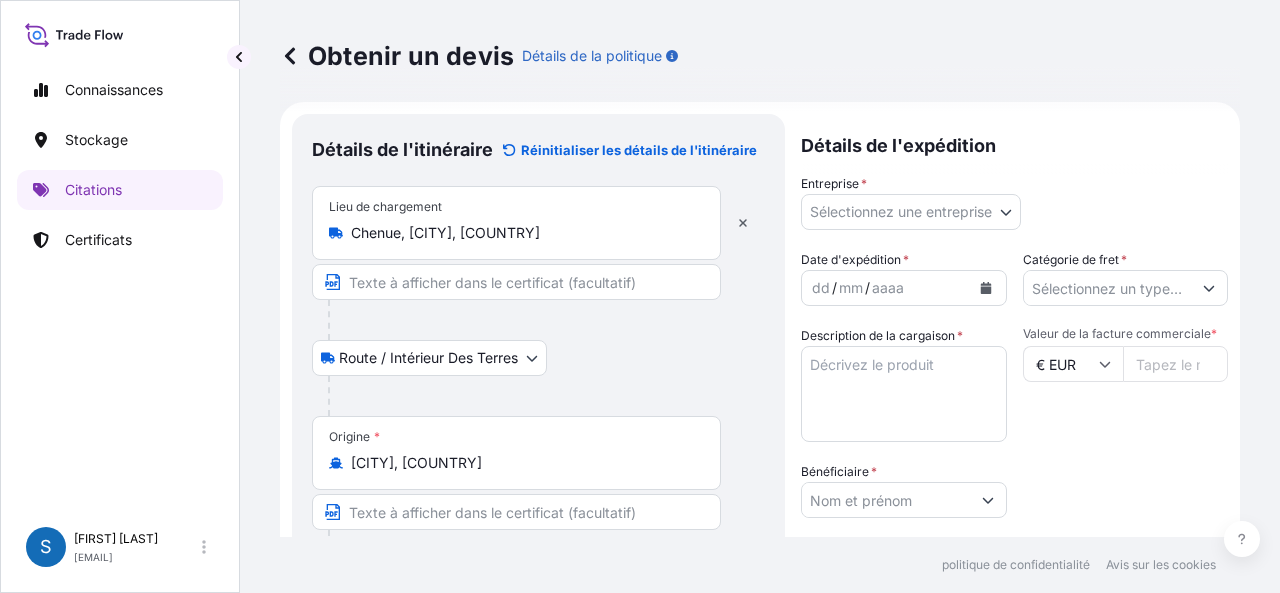 type on "[COUNTRY] - [CITY], [COUNTRY]" 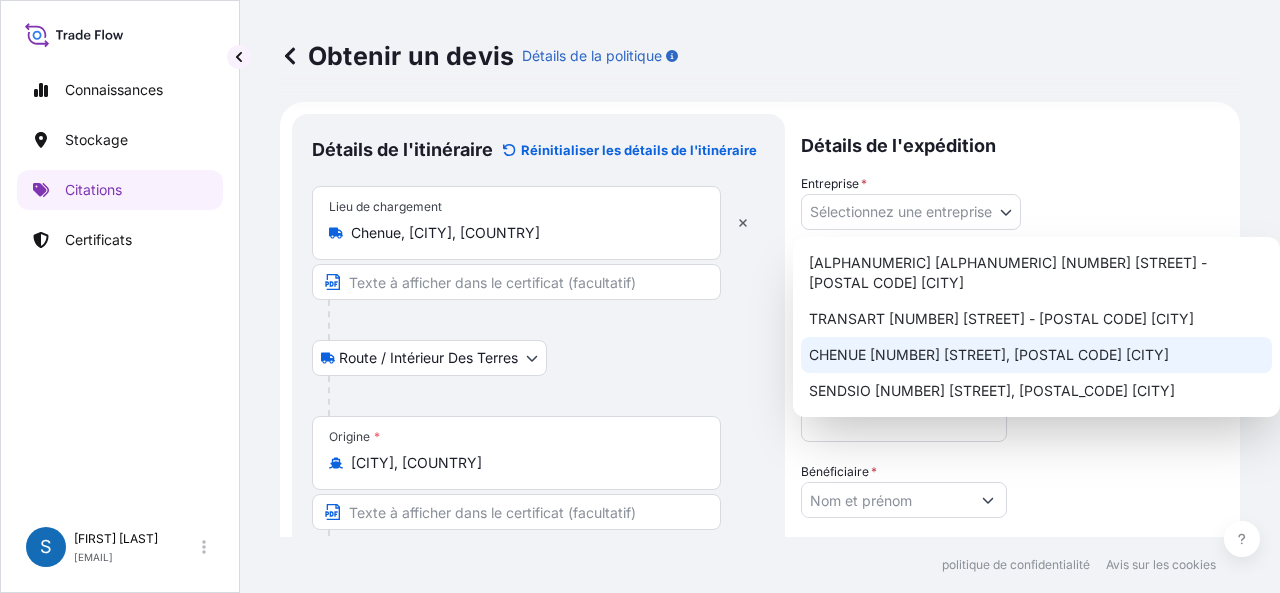 click on "CHENUE [NUMBER] [STREET], [POSTAL CODE] [CITY]" at bounding box center (989, 354) 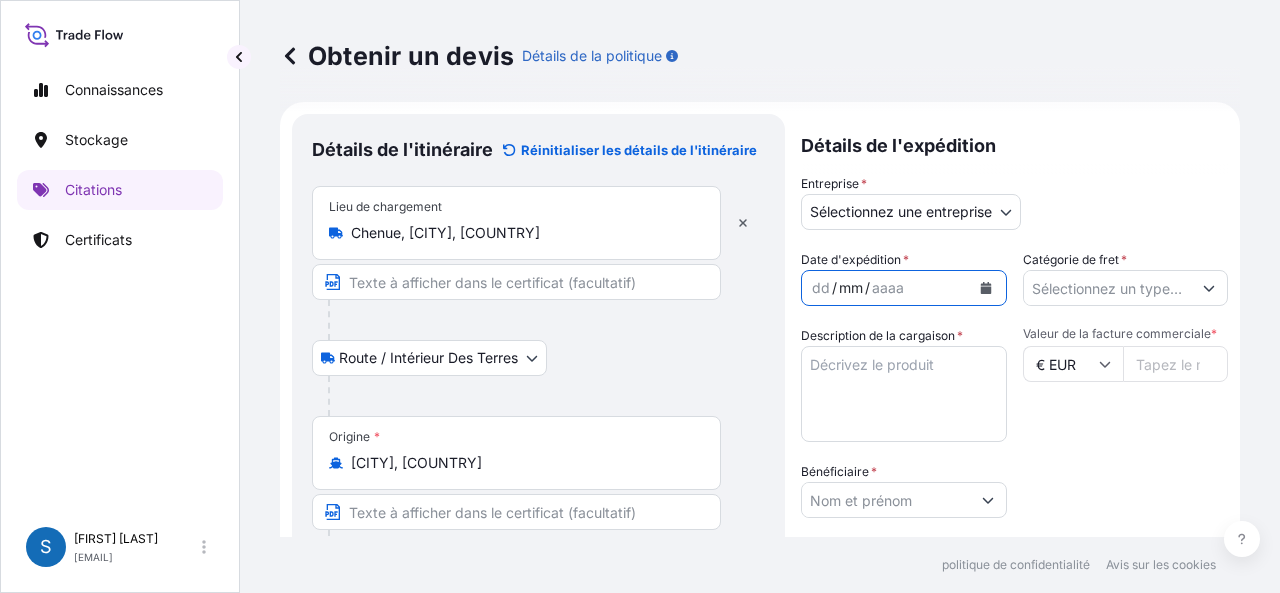click on "mm" at bounding box center [851, 287] 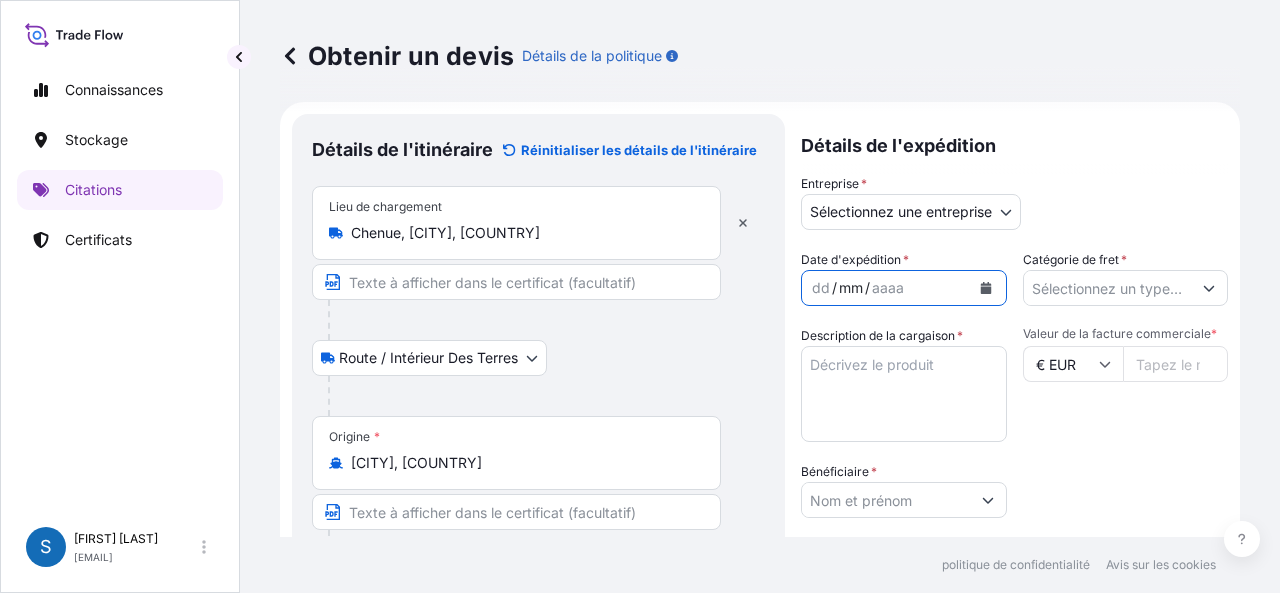 click on "Connaissances Stockage Citations Certificats S [FIRST]    [LAST] [EMAIL] Obtenir un devis Détails de la politique Détails de l'itinéraire Réinitialiser les détails de l'itinéraire Lieu de chargement [COMPANY], [CITY], [COUNTRY] Route / Intérieur des terres Route / Intérieur des terres Origine * [CITY], [COUNTRY] Mode de transport principal Mer Mer Manipulation d'œuvres d'art Courrier Taxi ou voiture de société Terre / Air Destination * [COUNTRY] - [CITY], [COUNTRY] Couvrir le port de la porte - Ajouter un lieu de déchargement Route / Intérieur des terres Route / Intérieur des terres Lieu de déchargement Détails de l'expédition Entreprise  * Sélectionnez une entreprise LP ART [NUMBER]-[NUMBER] [STREET] - [POSTAL_CODE] [CITY] TRANSART [NUMBER] [STREET] [NAME] - [POSTAL_CODE] [CITY] CHENUE [NUMBER] [STREET], [POSTAL_CODE] [CITY] SENDSIO [NUMBER] [STREET], [POSTAL_CODE] [CITY] Date d'expédition  * [DATE] Catégorie de fret  * Description de la cargaison  * Valeur de la facture commerciale  *   € EUR *" at bounding box center [640, 296] 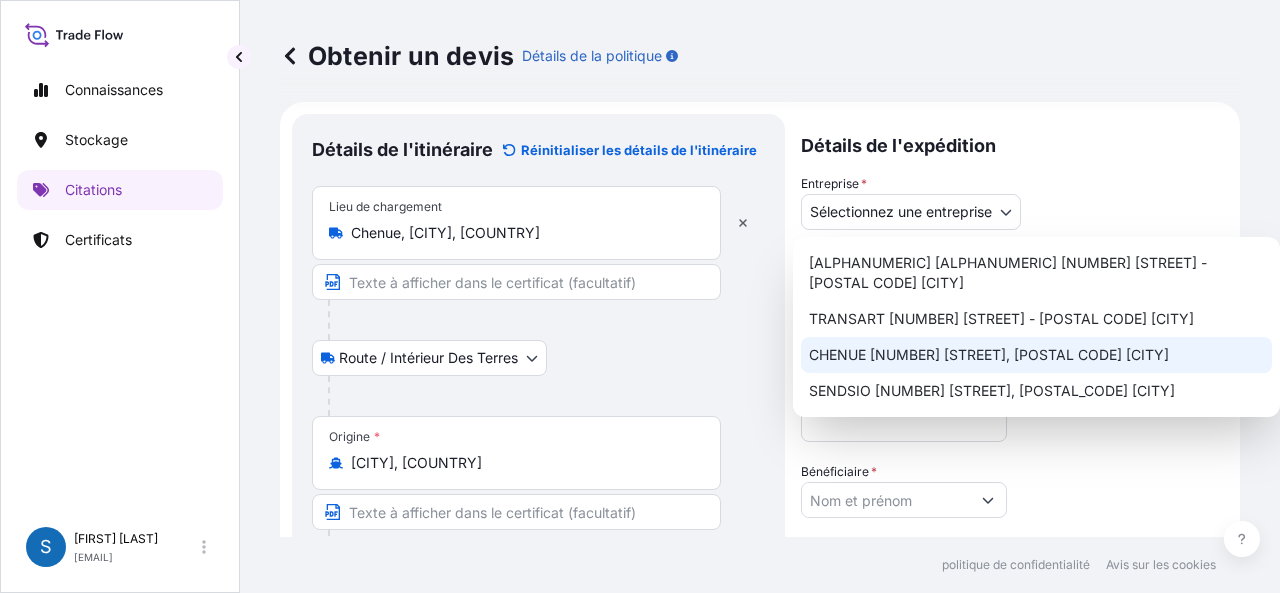 click on "CHENUE [NUMBER] [STREET], [POSTAL CODE] [CITY]" at bounding box center (989, 354) 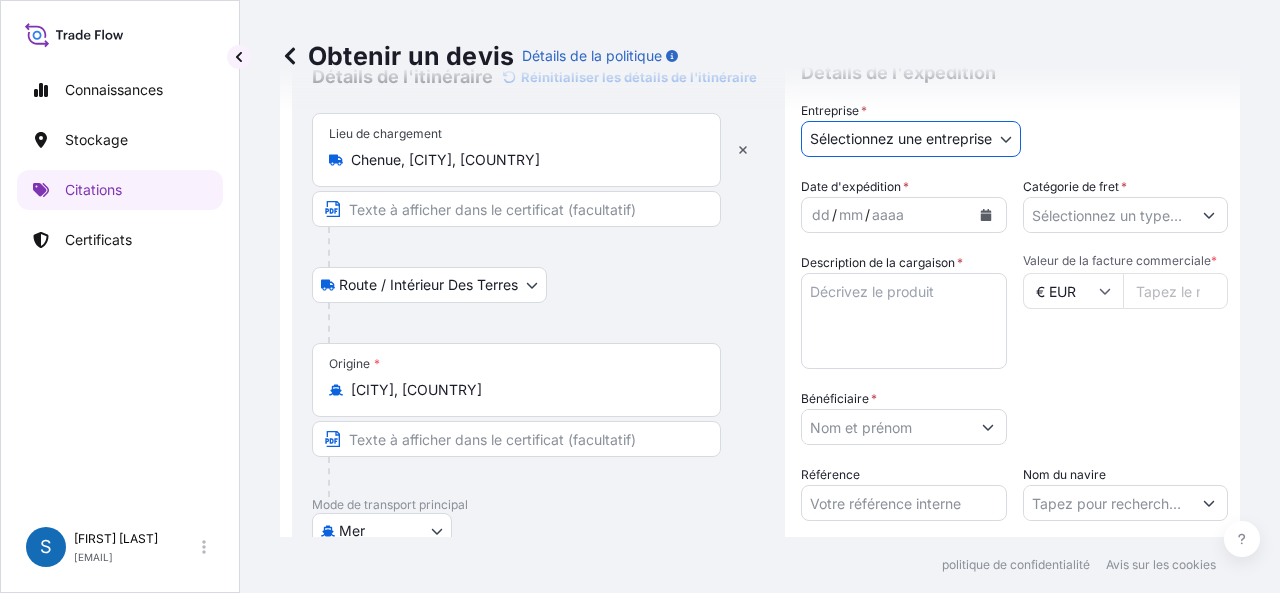 scroll, scrollTop: 210, scrollLeft: 0, axis: vertical 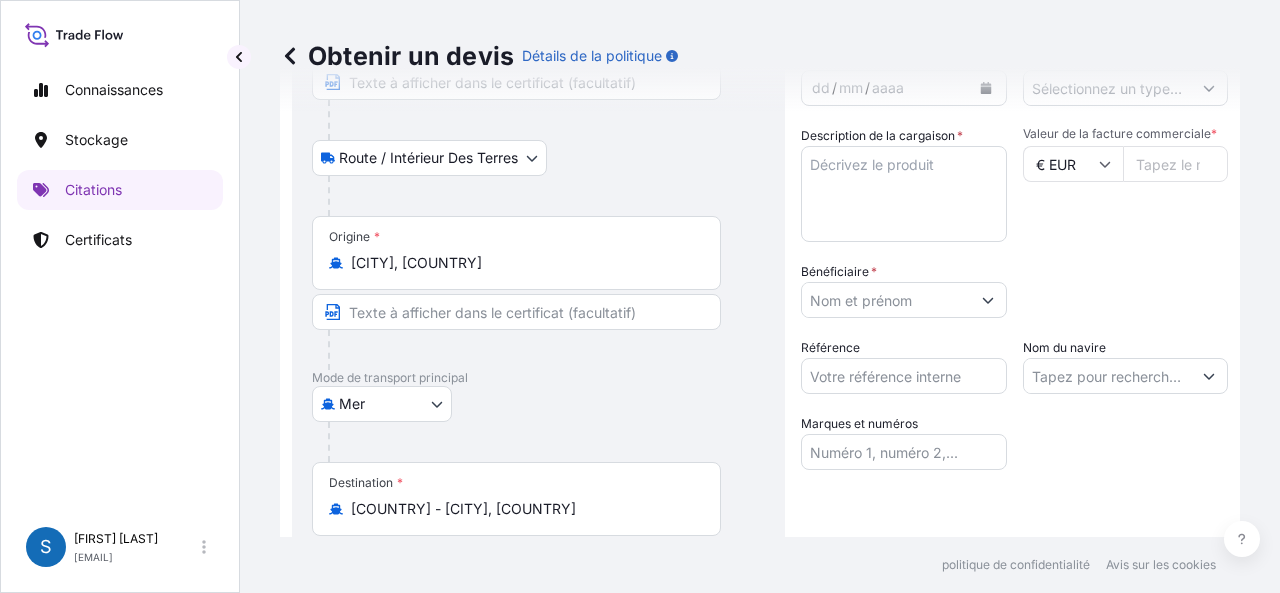 click on "Connaissances Stockage Citations Certificats S [FIRST]    [LAST] [EMAIL] Obtenir un devis Détails de la politique Détails de l'itinéraire Réinitialiser les détails de l'itinéraire Lieu de chargement [COMPANY], [CITY], [COUNTRY] Route / Intérieur des terres Route / Intérieur des terres Origine * [CITY], [COUNTRY] Mode de transport principal Mer Mer Manipulation d'œuvres d'art Courrier Taxi ou voiture de société Terre / Air Destination * [COUNTRY] - [CITY], [COUNTRY] Couvrir le port de la porte - Ajouter un lieu de déchargement Route / Intérieur des terres Route / Intérieur des terres Lieu de déchargement Détails de l'expédition Entreprise  * Sélectionnez une entreprise LP ART [NUMBER]-[NUMBER] [STREET] - [POSTAL_CODE] [CITY] TRANSART [NUMBER] [STREET] [NAME] - [POSTAL_CODE] [CITY] CHENUE [NUMBER] [STREET], [POSTAL_CODE] [CITY] SENDSIO [NUMBER] [STREET], [POSTAL_CODE] [CITY] Date d'expédition  * [DATE] Catégorie de fret  * Description de la cargaison  * Valeur de la facture commerciale  *   € EUR *" at bounding box center (640, 296) 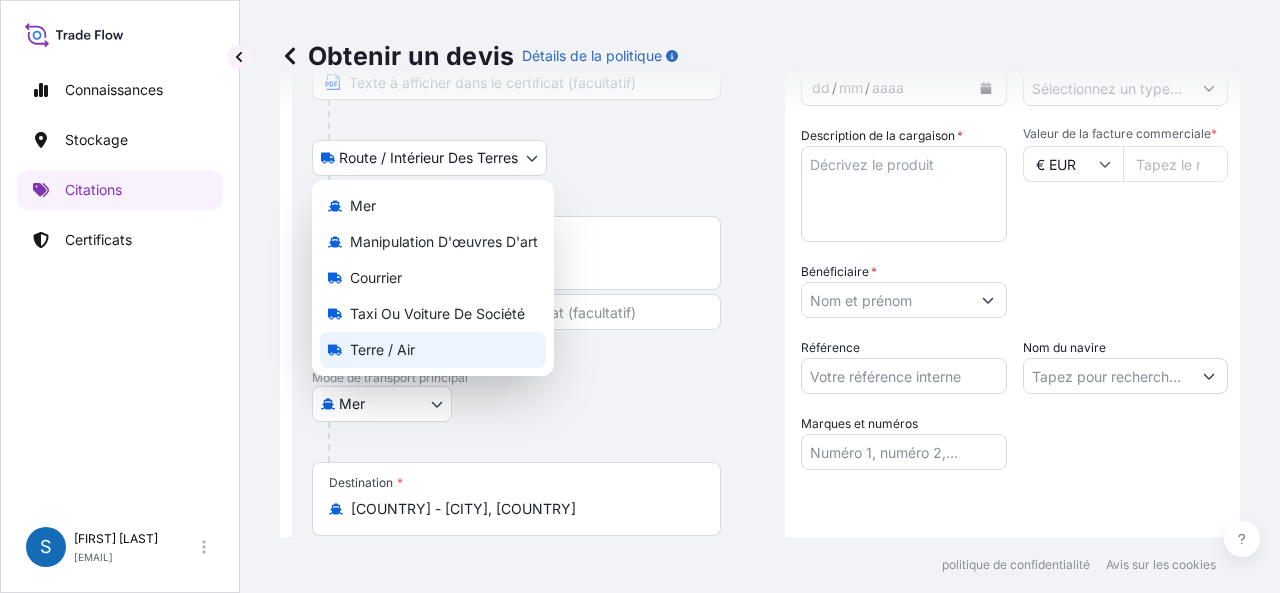 click on "Terre / Air" at bounding box center [382, 349] 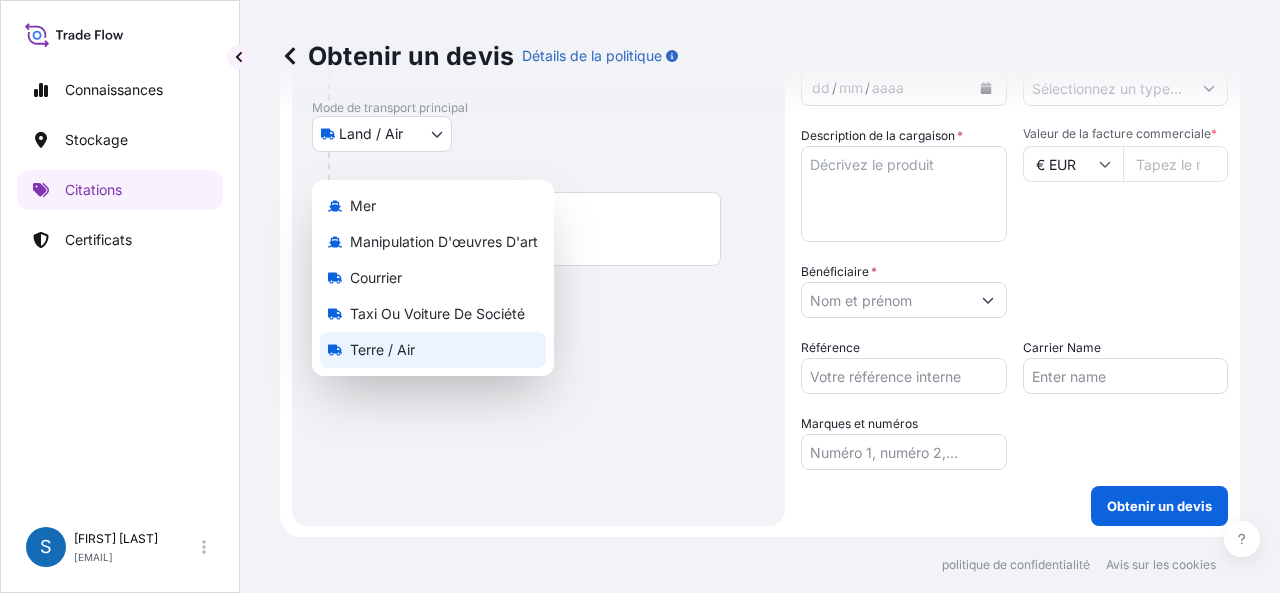 scroll, scrollTop: 21, scrollLeft: 0, axis: vertical 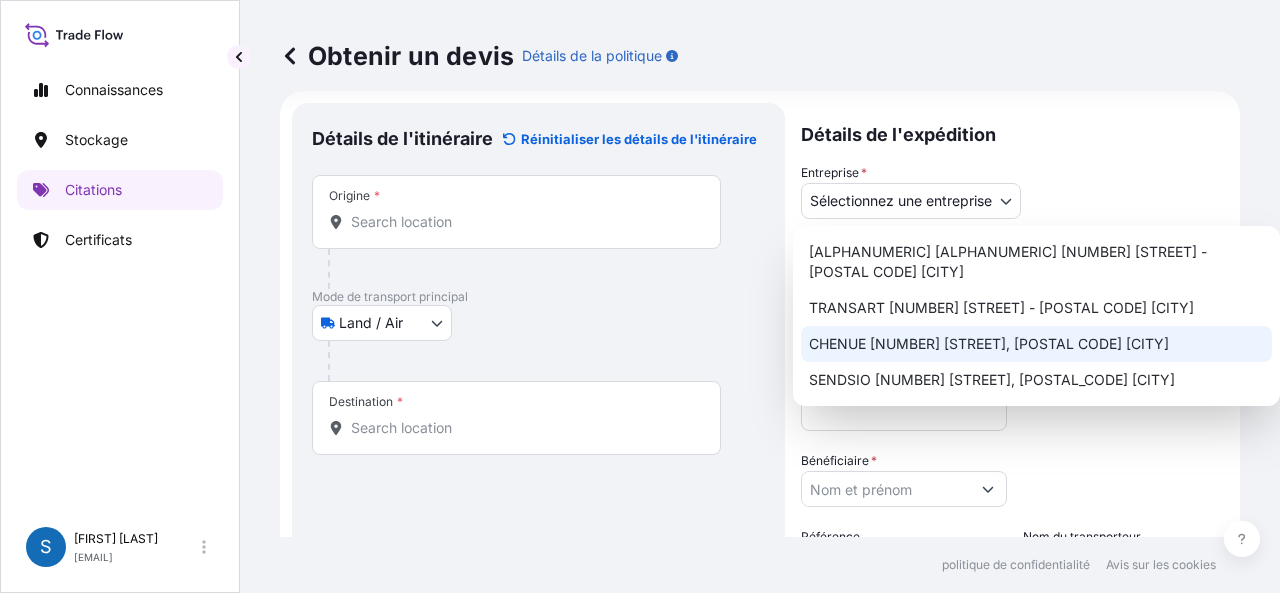 click on "Connaissances Stockage Citations Certificats S [FIRST]    [LAST] [EMAIL] Obtenir un devis Détails de la politique Détails de l'itinéraire Réinitialiser les détails de l'itinéraire Lieu de chargement [STREET] - [POSTAL_CODE] [CITY] TRANSART [STREET] [NAME] - [POSTAL_CODE] [CITY] CHENUE [NUMBER] [STREET], [POSTAL_CODE] [CITY] SENDSIO [NUMBER] [STREET], [POSTAL_CODE] [CITY] Date d'expédition  * [DATE] Catégorie de fret  * Description de la cargaison  * Valeur de la facture commerciale  *   € EUR Bénéficiaire  * Catégorie d'emballage Tapez pour rechercher un mode conteneur Veuillez d’abord sélectionner un mode de transport principal." at bounding box center (640, 296) 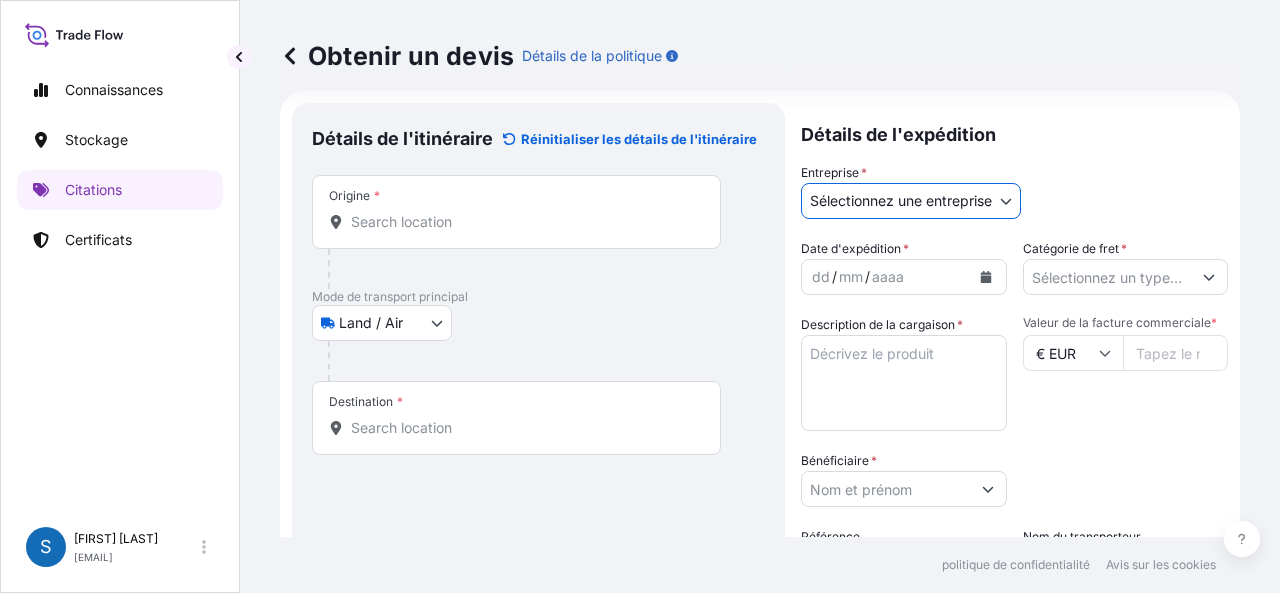 click on "[DATE]" at bounding box center [886, 277] 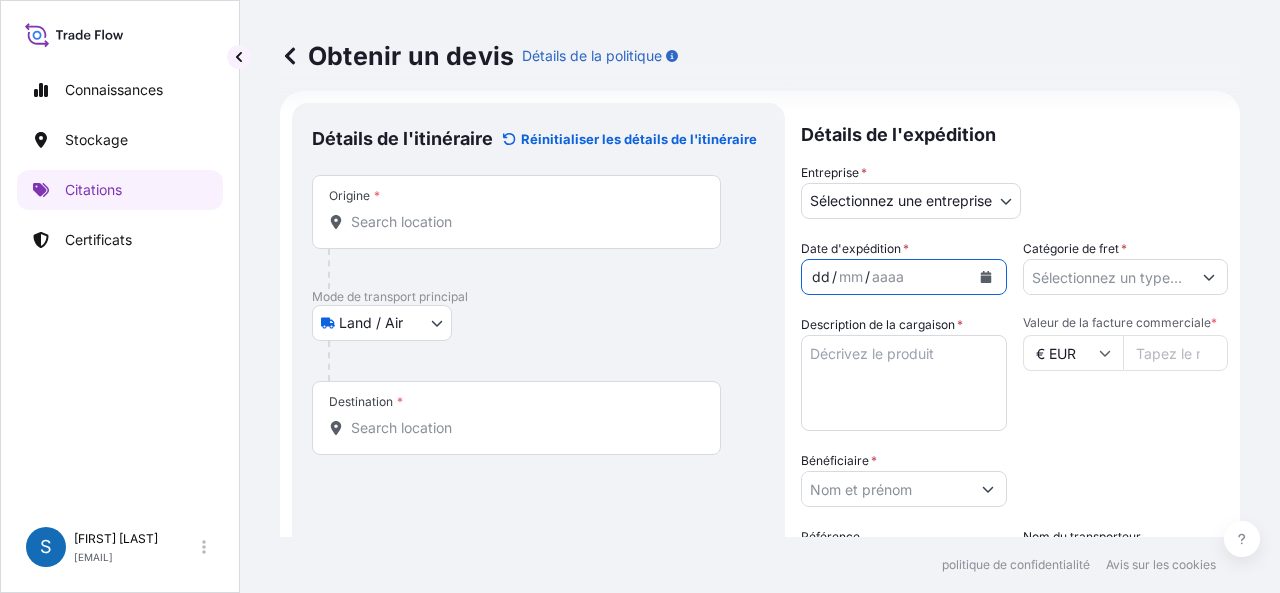 click 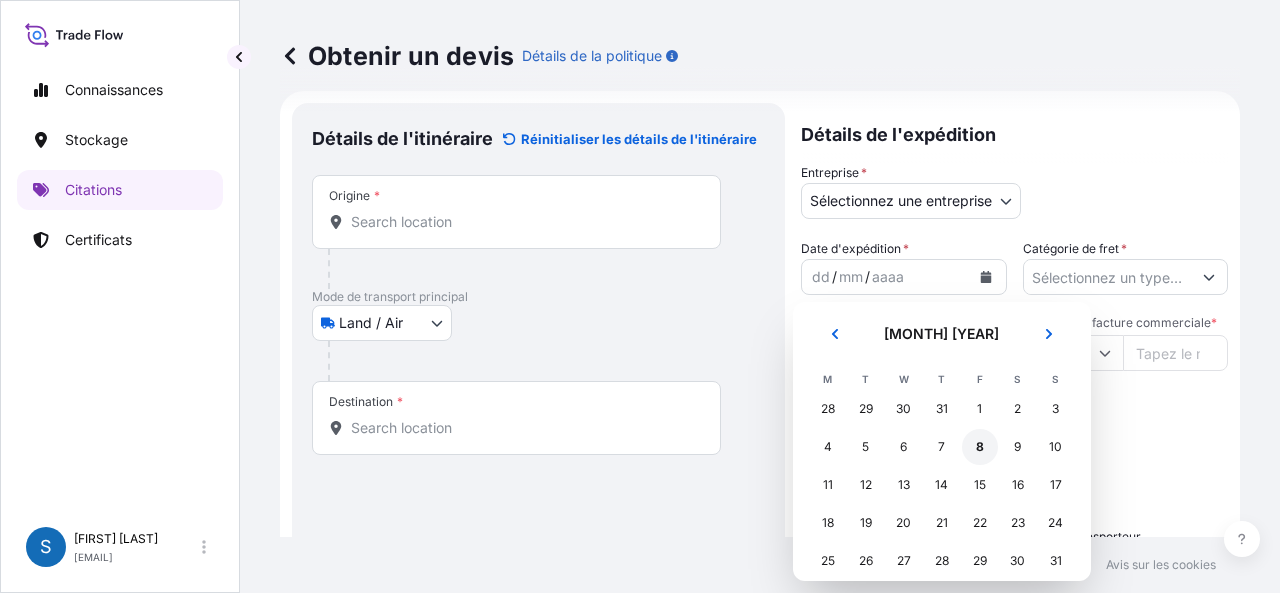 click on "8" at bounding box center [980, 446] 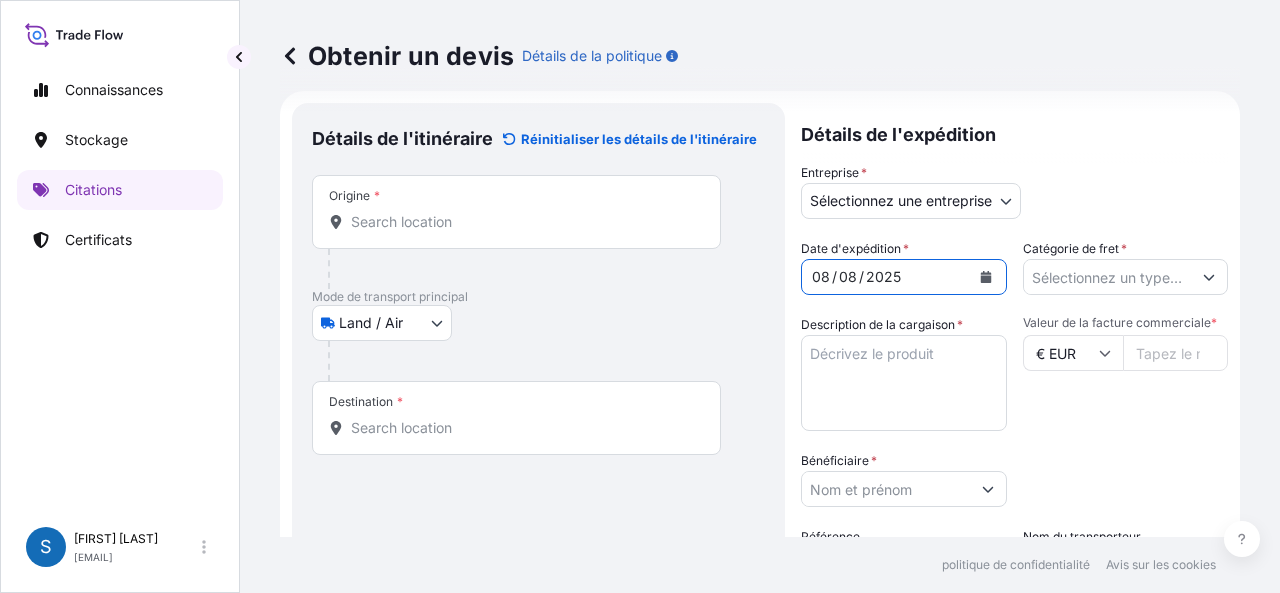 click on "Catégorie de fret  *" at bounding box center [1108, 277] 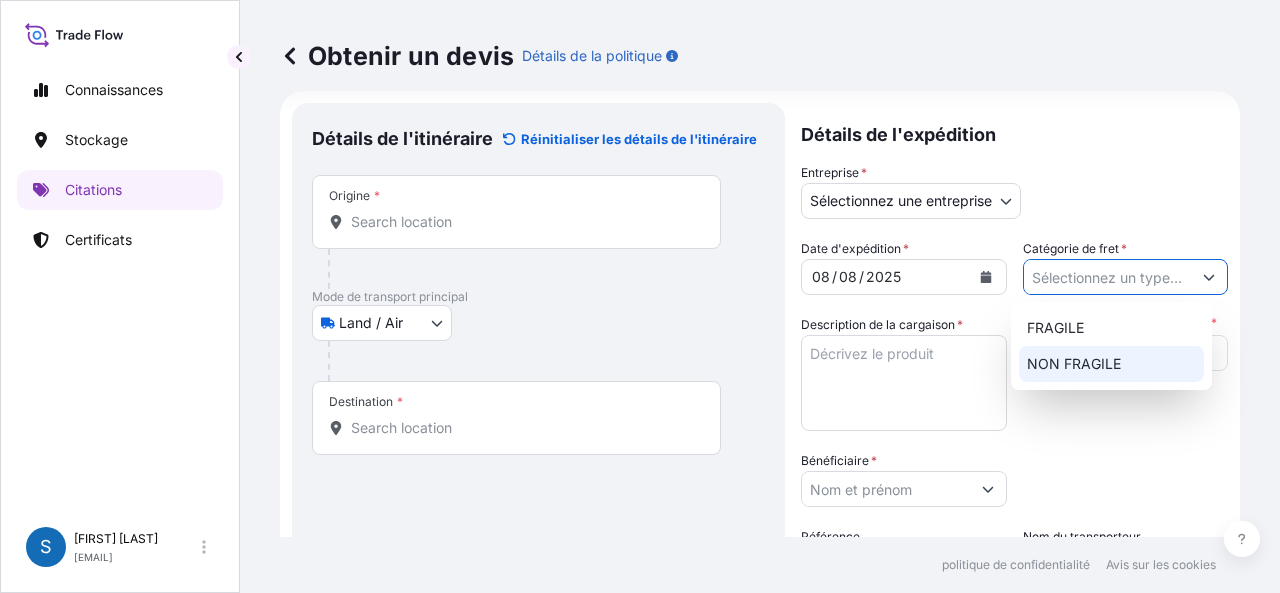 click on "NON FRAGILE" at bounding box center (1074, 363) 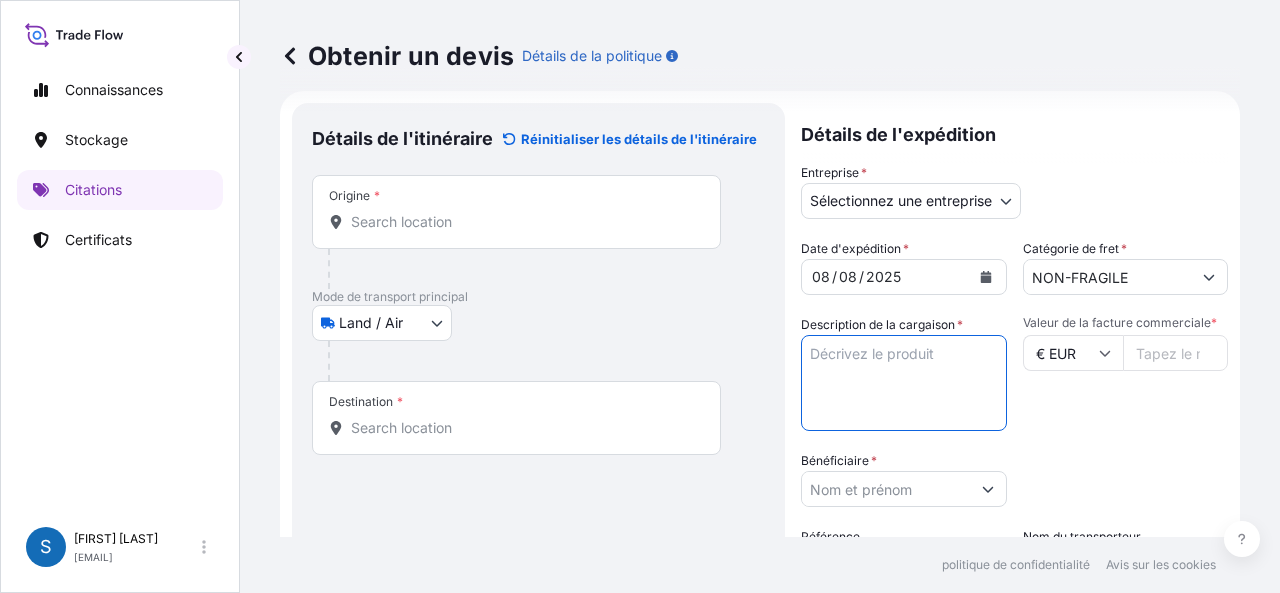 click on "Description de la cargaison  *" at bounding box center (904, 383) 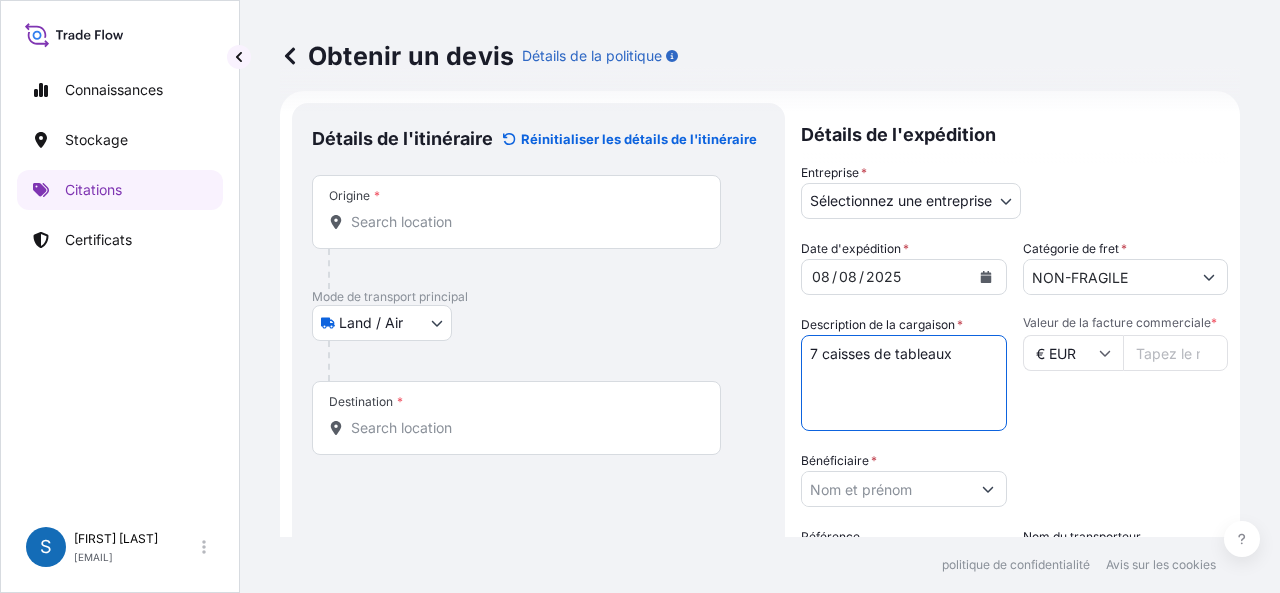 type on "7 caisses de tableaux" 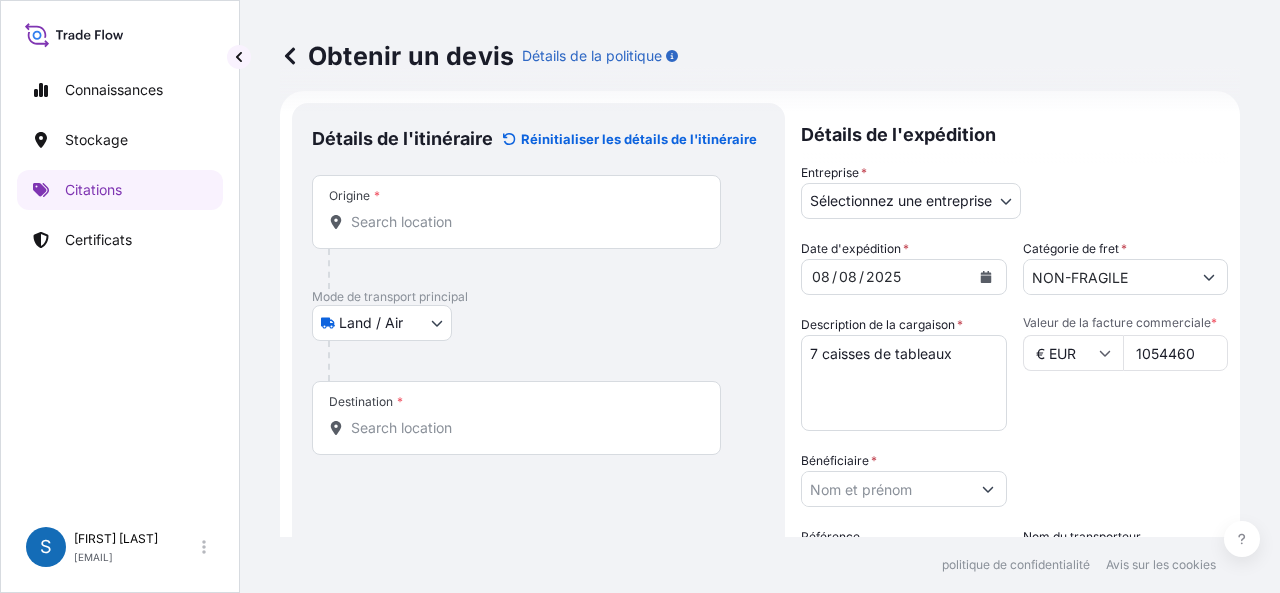 scroll, scrollTop: 0, scrollLeft: 0, axis: both 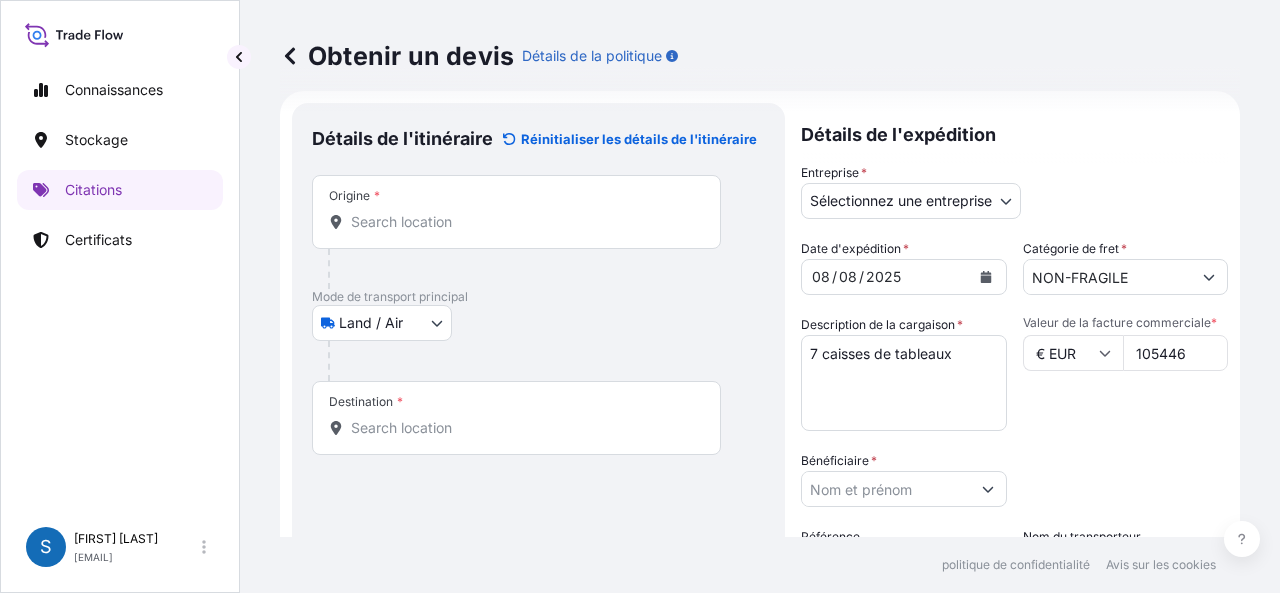 type on "105446" 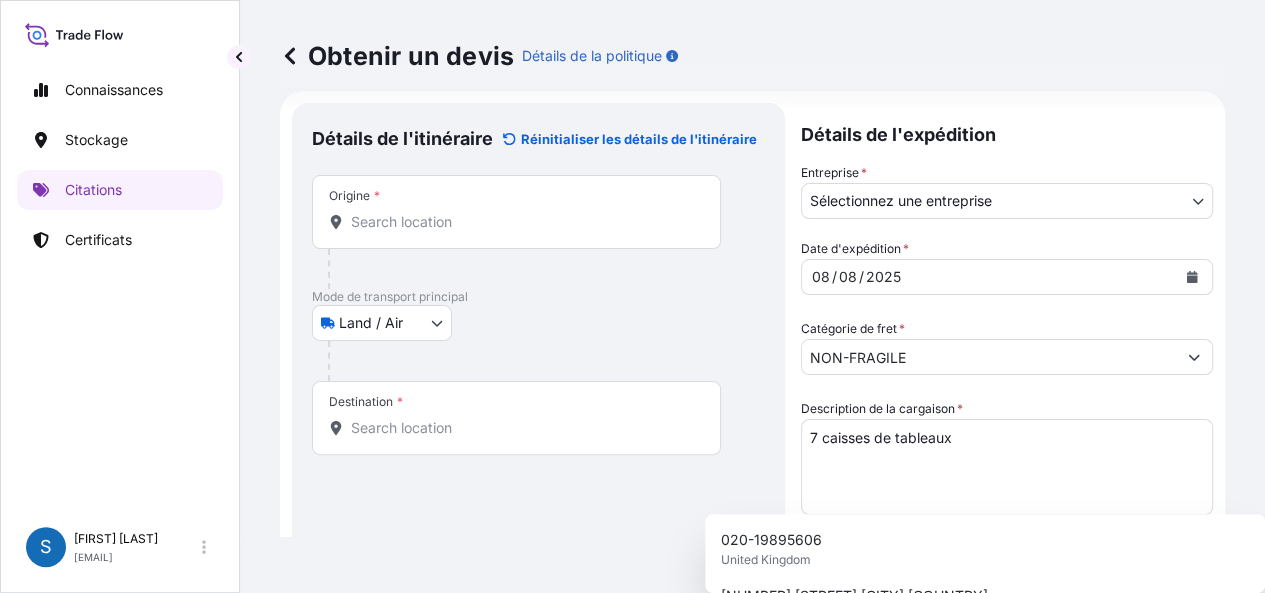 click on "Bénéficiaire  *" at bounding box center (989, 657) 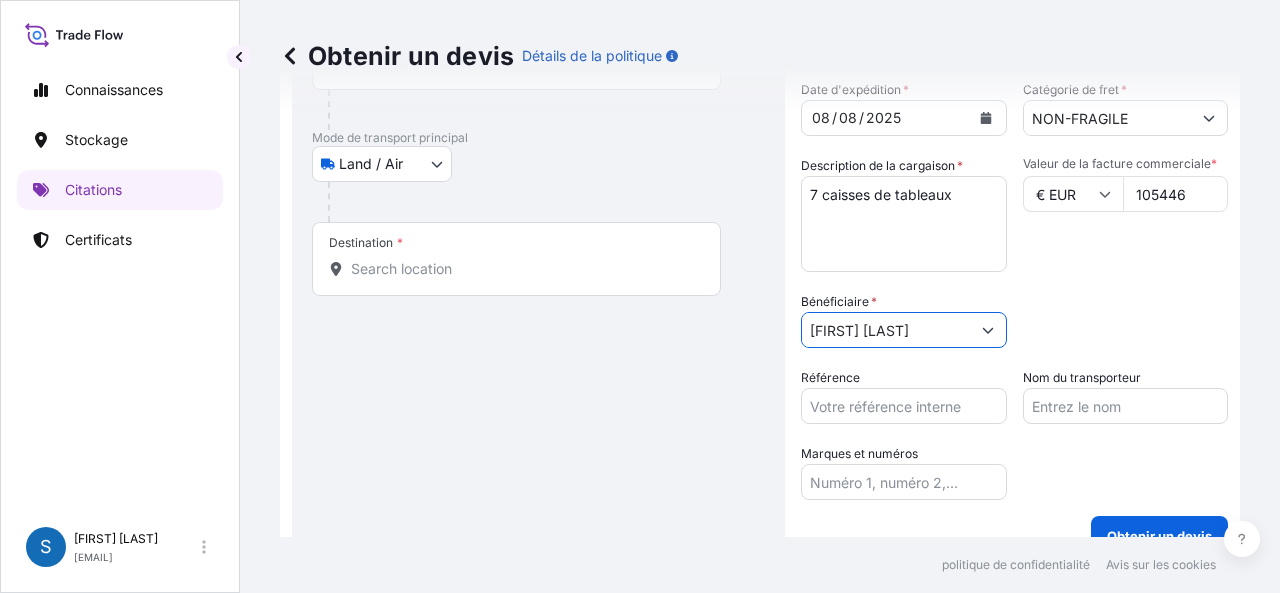 scroll, scrollTop: 210, scrollLeft: 0, axis: vertical 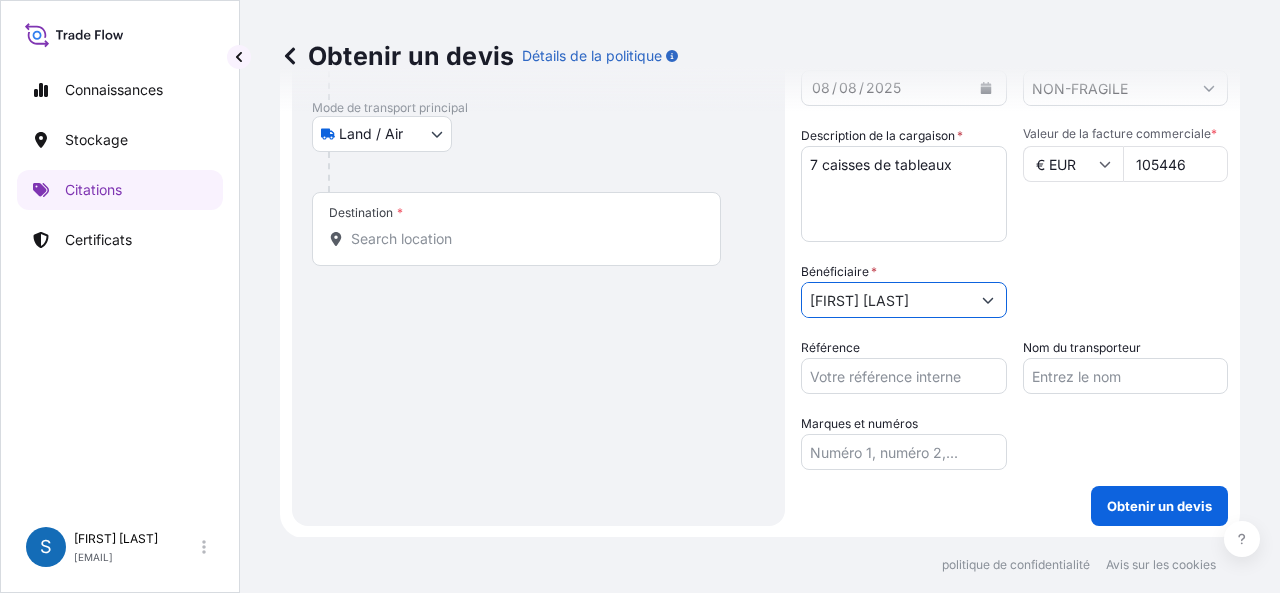 type on "[FIRST] [LAST]" 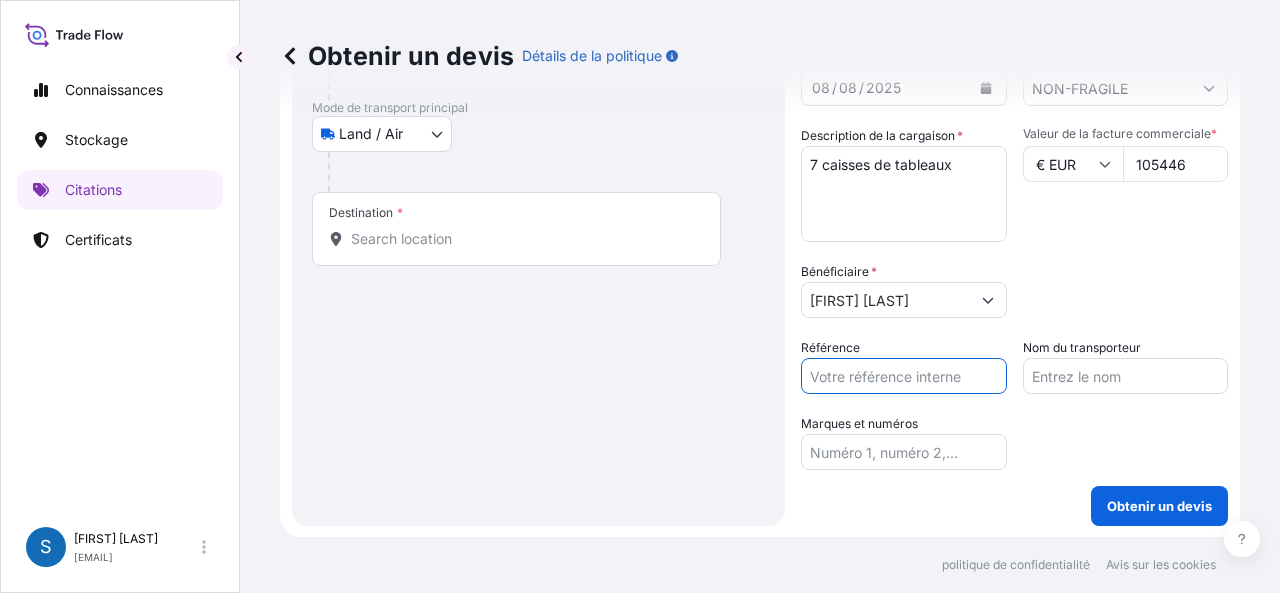 type on "[ALPHANUMERIC]-[NUMBER]" 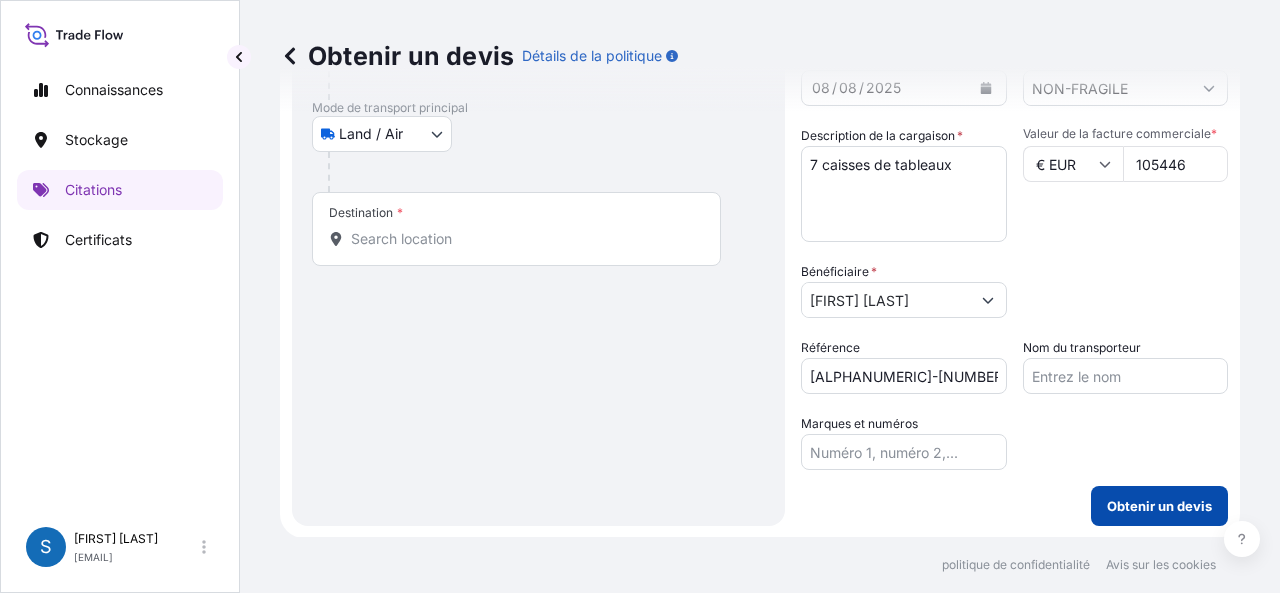 click on "Obtenir un devis" at bounding box center (1159, 506) 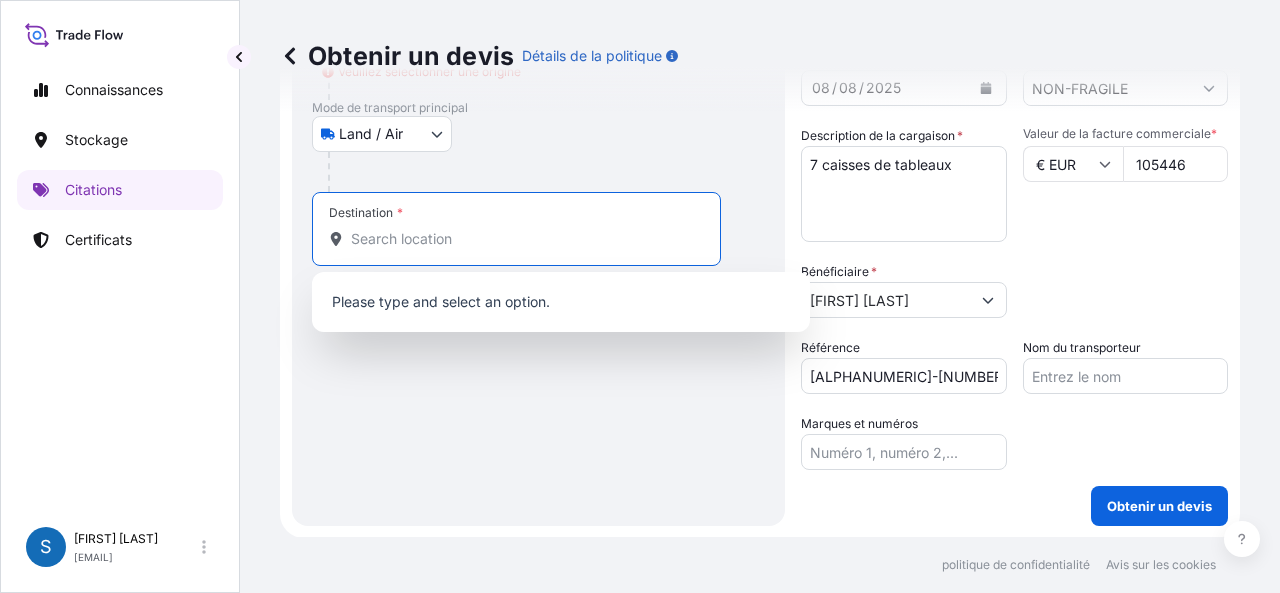 click on "Destination * Veuillez sélectionner une destination" at bounding box center (523, 239) 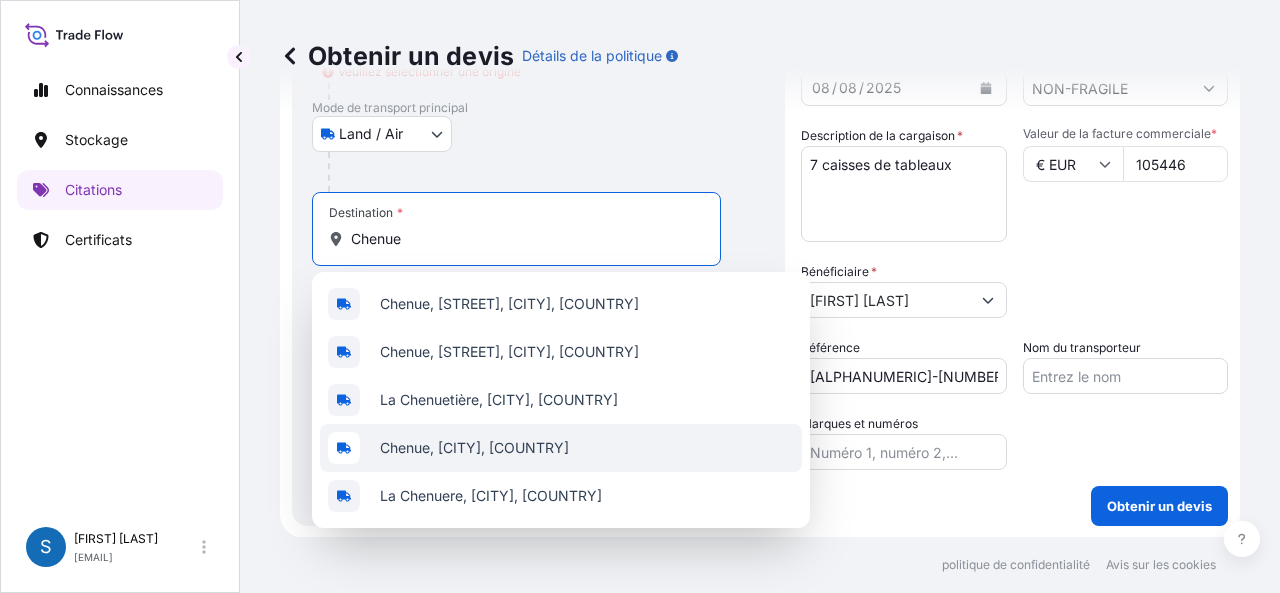 click on "Chenue, [CITY], [COUNTRY]" at bounding box center [474, 448] 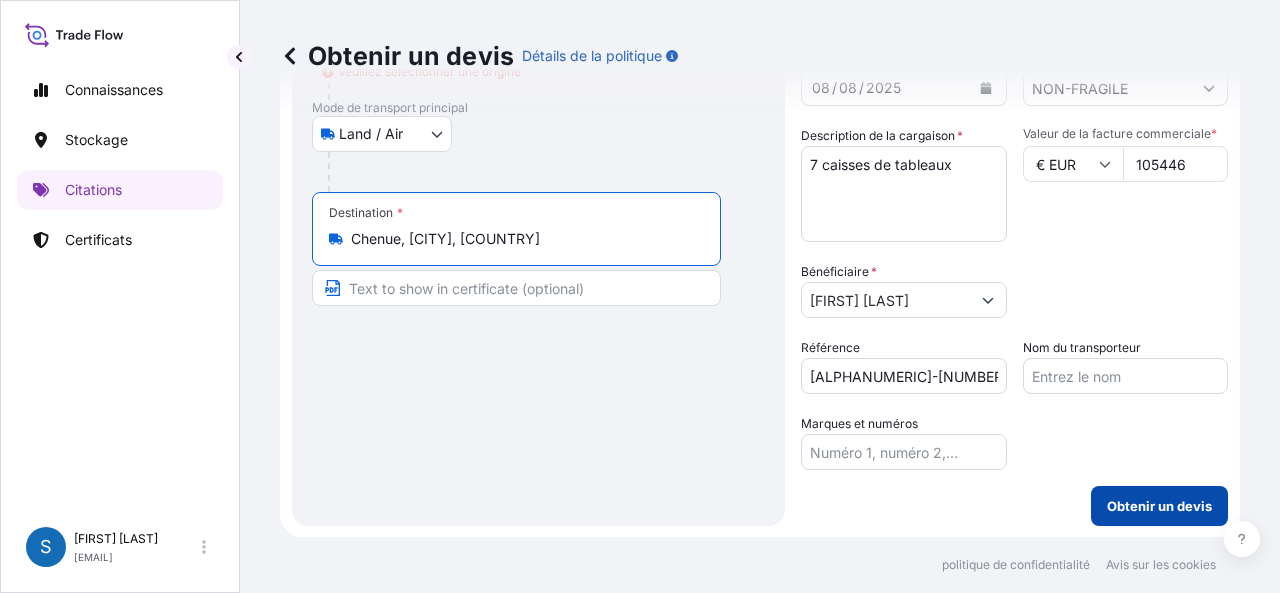 type on "Chenue, [CITY], [COUNTRY]" 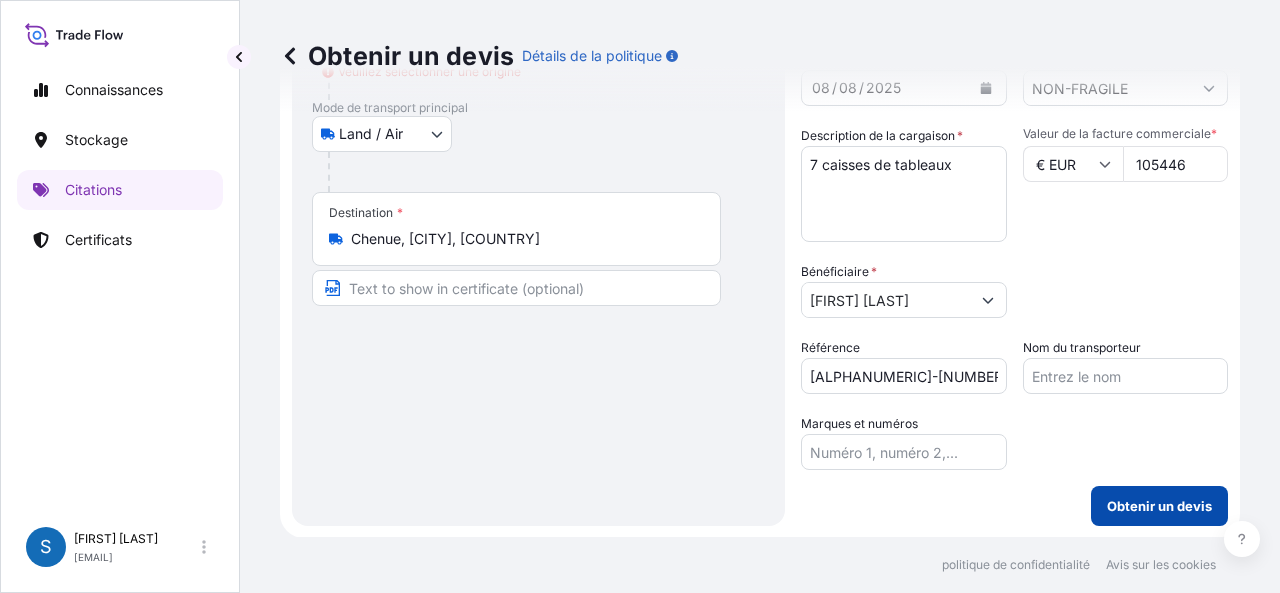 click on "Obtenir un devis" at bounding box center (1159, 506) 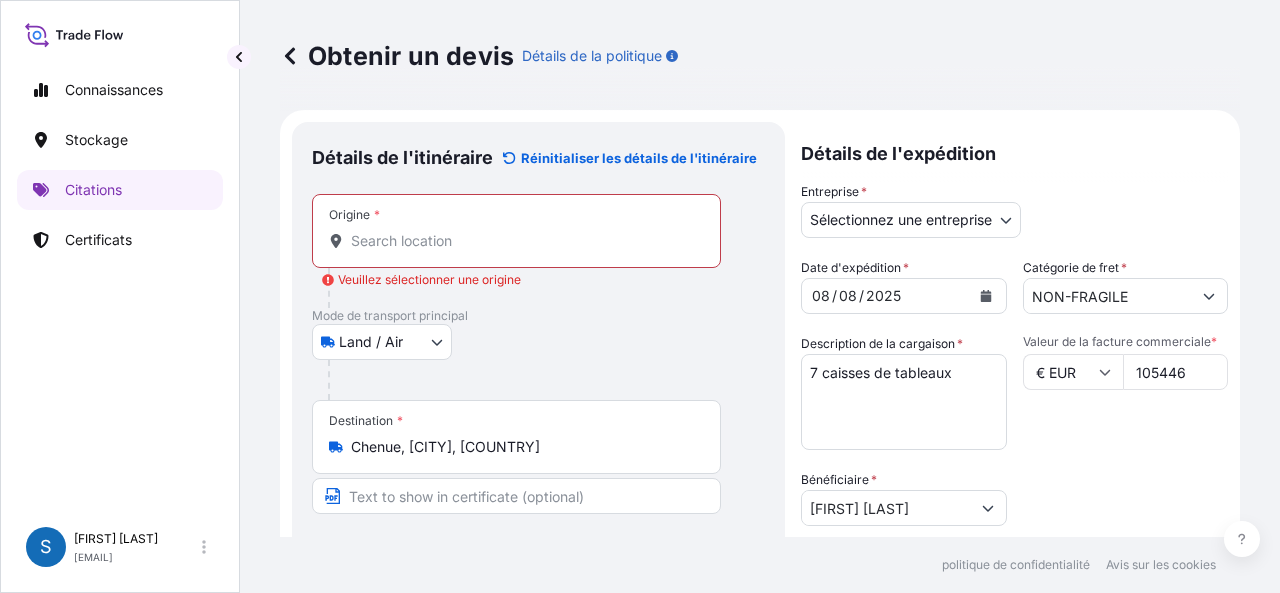scroll, scrollTop: 0, scrollLeft: 0, axis: both 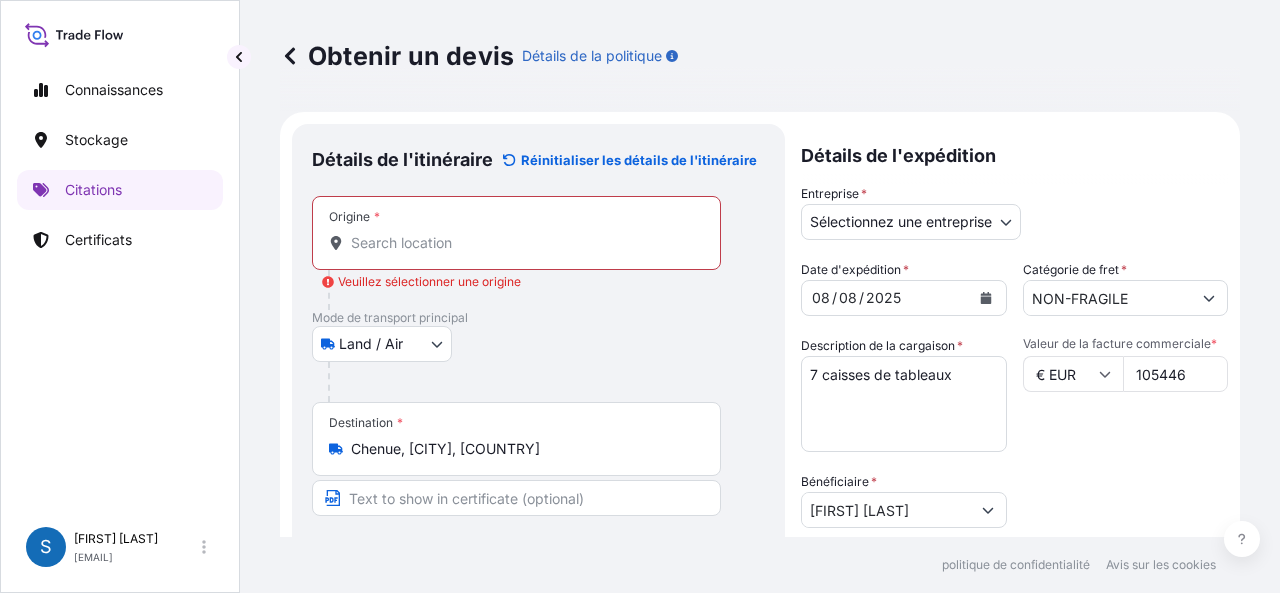 click on "Origine * Veuillez sélectionner une origine" at bounding box center [523, 243] 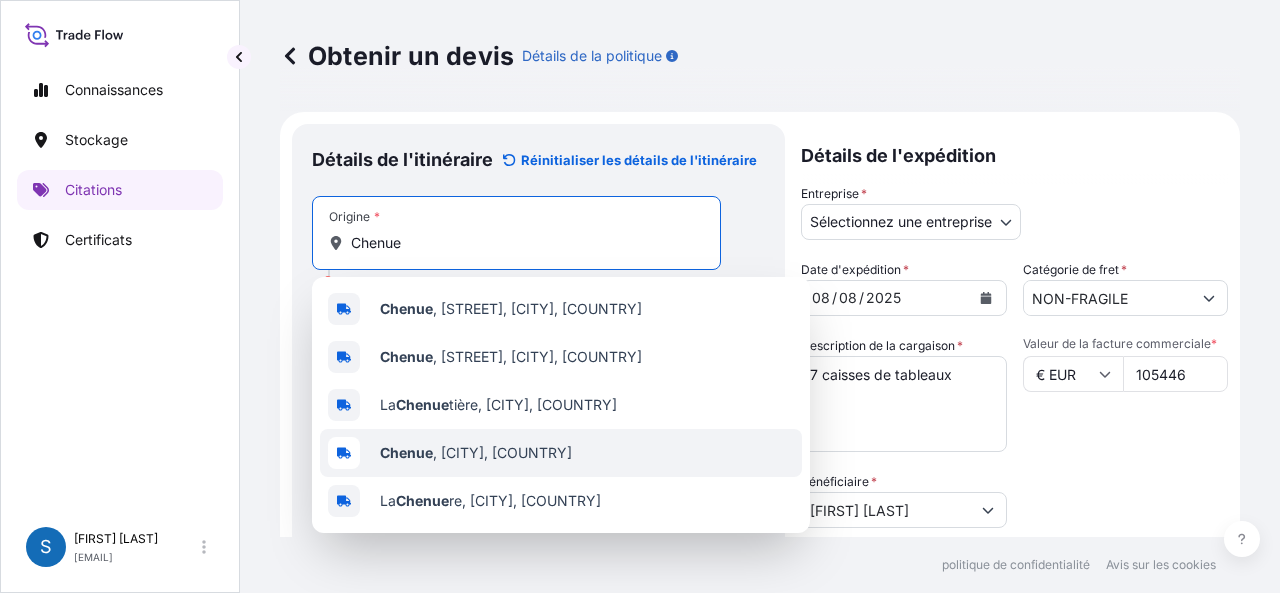click on "Chenue , [CITY], [COUNTRY]" at bounding box center (476, 453) 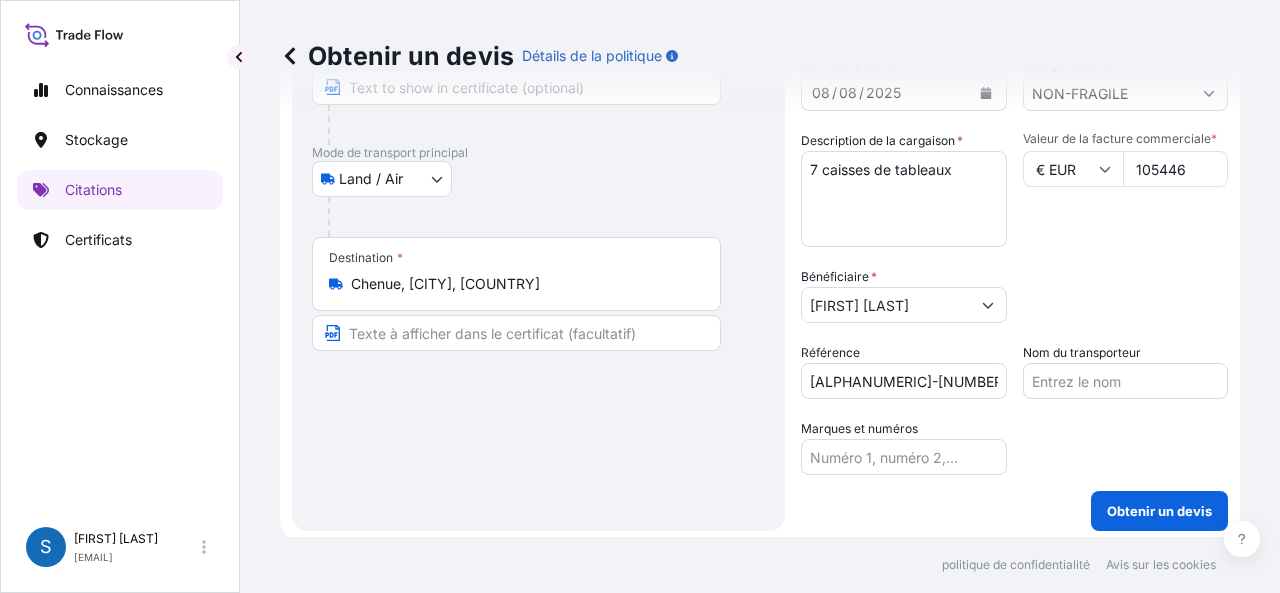 scroll, scrollTop: 210, scrollLeft: 0, axis: vertical 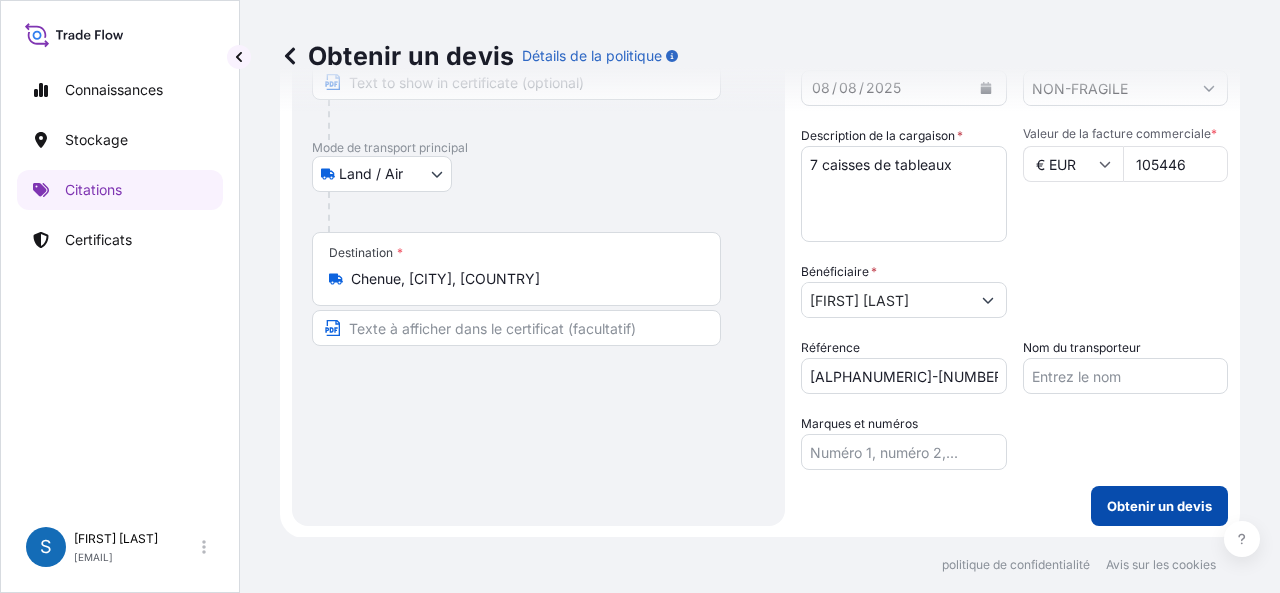 type on "Chenue, [CITY], [COUNTRY]" 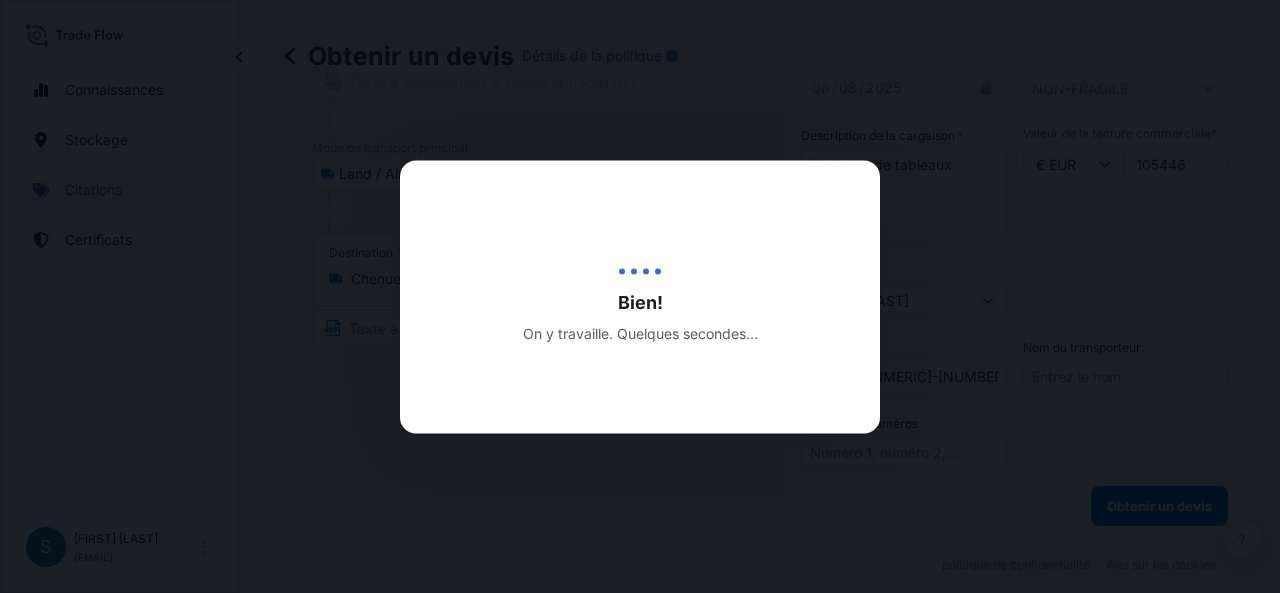 scroll, scrollTop: 0, scrollLeft: 0, axis: both 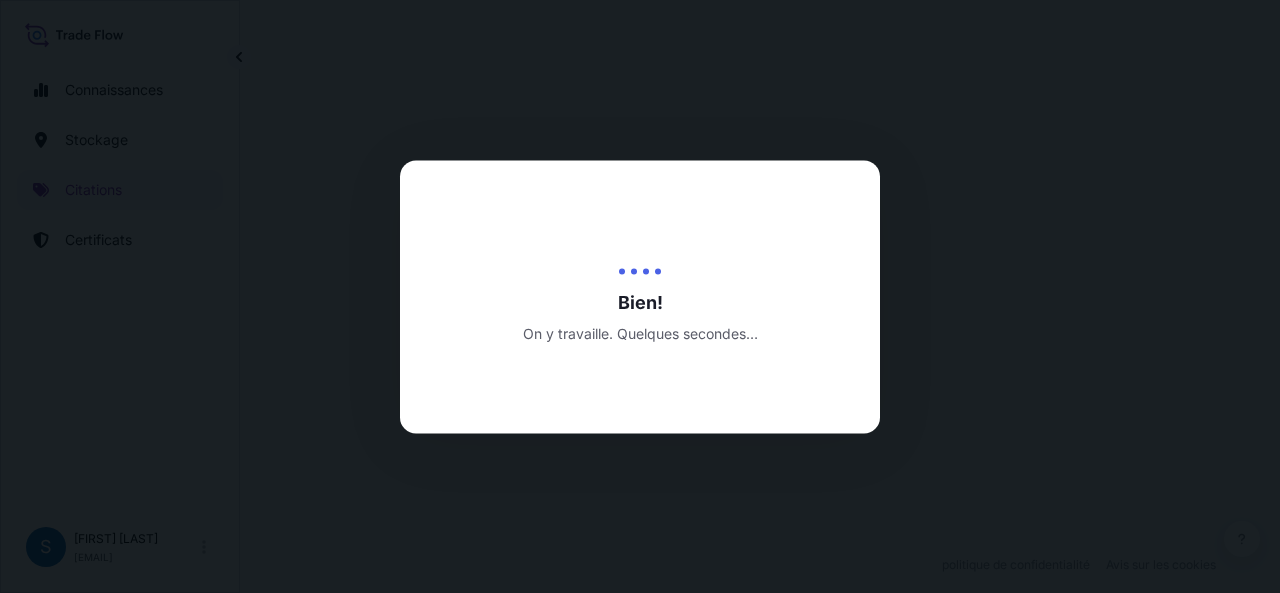 select on "Land / Air" 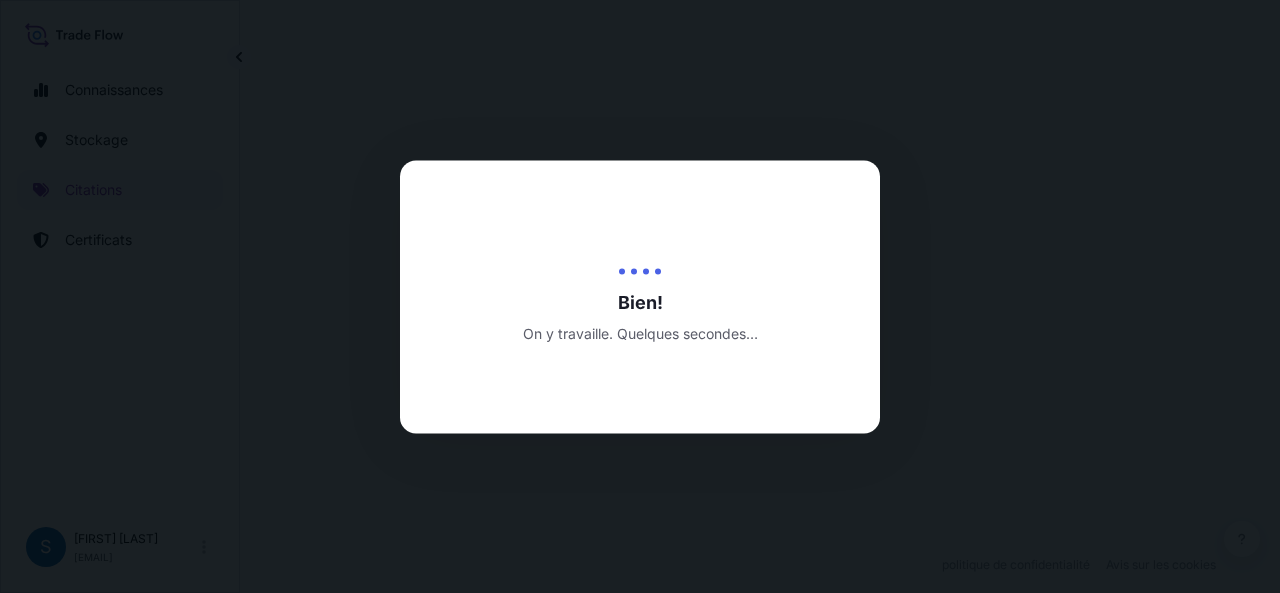 select on "[POSTAL CODE]" 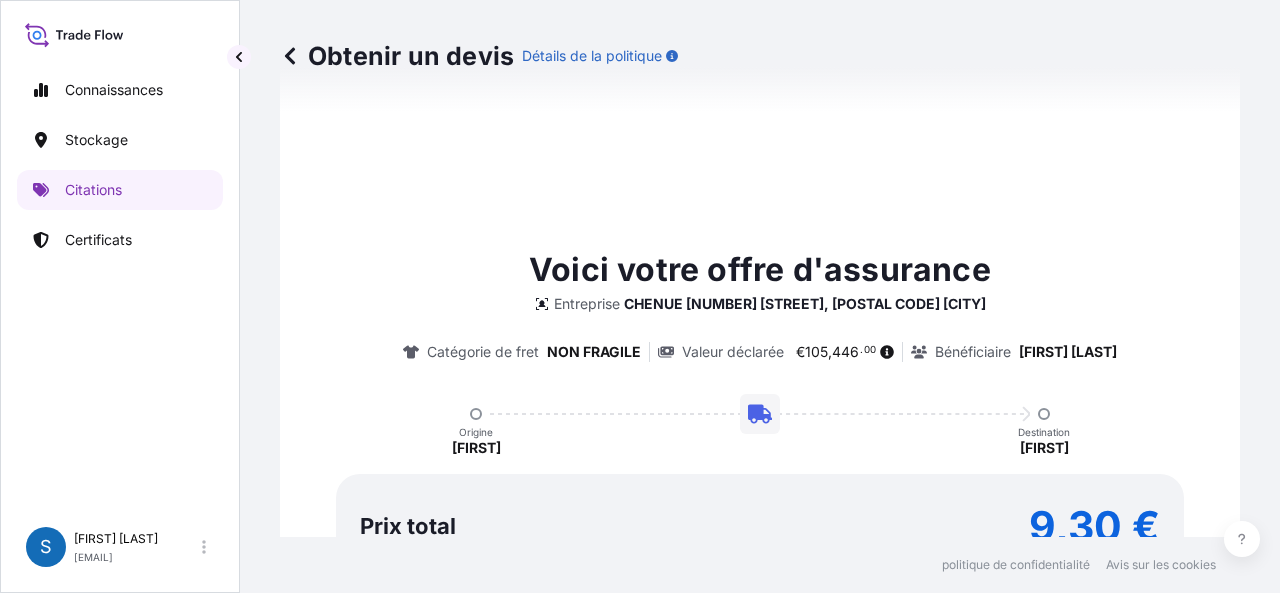 scroll, scrollTop: 1334, scrollLeft: 0, axis: vertical 